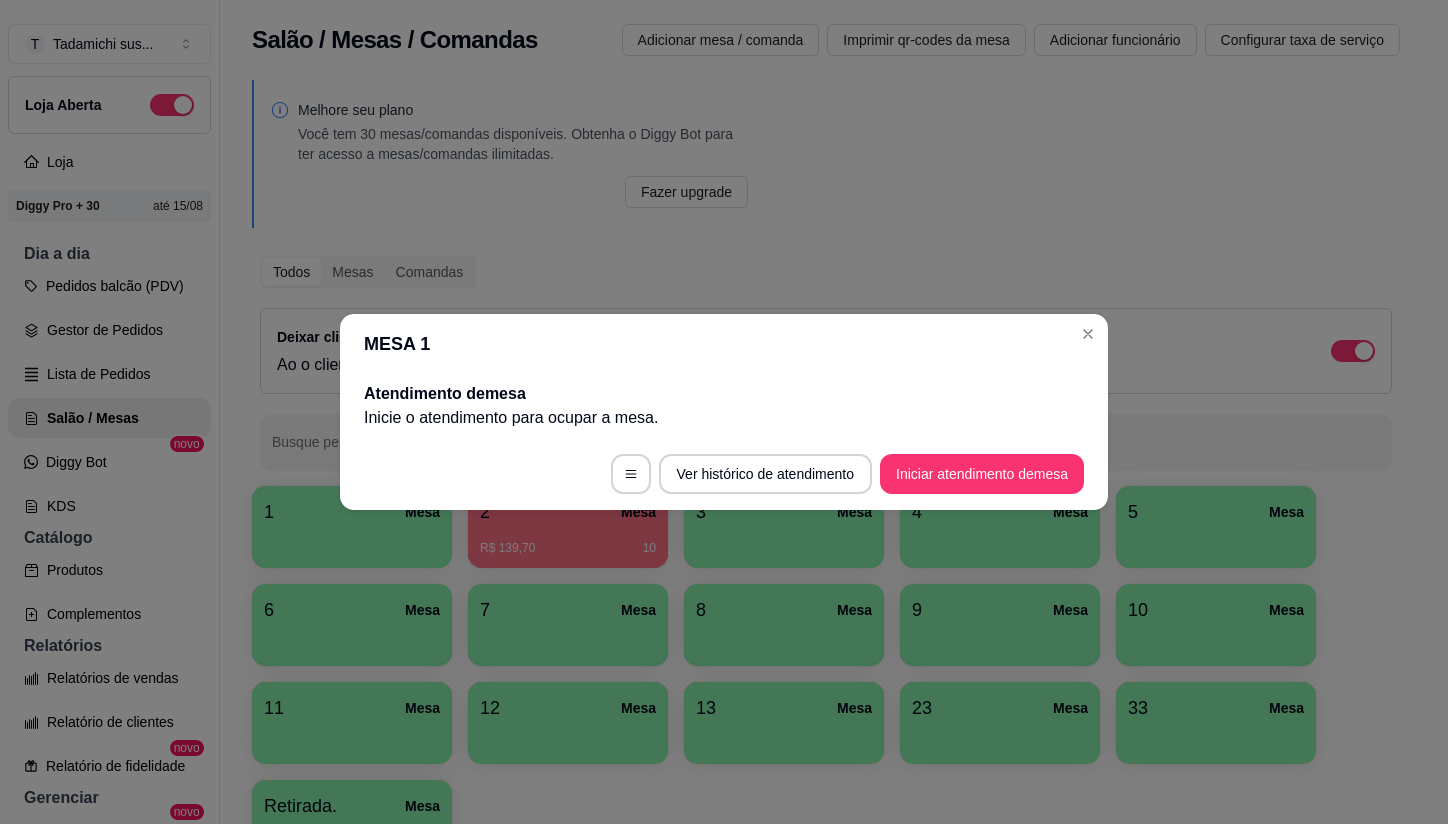 scroll, scrollTop: 0, scrollLeft: 0, axis: both 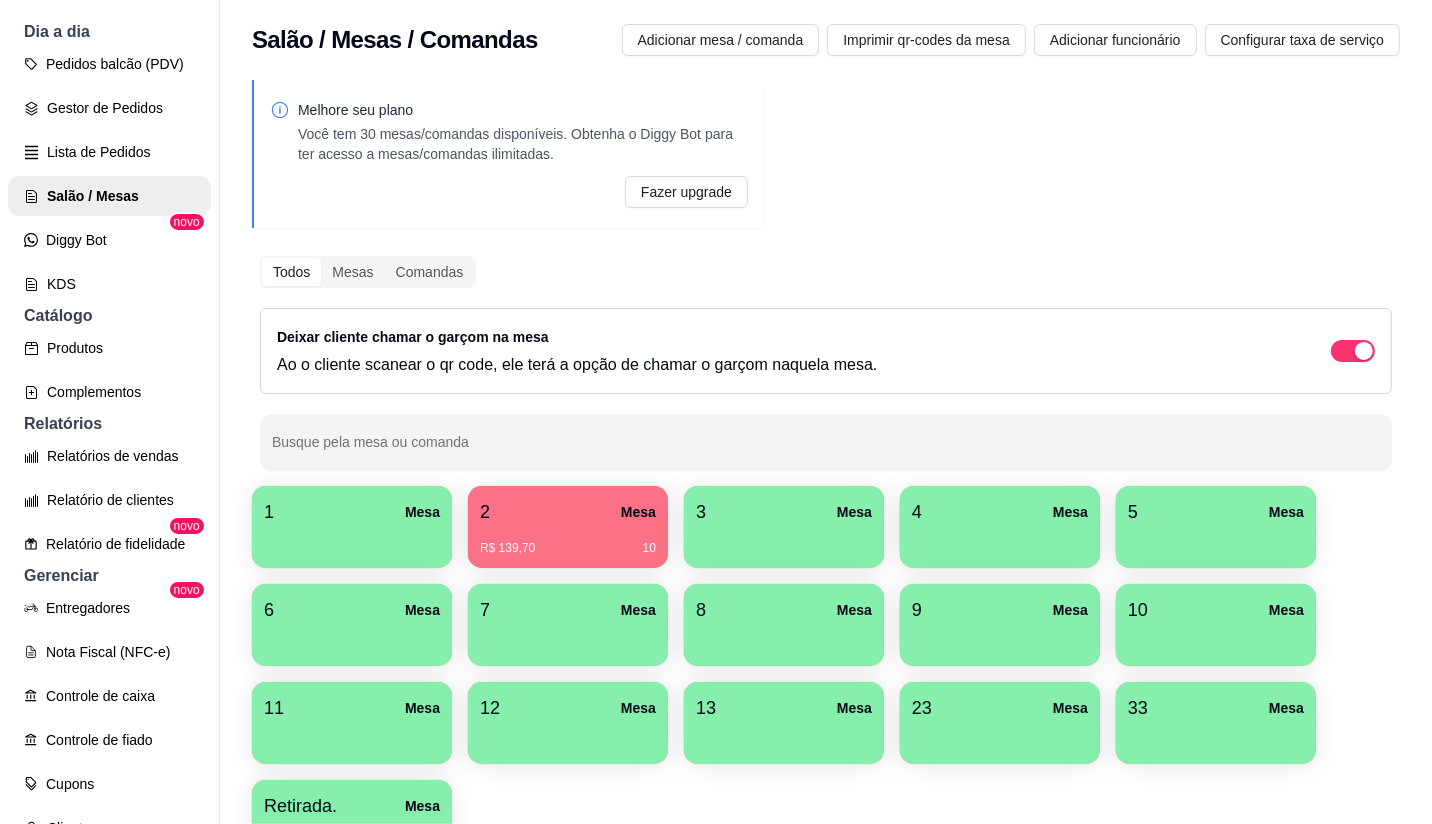 click on "2 Mesa" at bounding box center (568, 512) 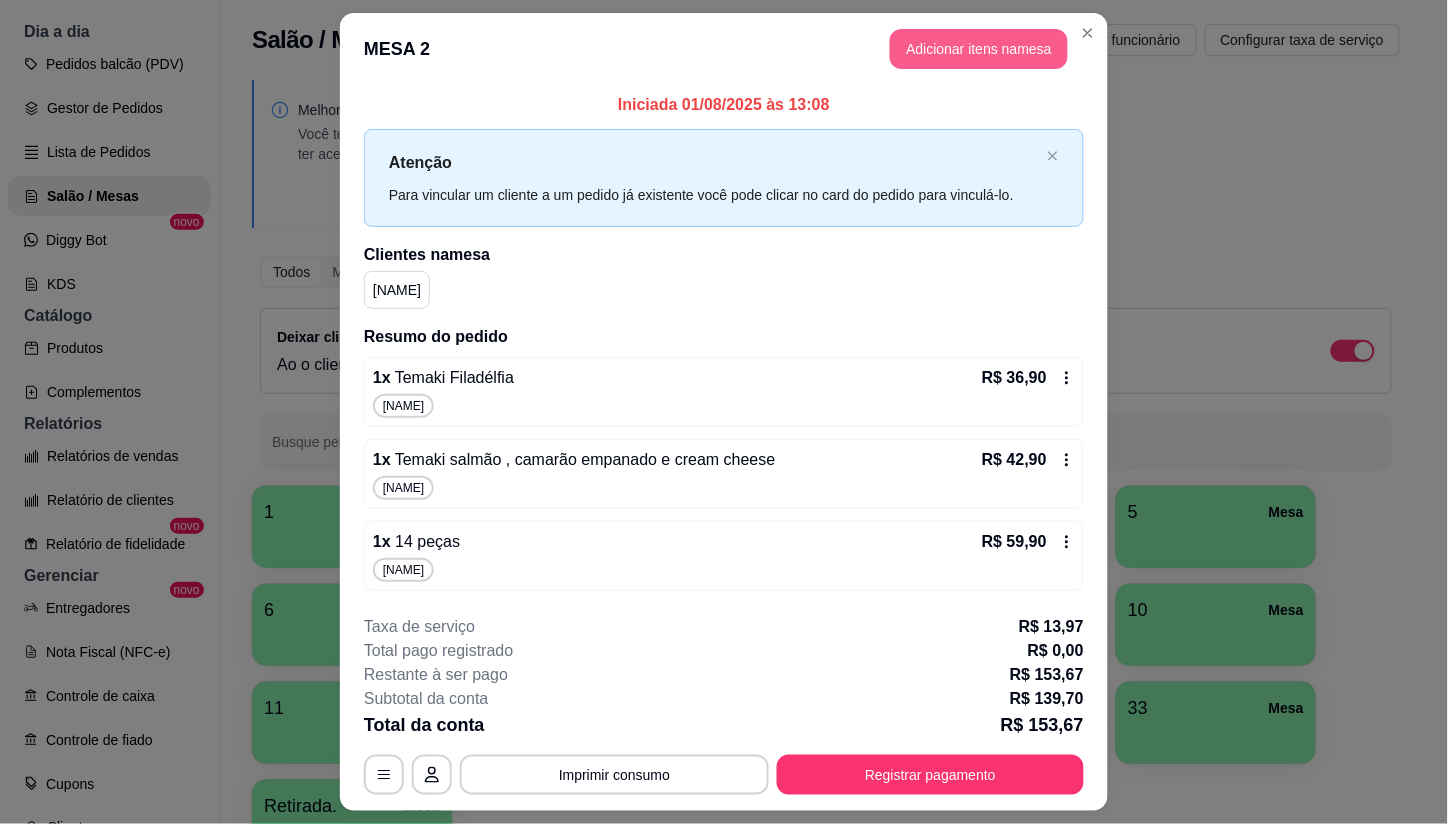 click on "Adicionar itens na  mesa" at bounding box center [979, 49] 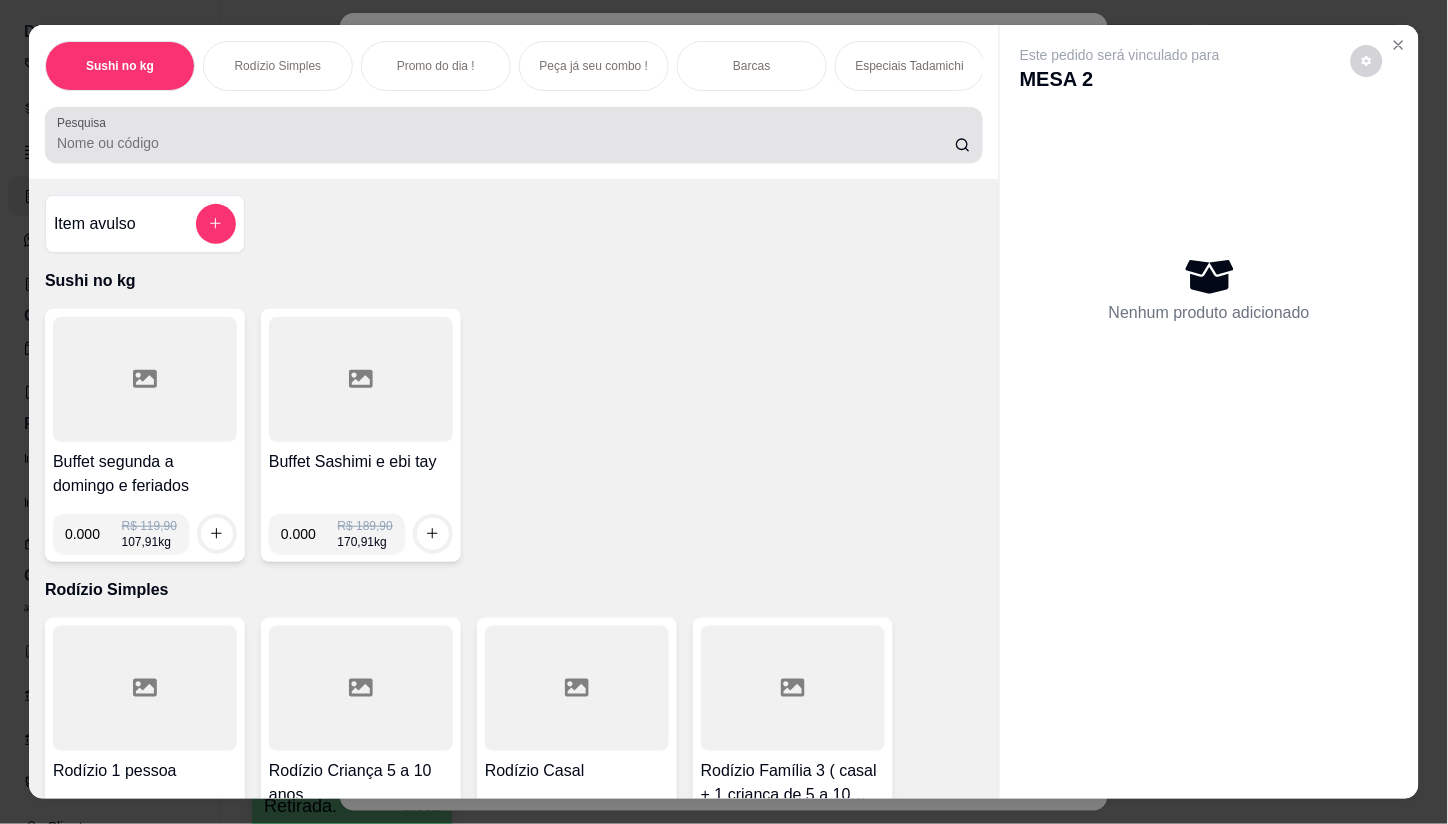 click on "Pesquisa" at bounding box center (506, 143) 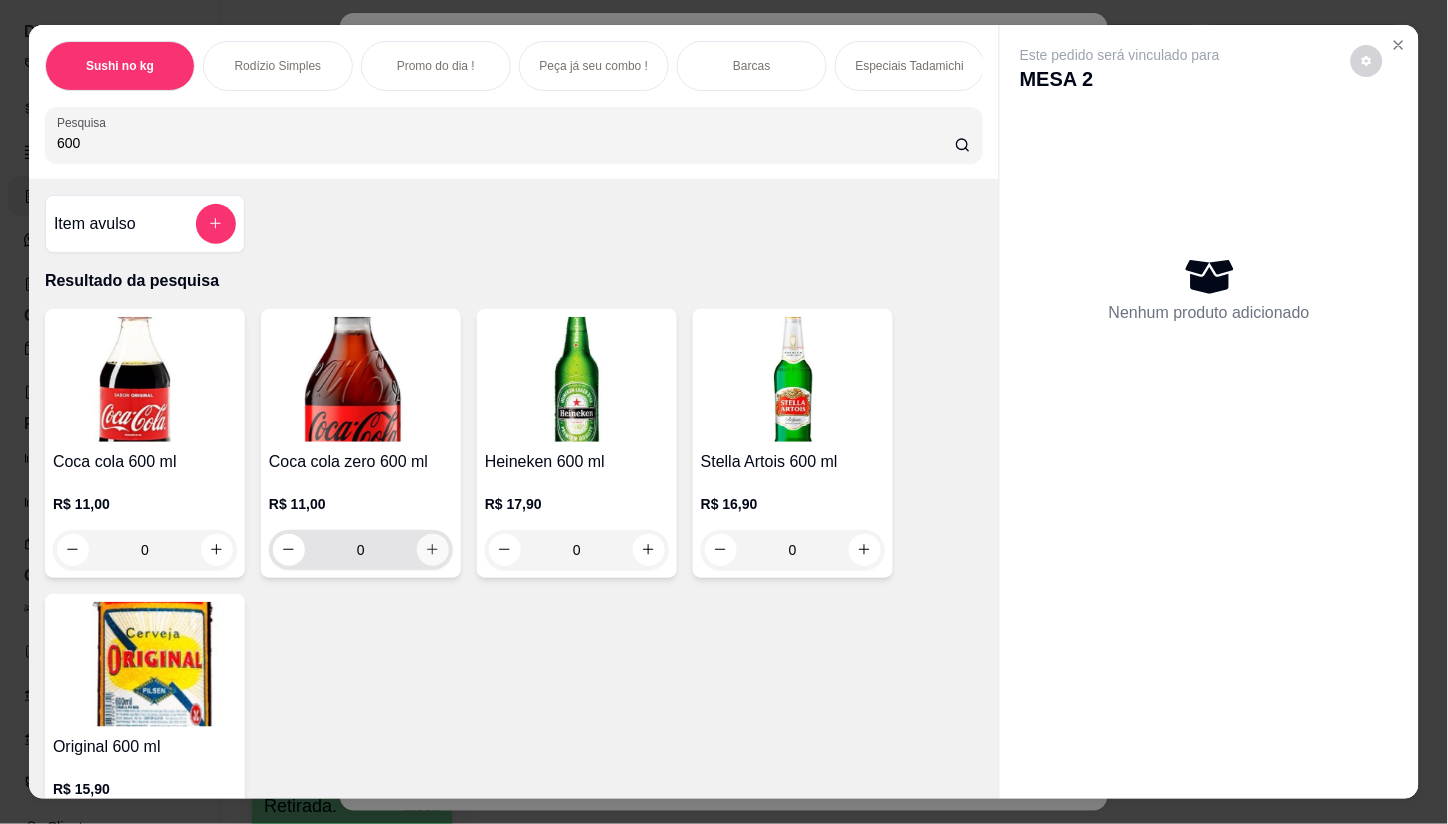 type on "600" 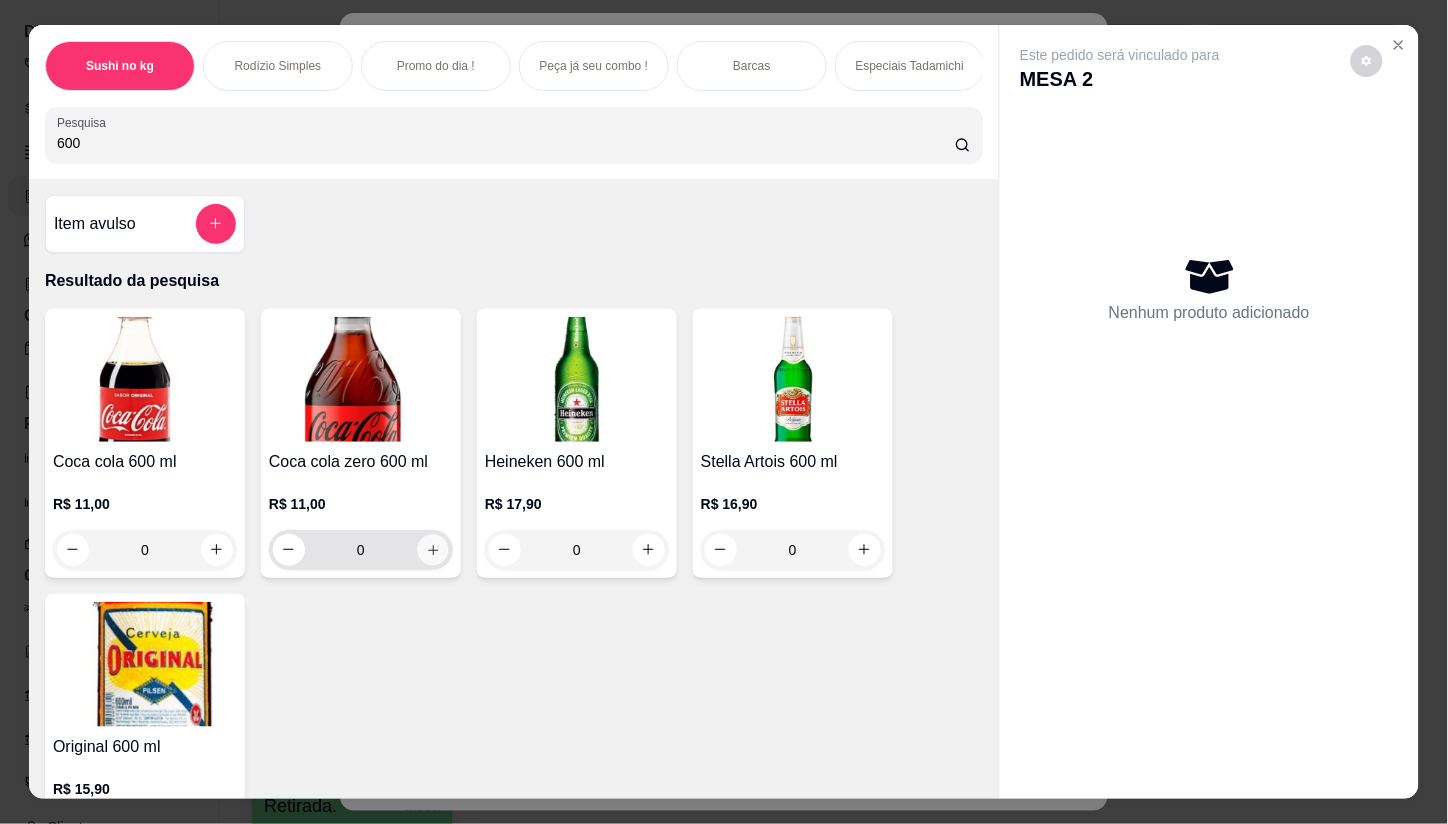 click 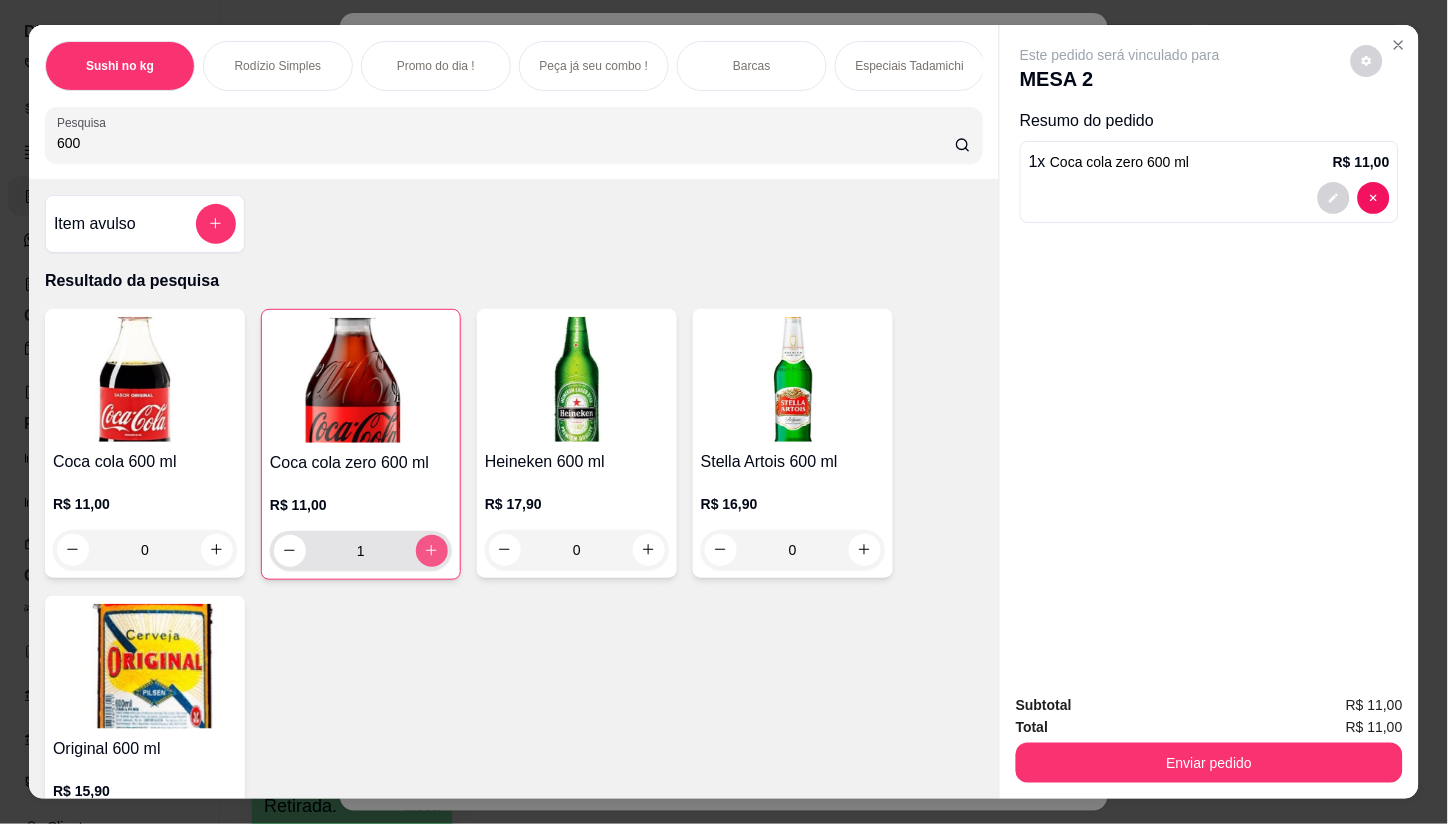 type on "1" 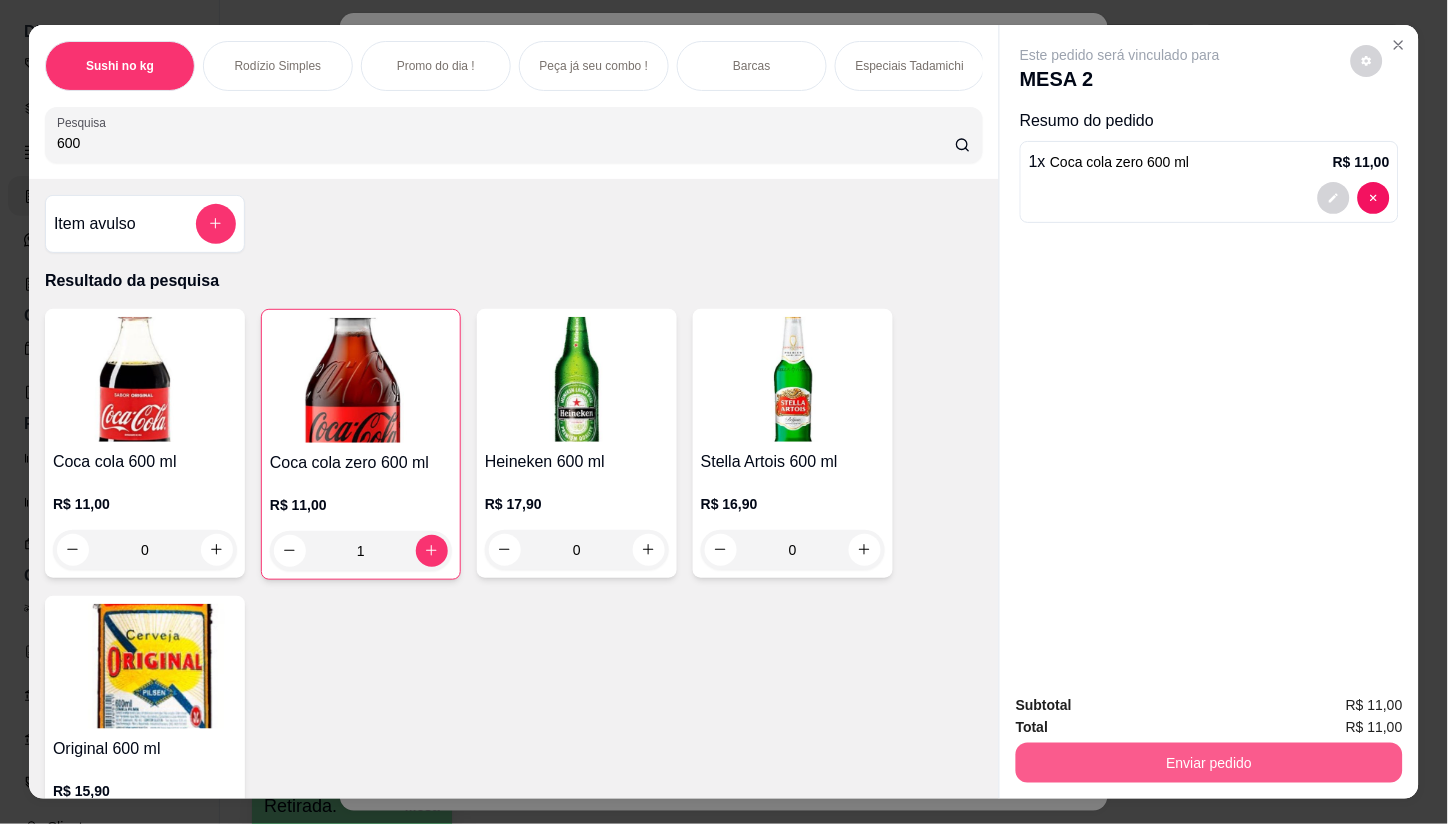 click on "Enviar pedido" at bounding box center (1209, 763) 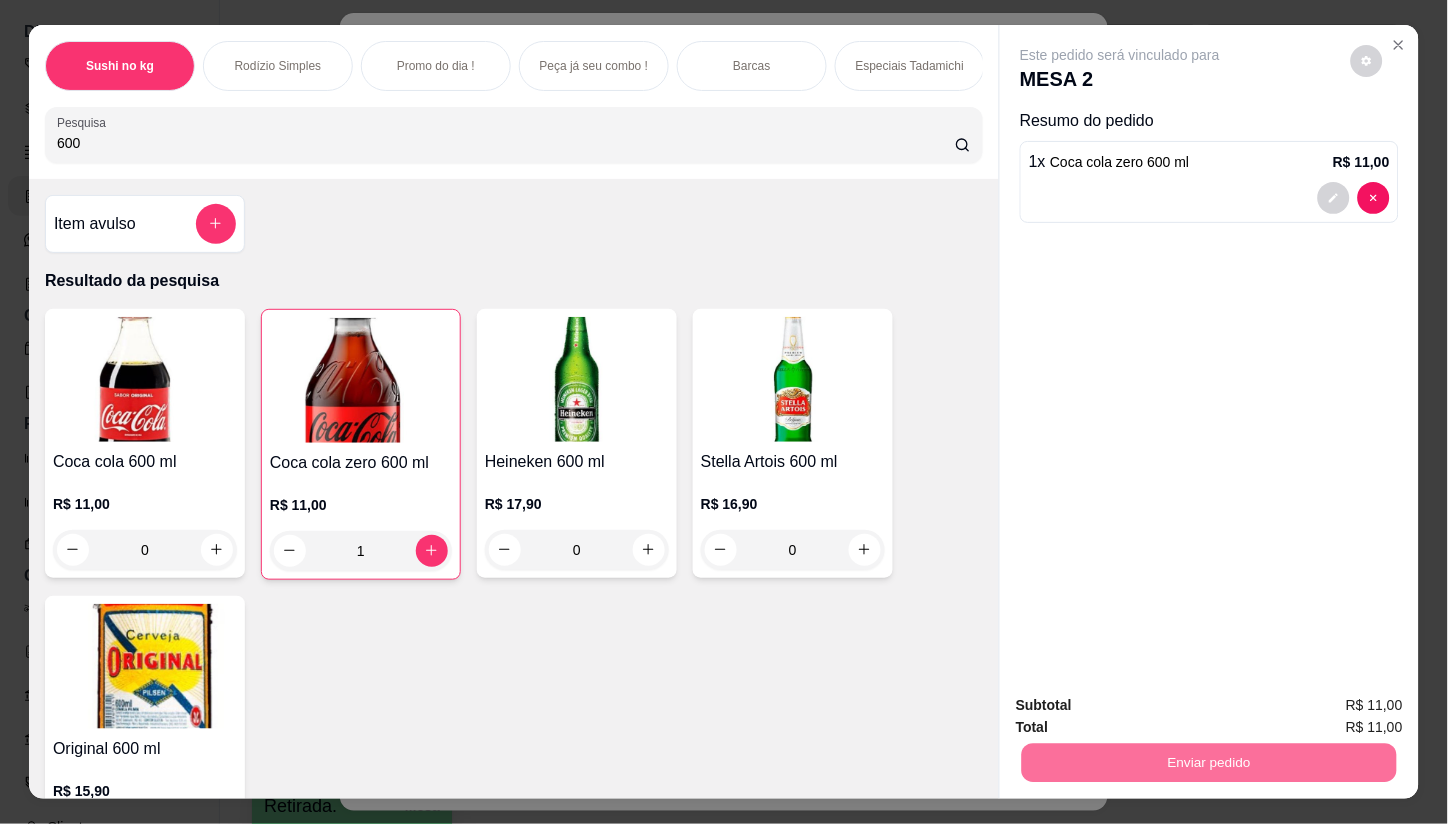click on "Não registrar e enviar pedido" at bounding box center (1143, 706) 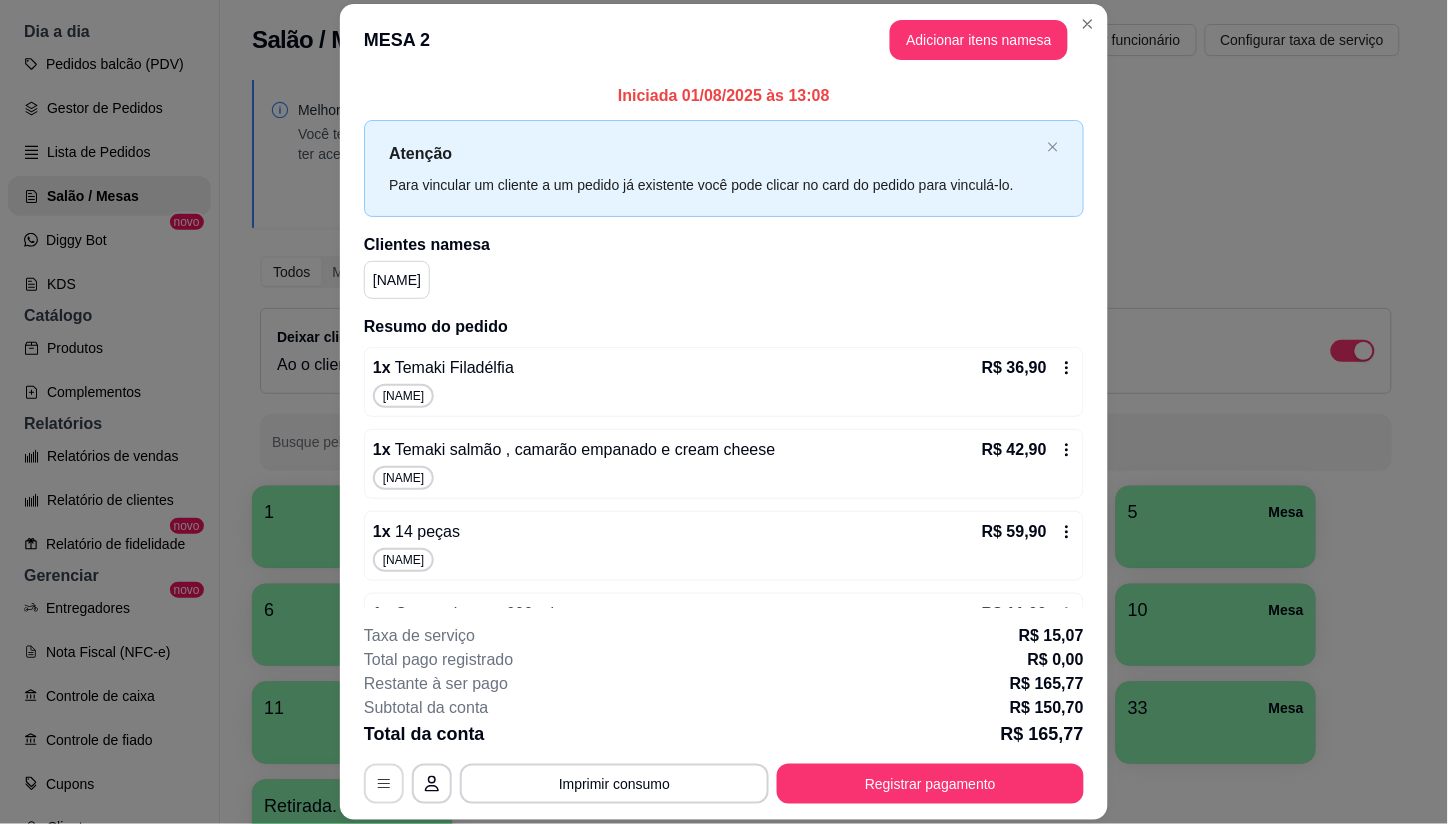 click at bounding box center (384, 784) 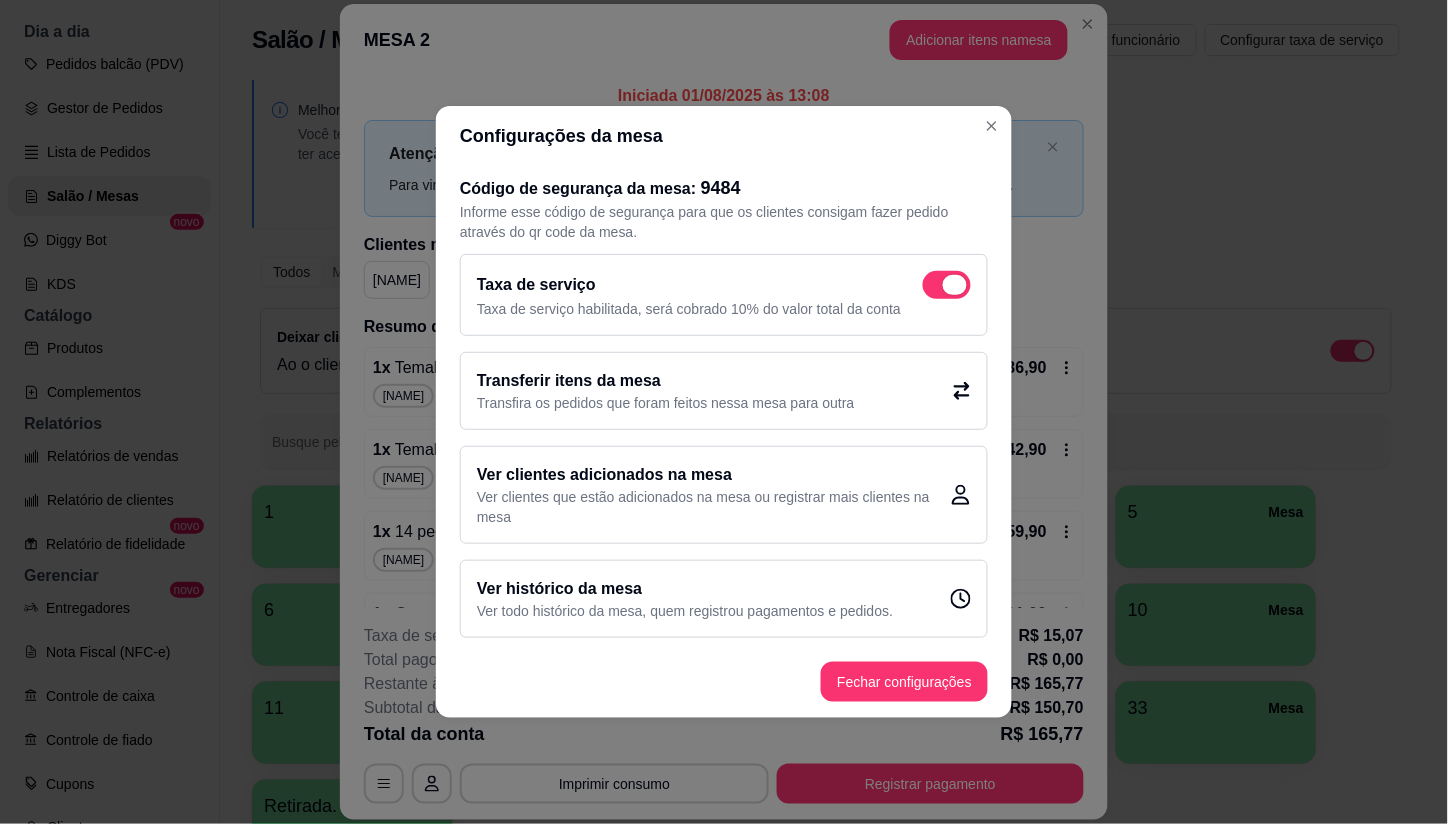 click at bounding box center [947, 285] 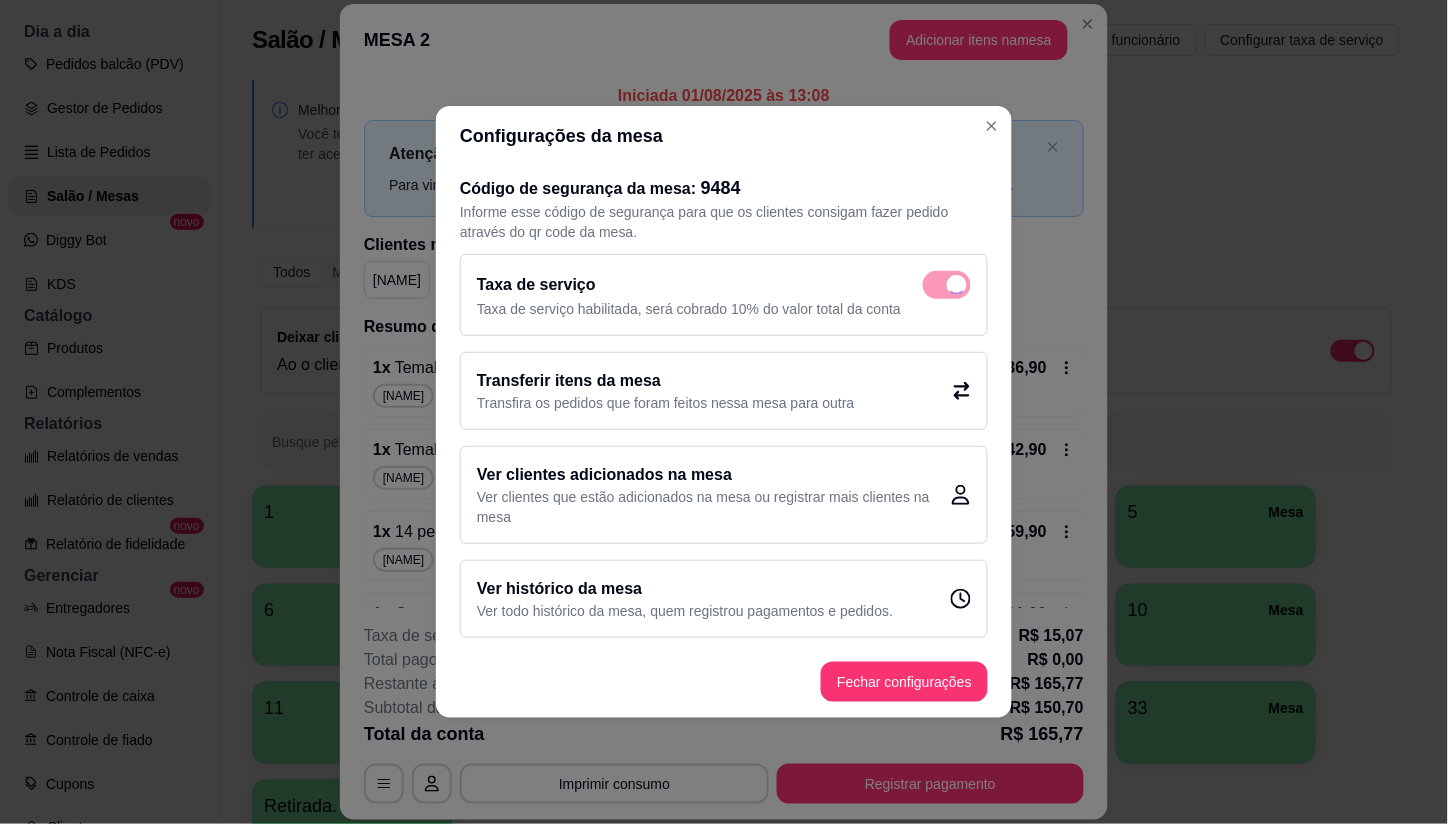 checkbox on "false" 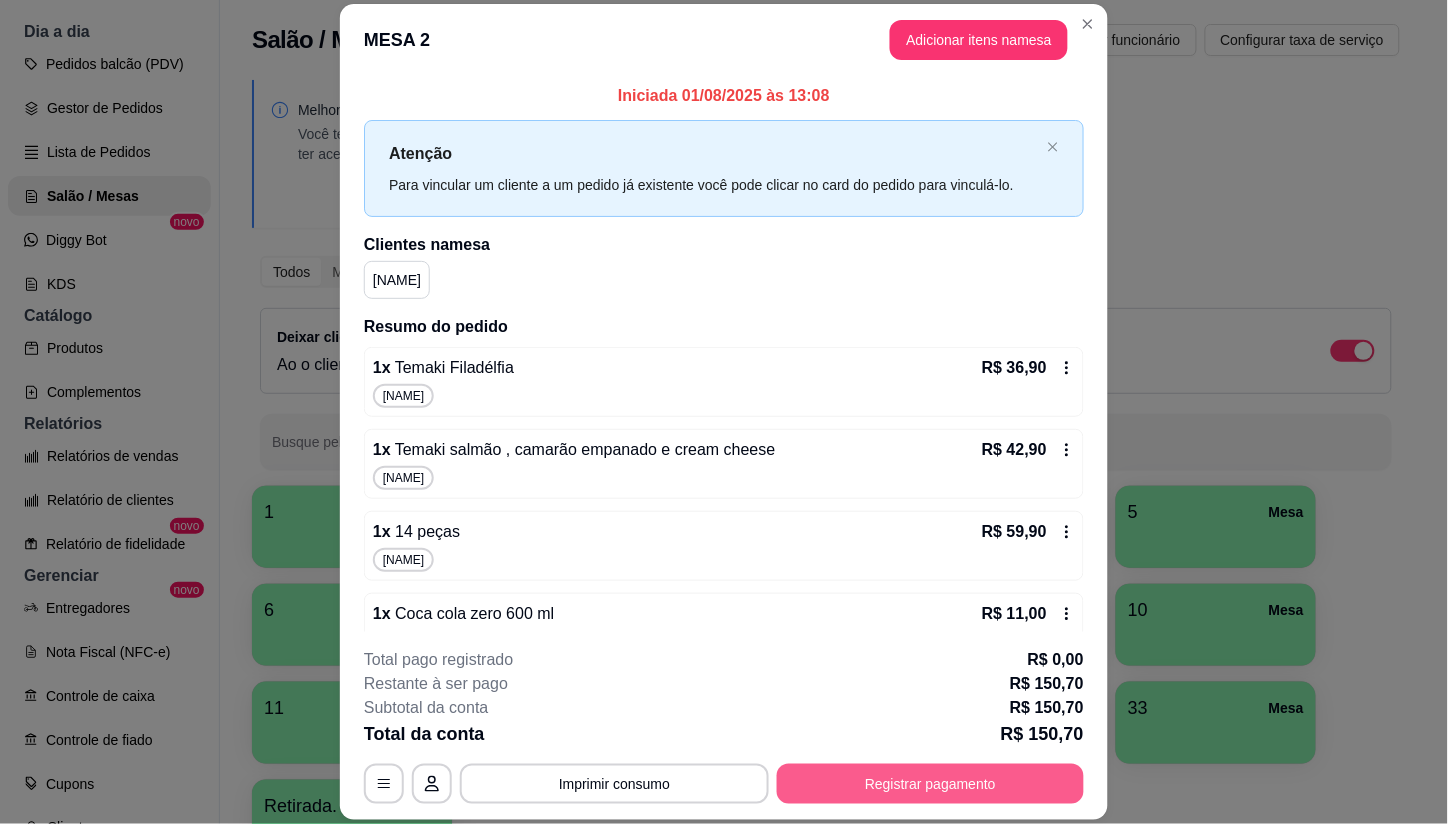 click on "Registrar pagamento" at bounding box center [930, 784] 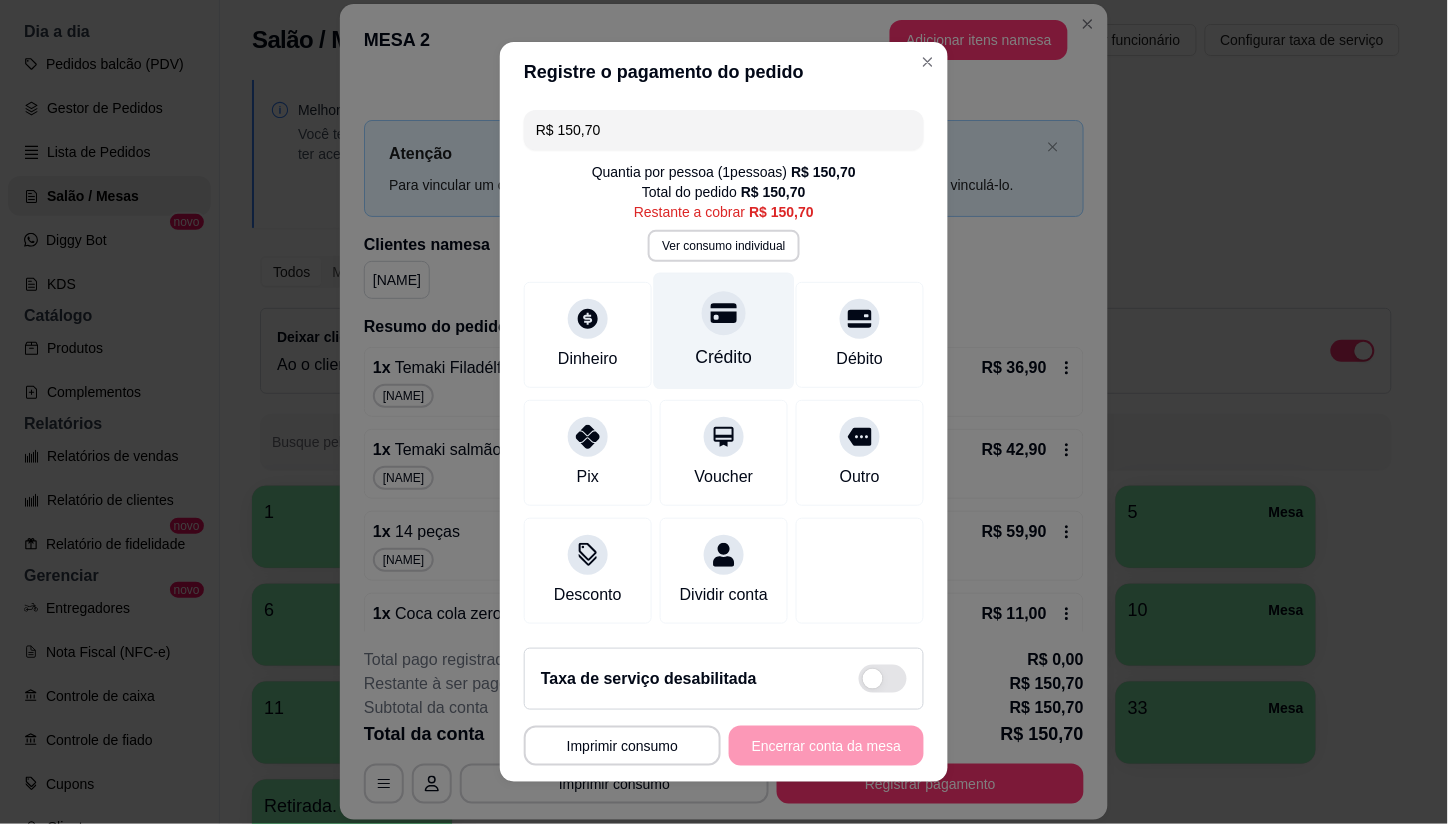 click on "Crédito" at bounding box center [724, 331] 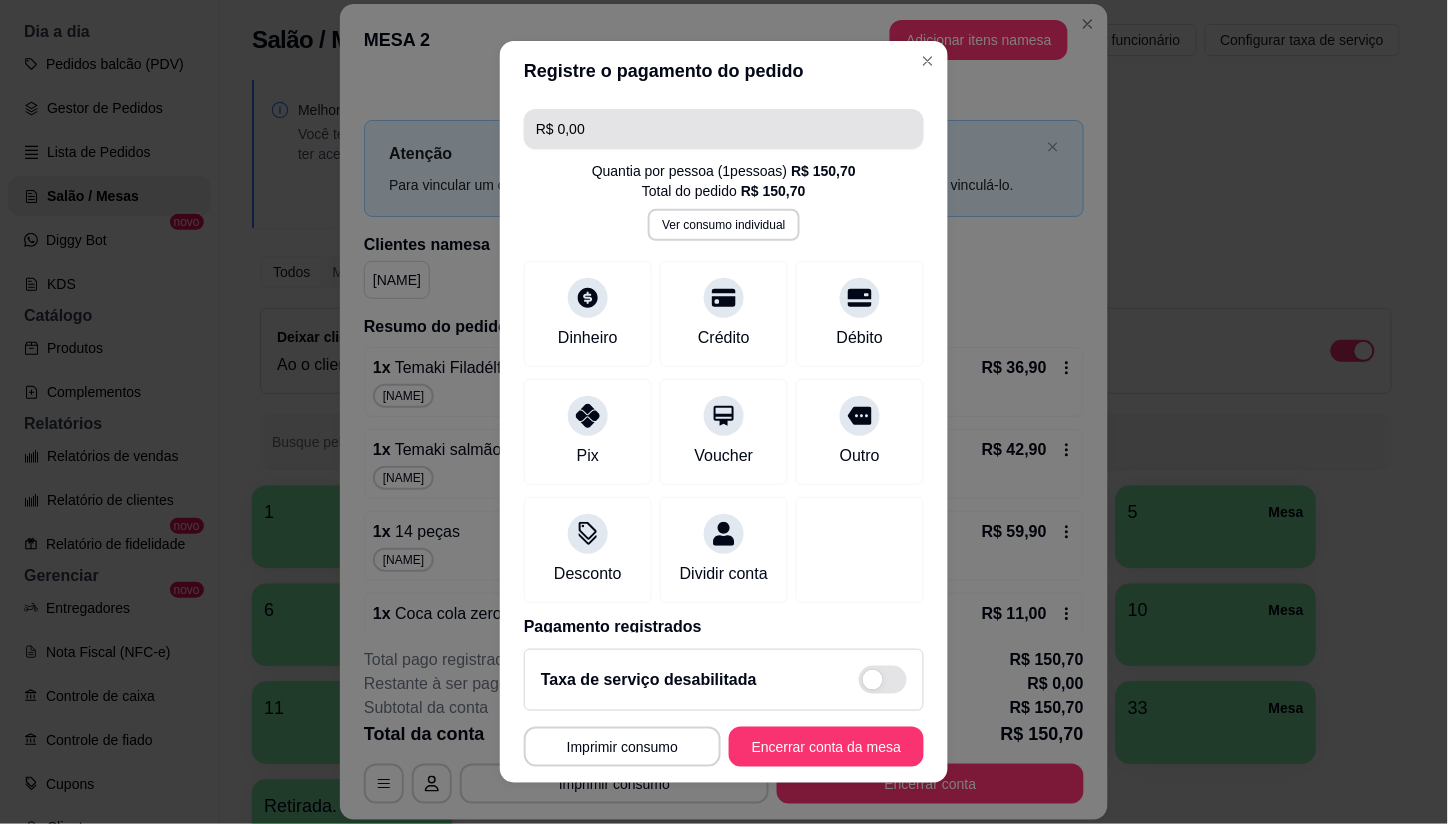 click on "R$ 0,00" at bounding box center [724, 129] 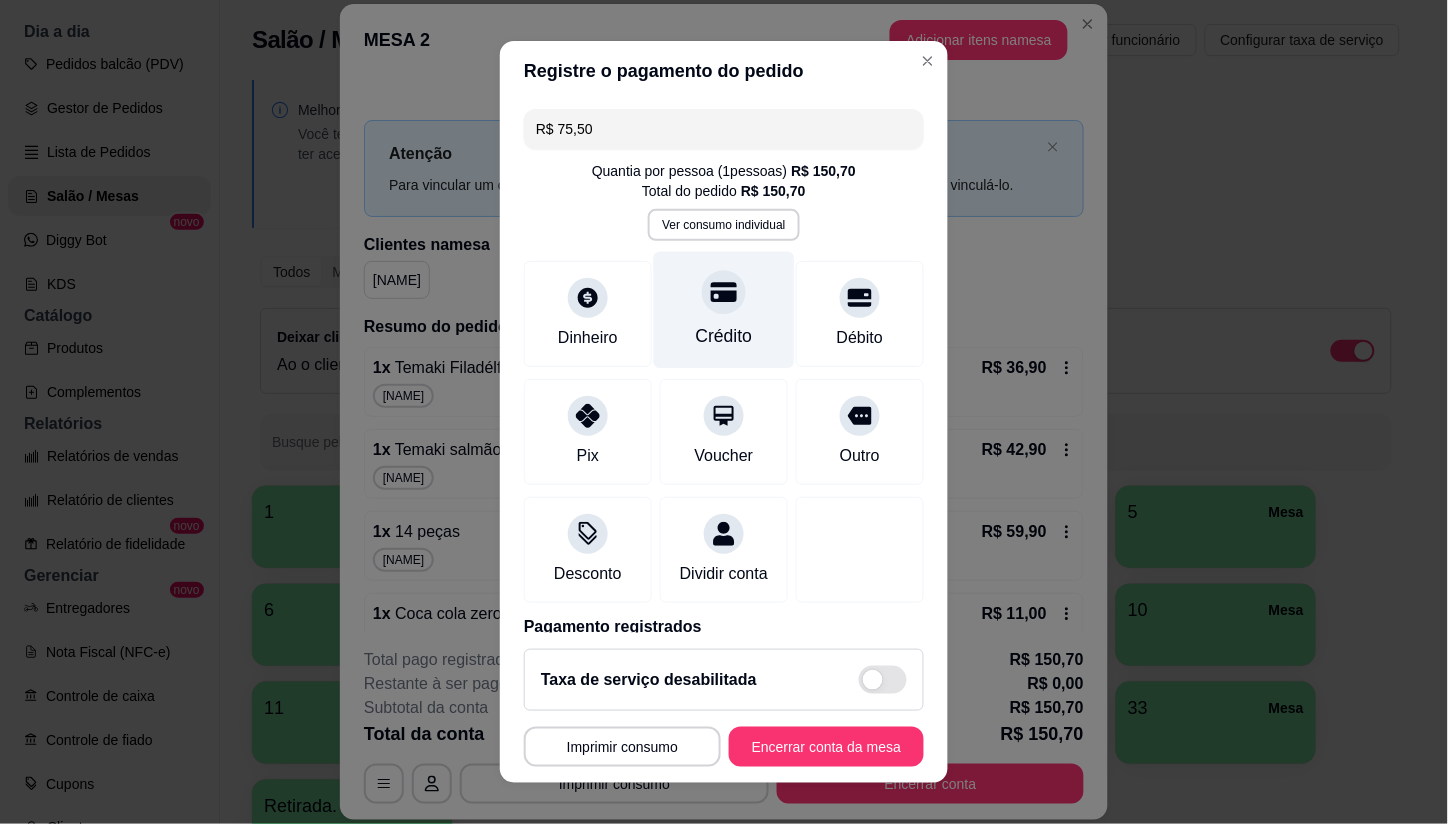 type on "R$ 75,50" 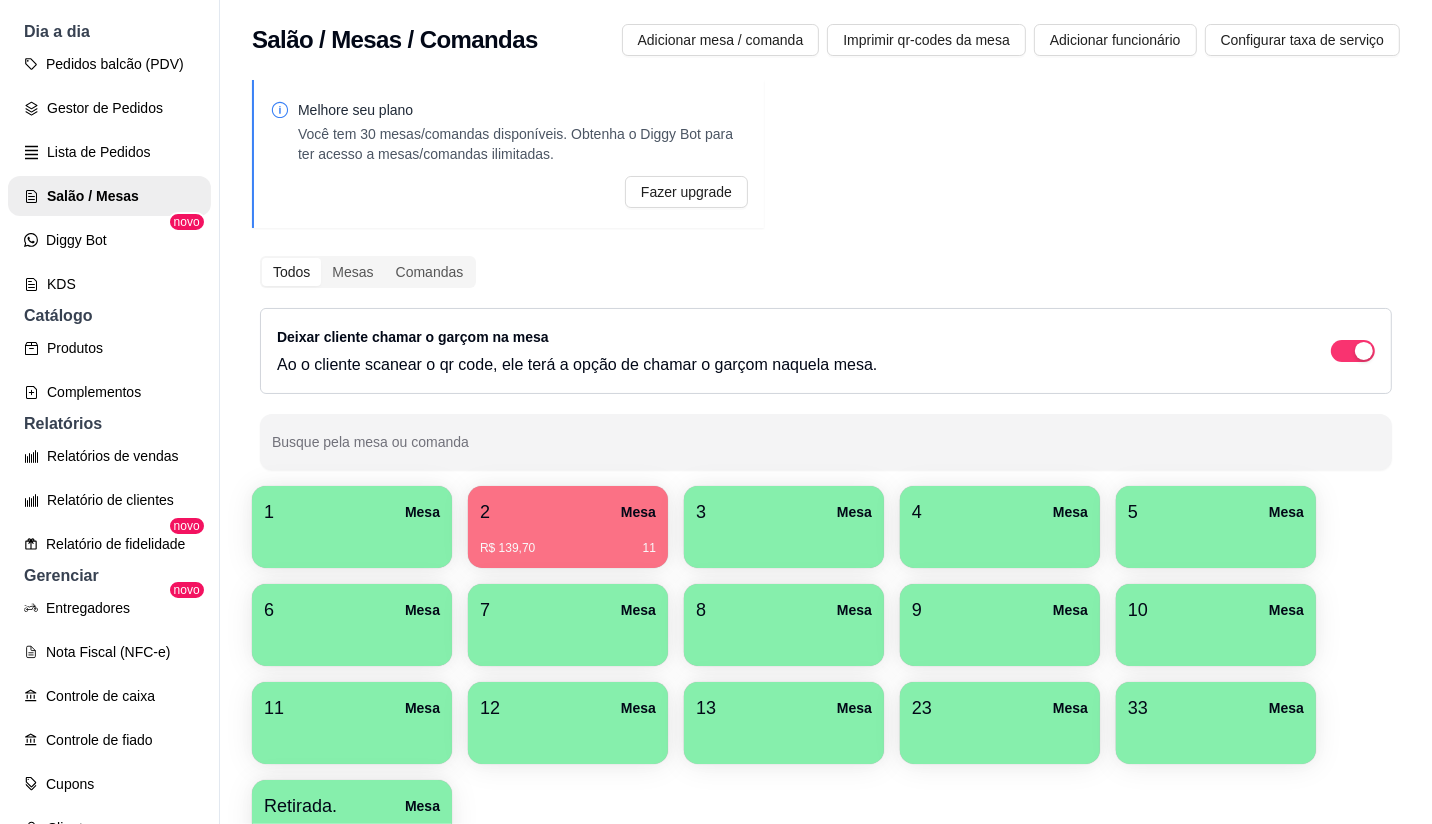 click on "R$ 139,70 11" at bounding box center (568, 541) 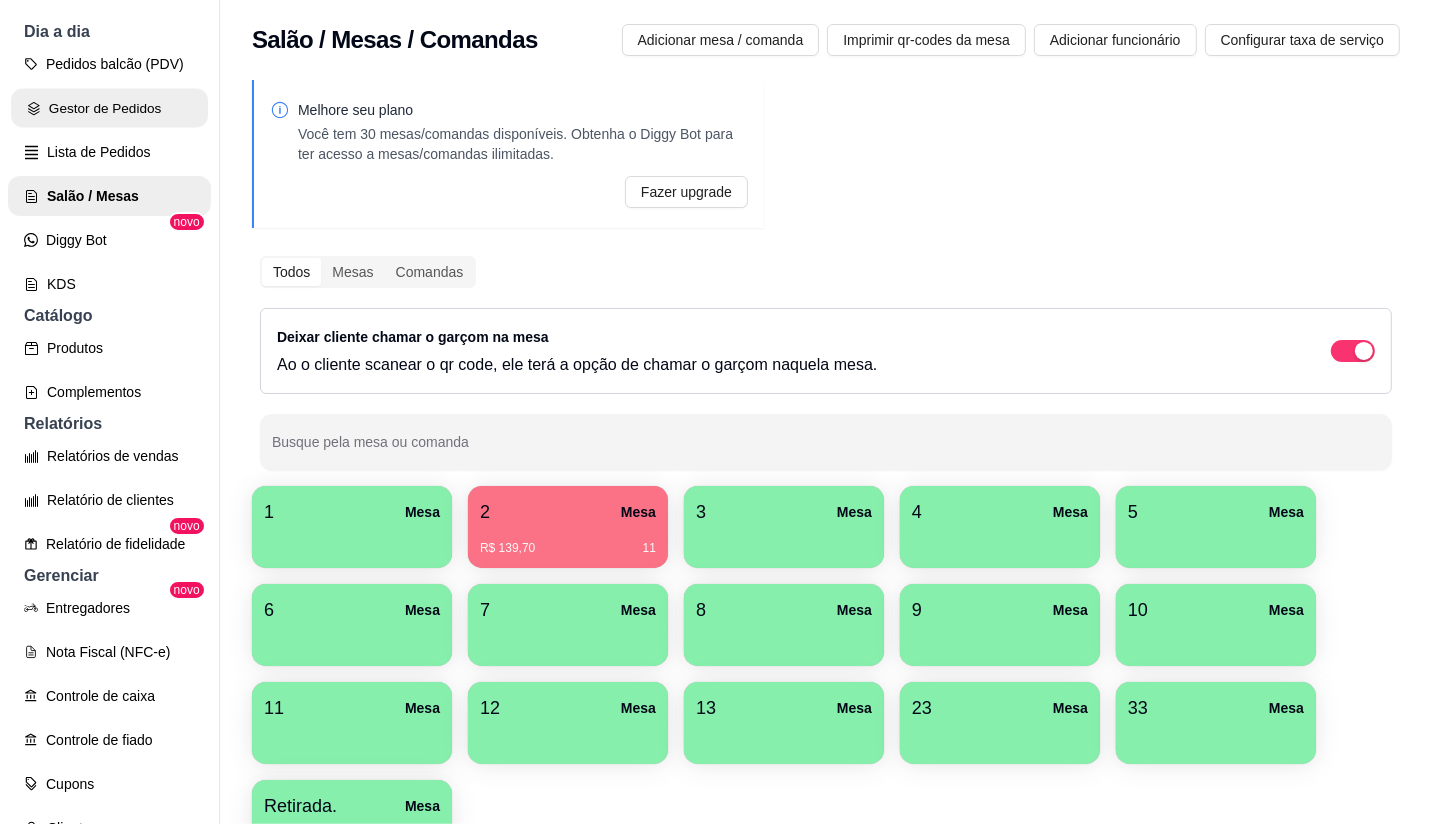 click on "Gestor de Pedidos" at bounding box center (109, 108) 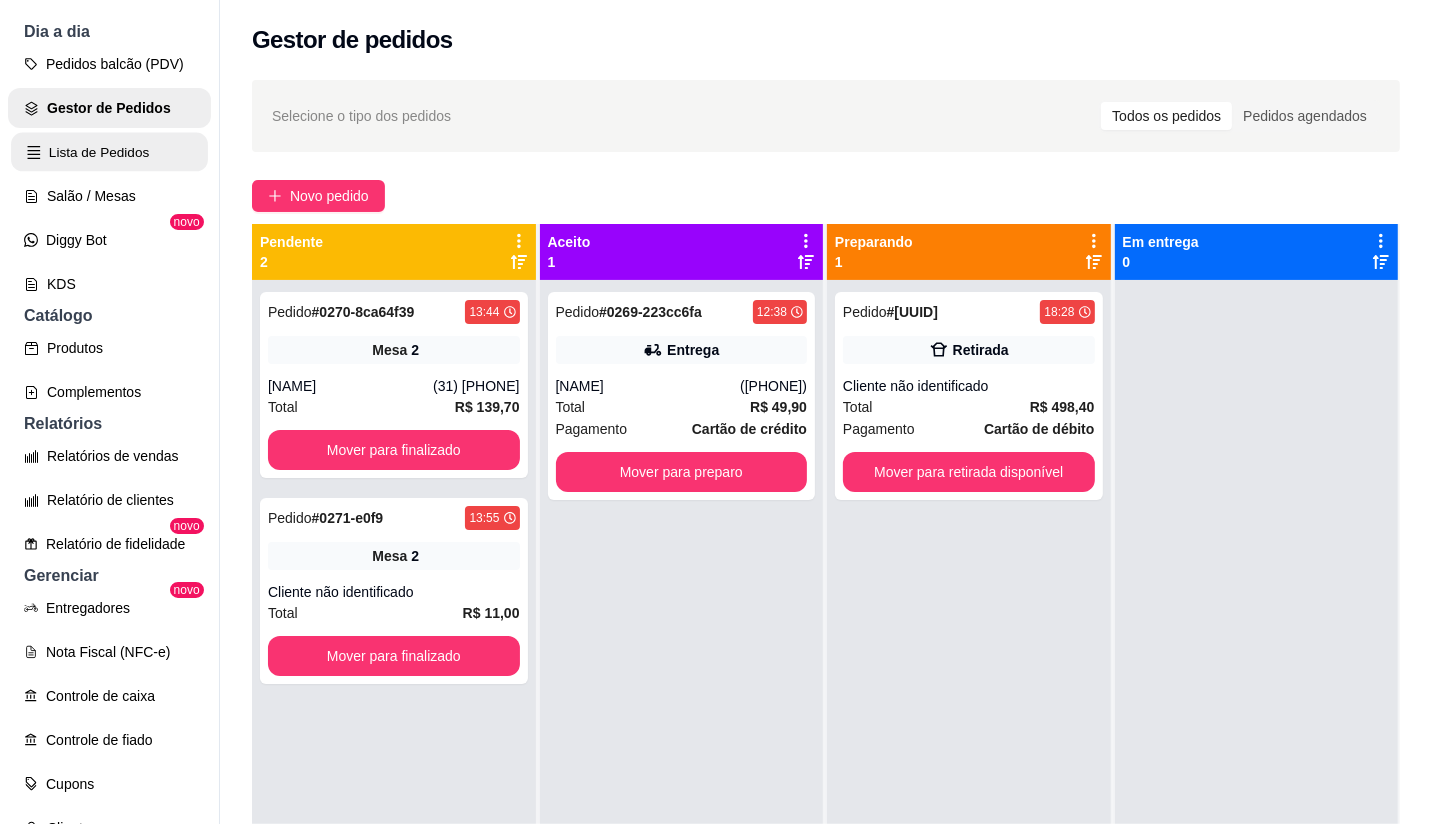 click on "Lista de Pedidos" at bounding box center [109, 152] 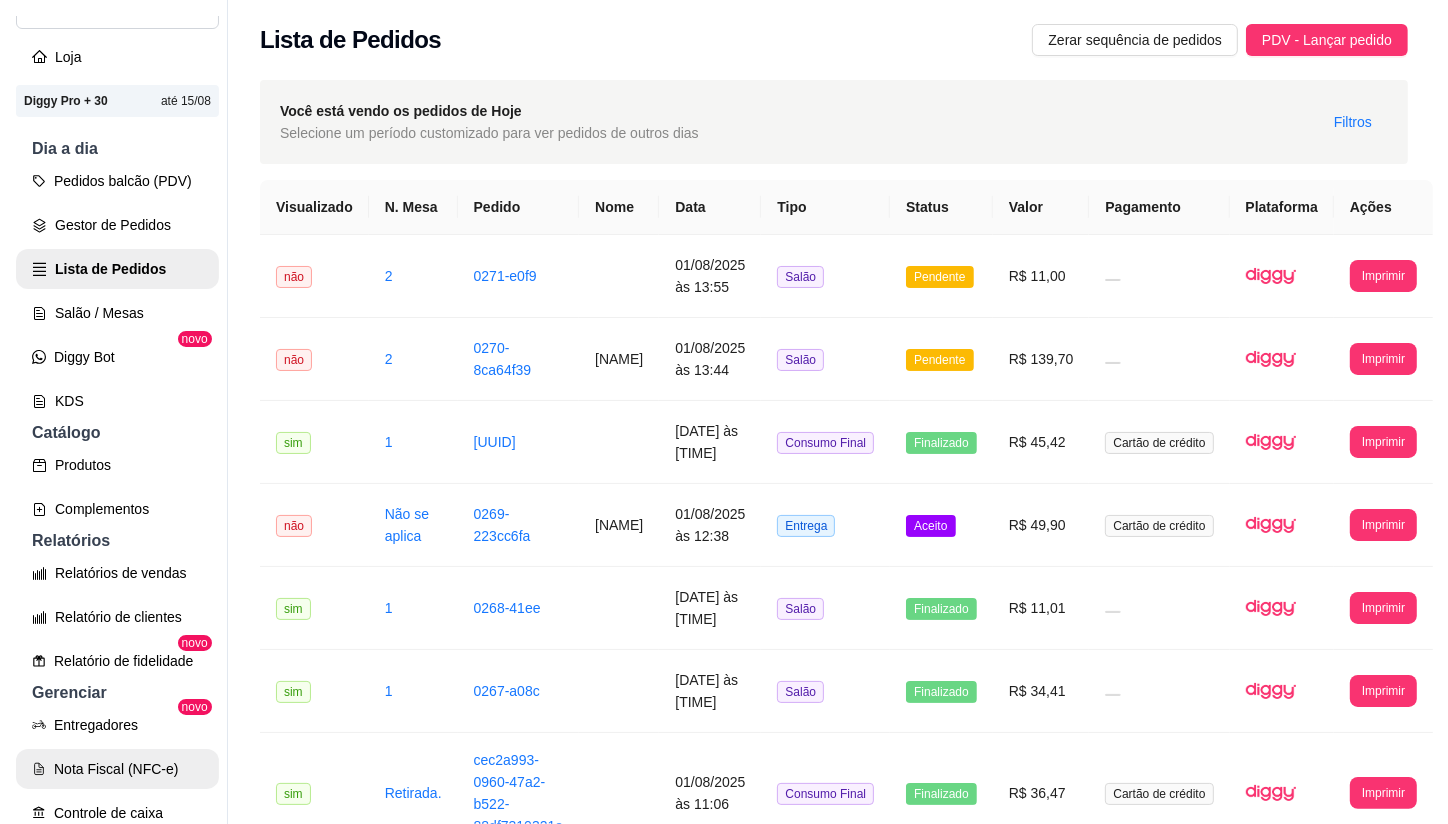 scroll, scrollTop: 101, scrollLeft: 0, axis: vertical 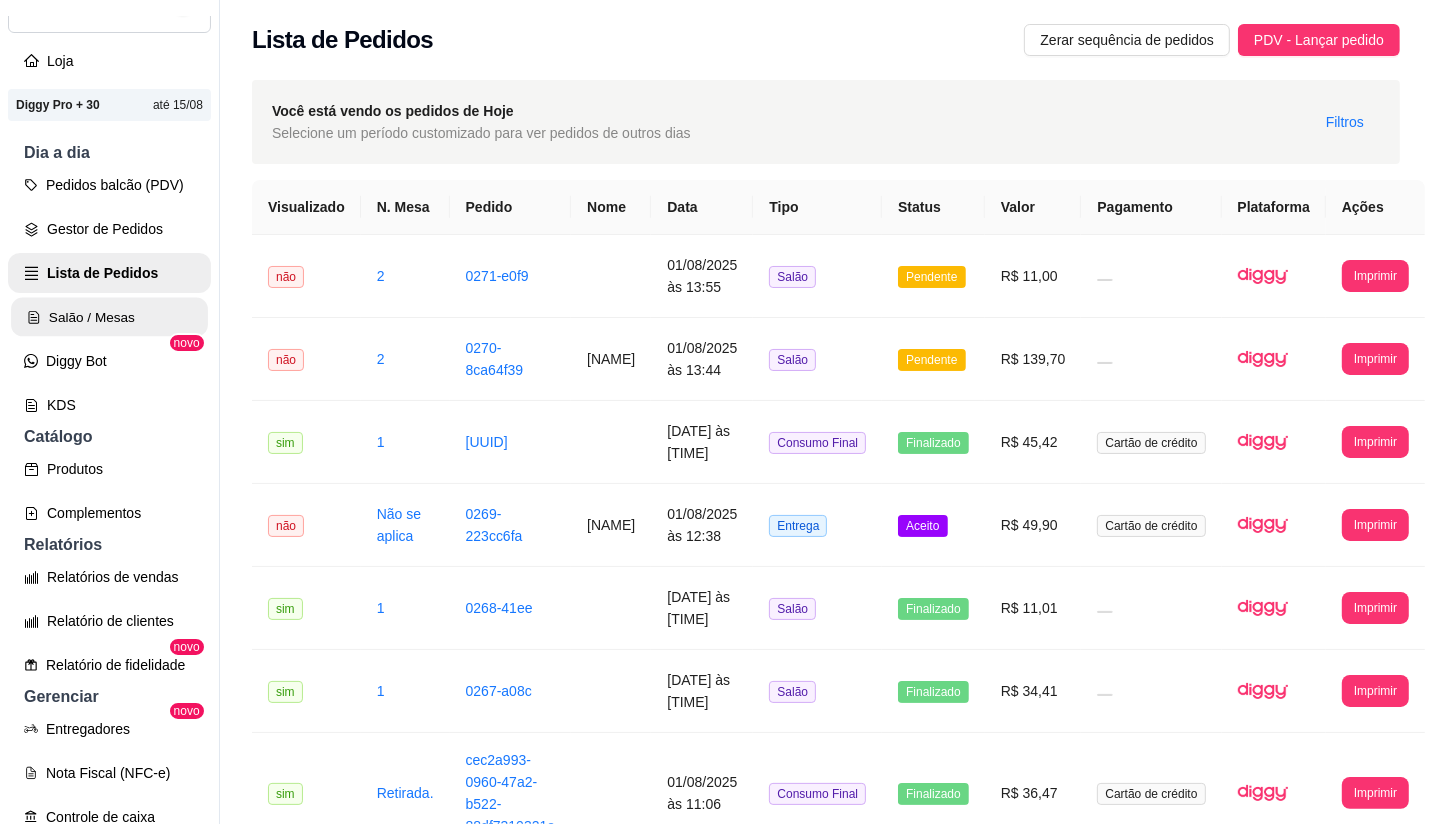 click on "Salão / Mesas" at bounding box center (109, 317) 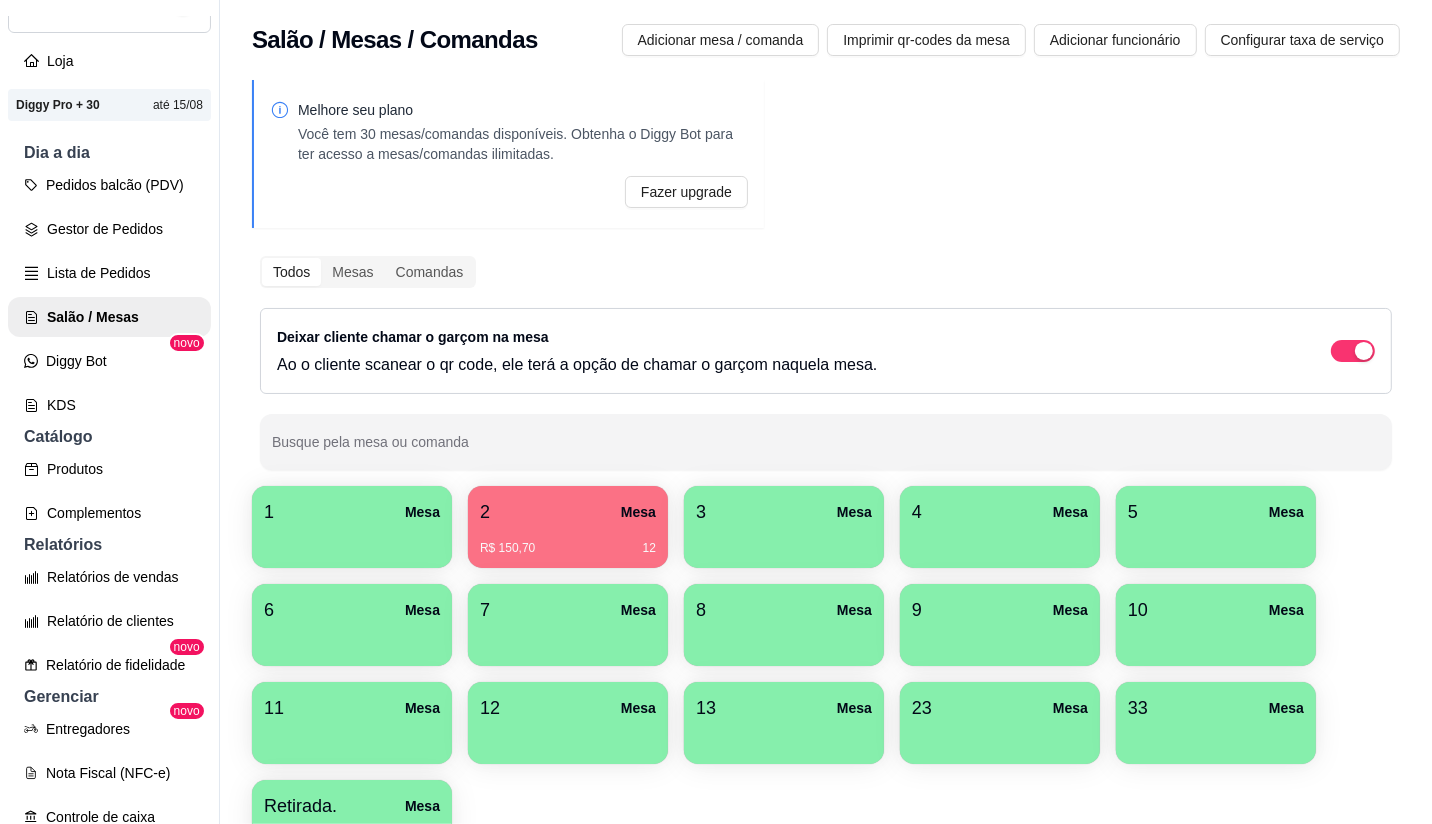 click on "2 Mesa" at bounding box center [568, 512] 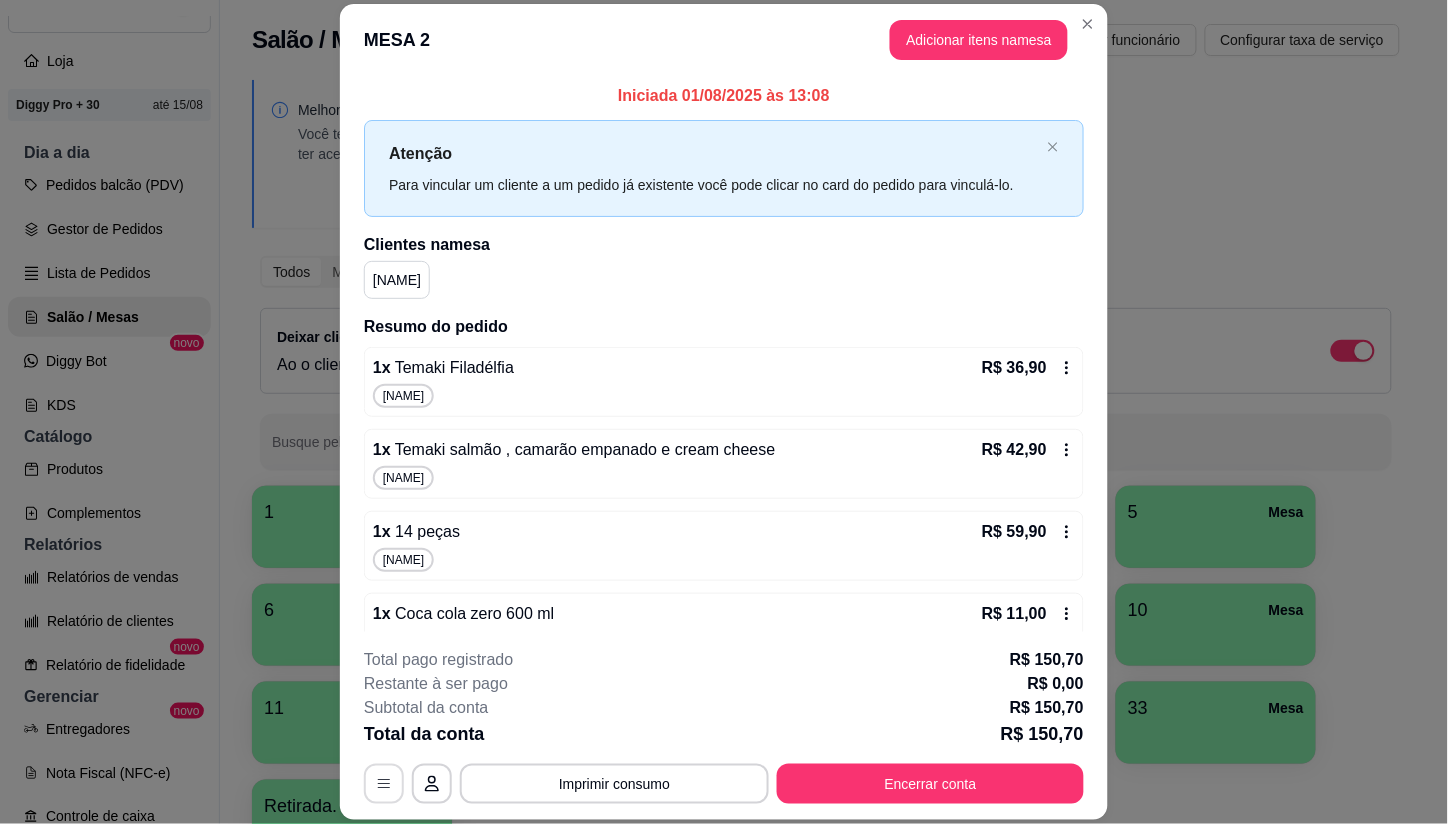 click at bounding box center (384, 784) 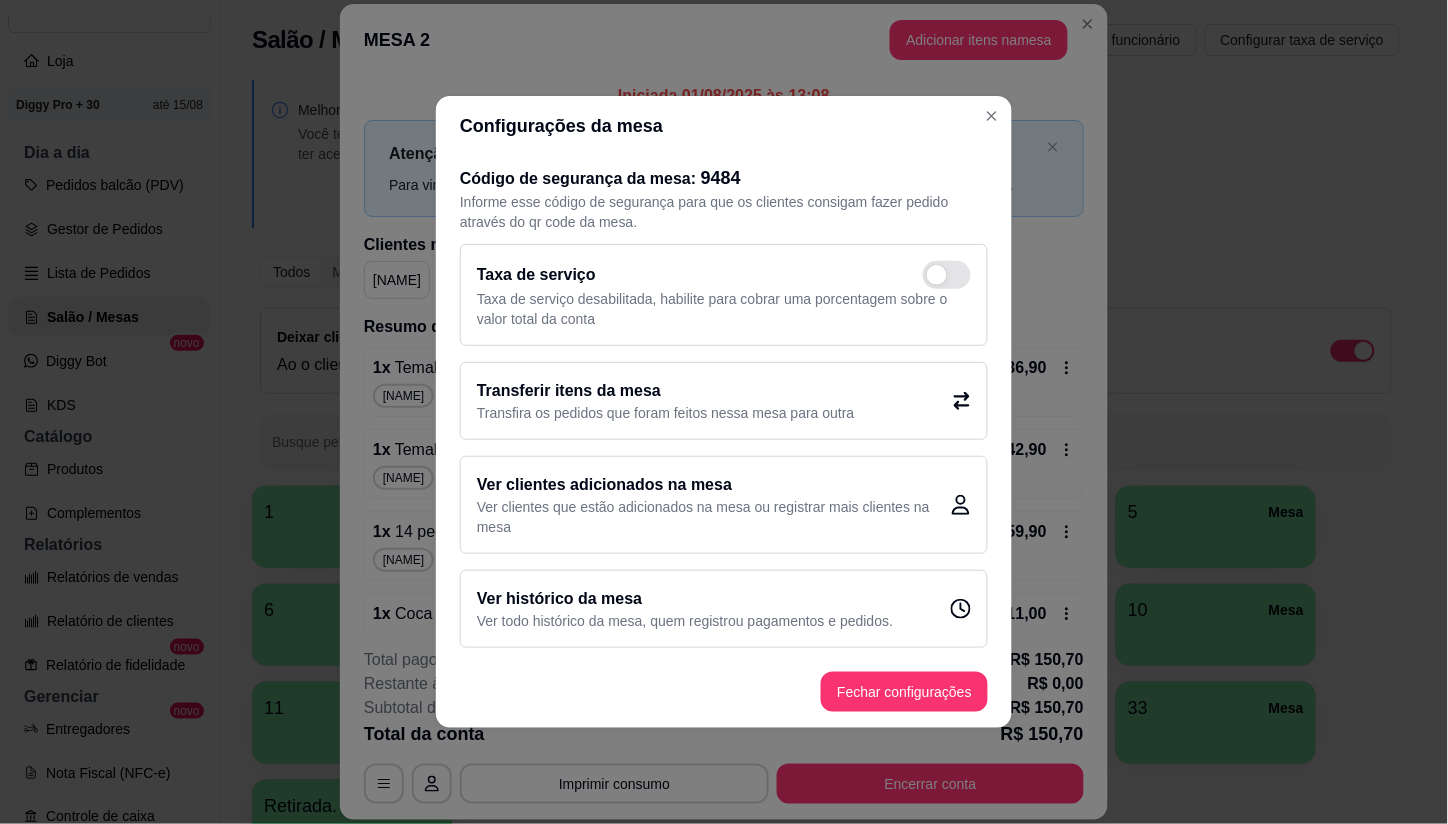 click 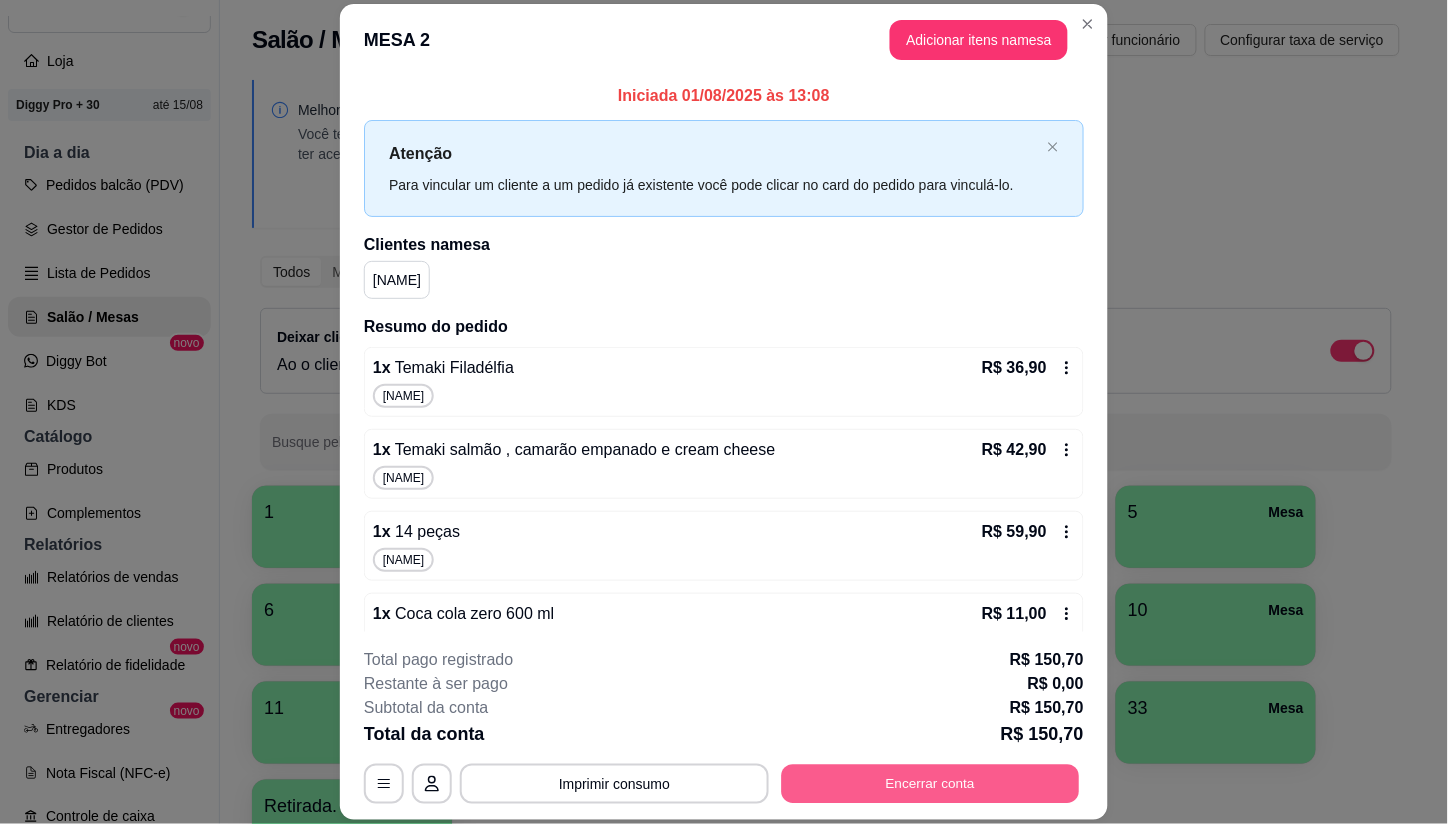 click on "Encerrar conta" at bounding box center [931, 783] 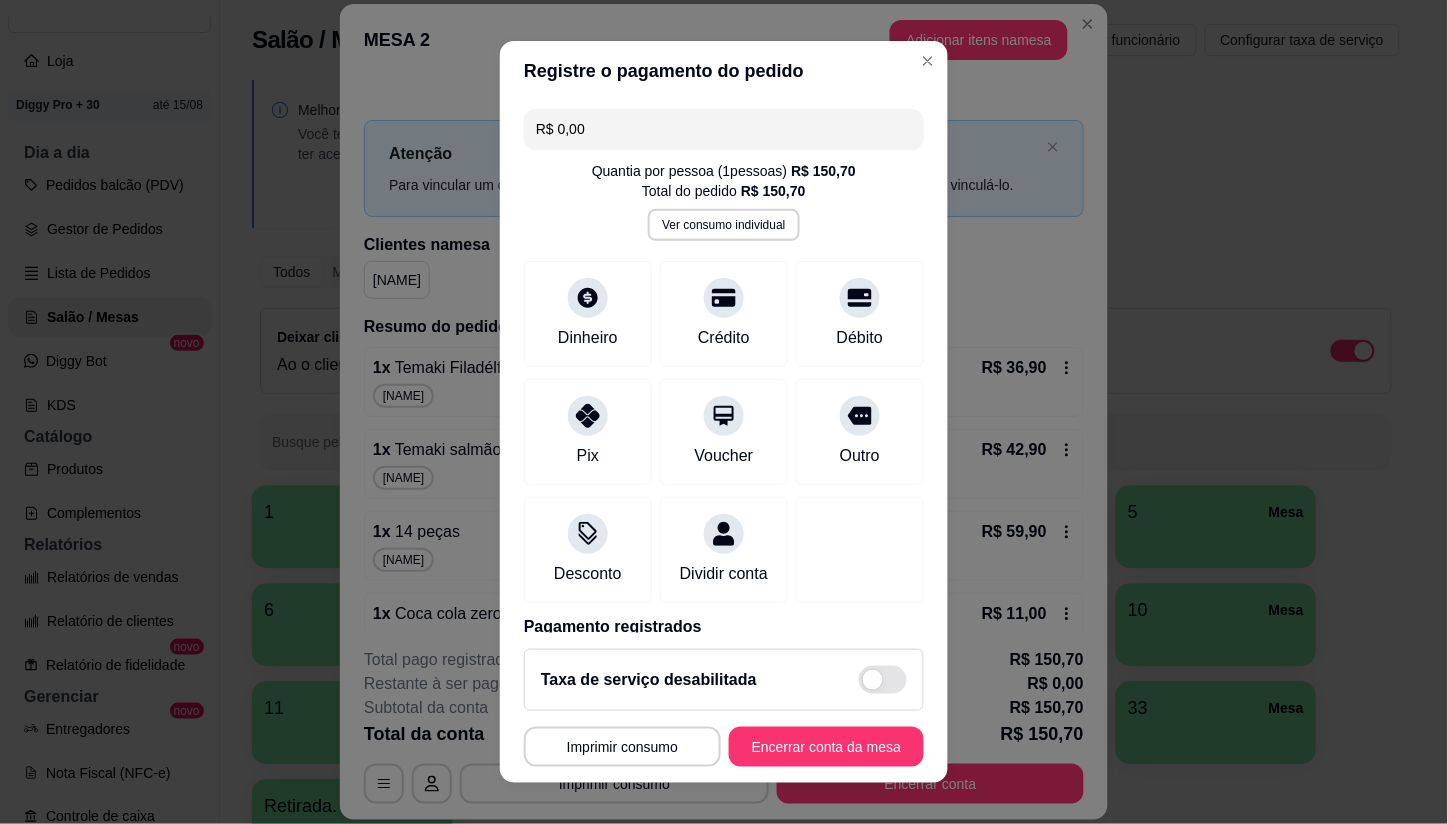 click on "R$ 0,00" at bounding box center (724, 129) 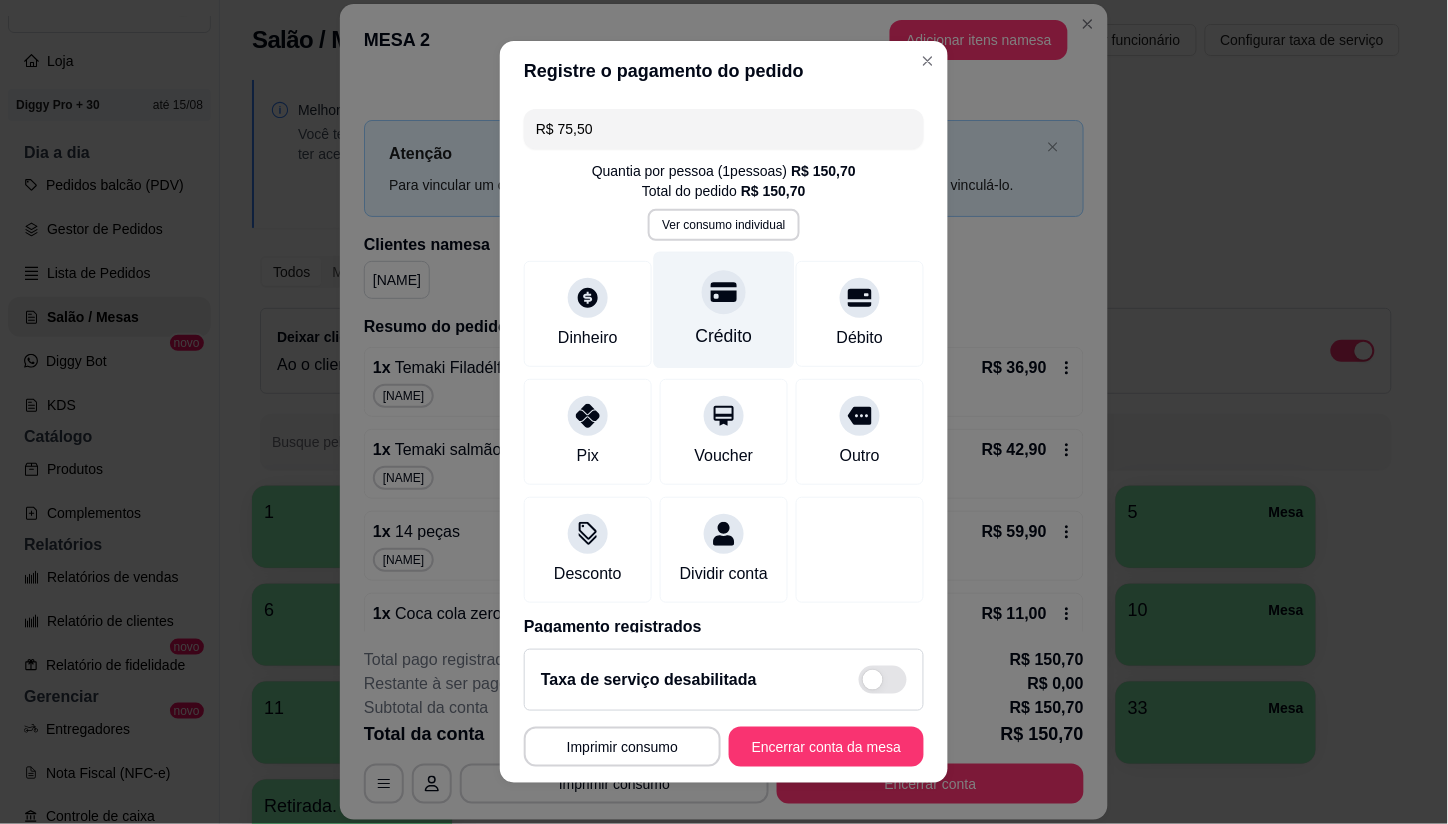 type on "R$ 75,50" 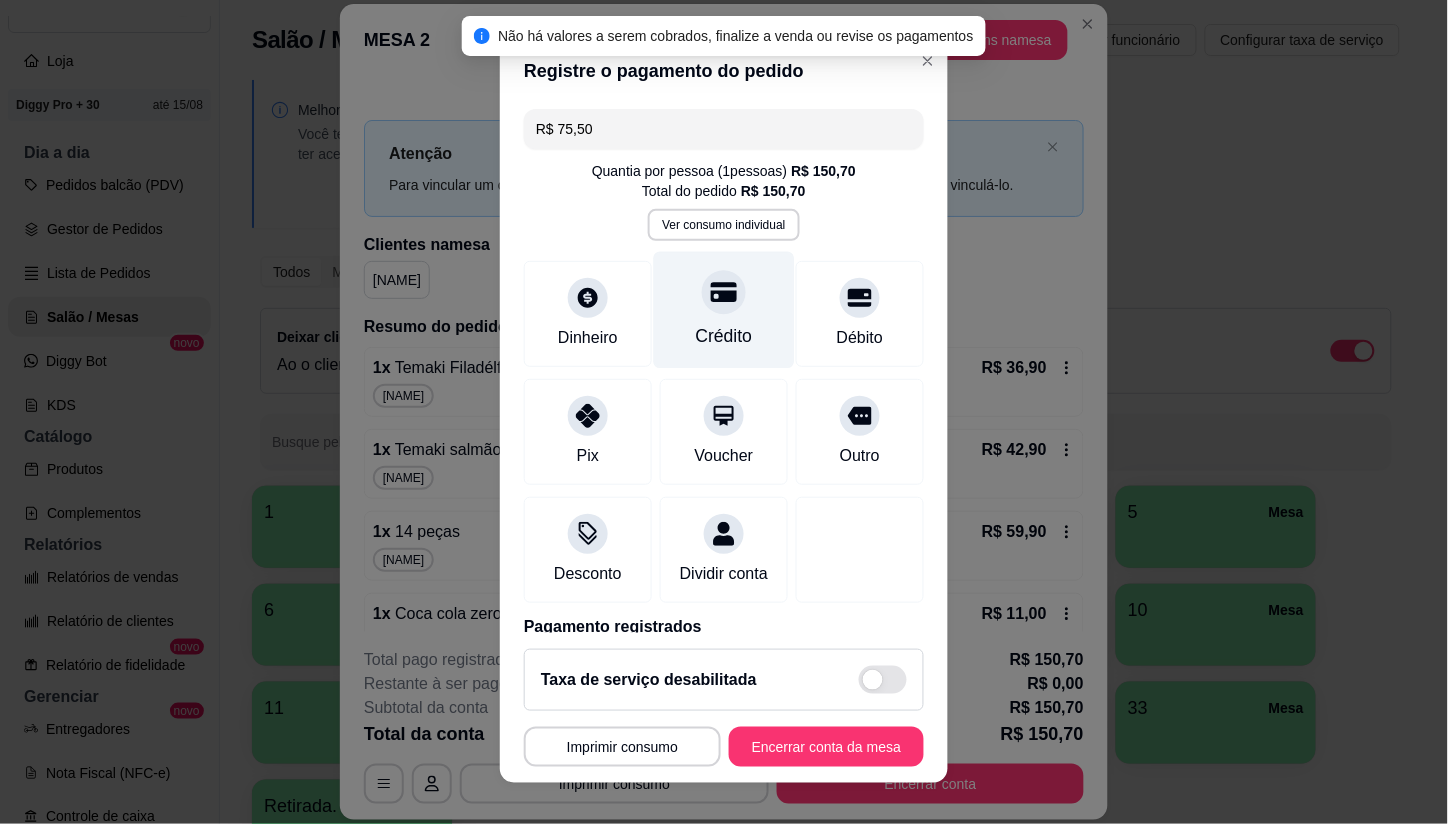 click on "Crédito" at bounding box center [724, 310] 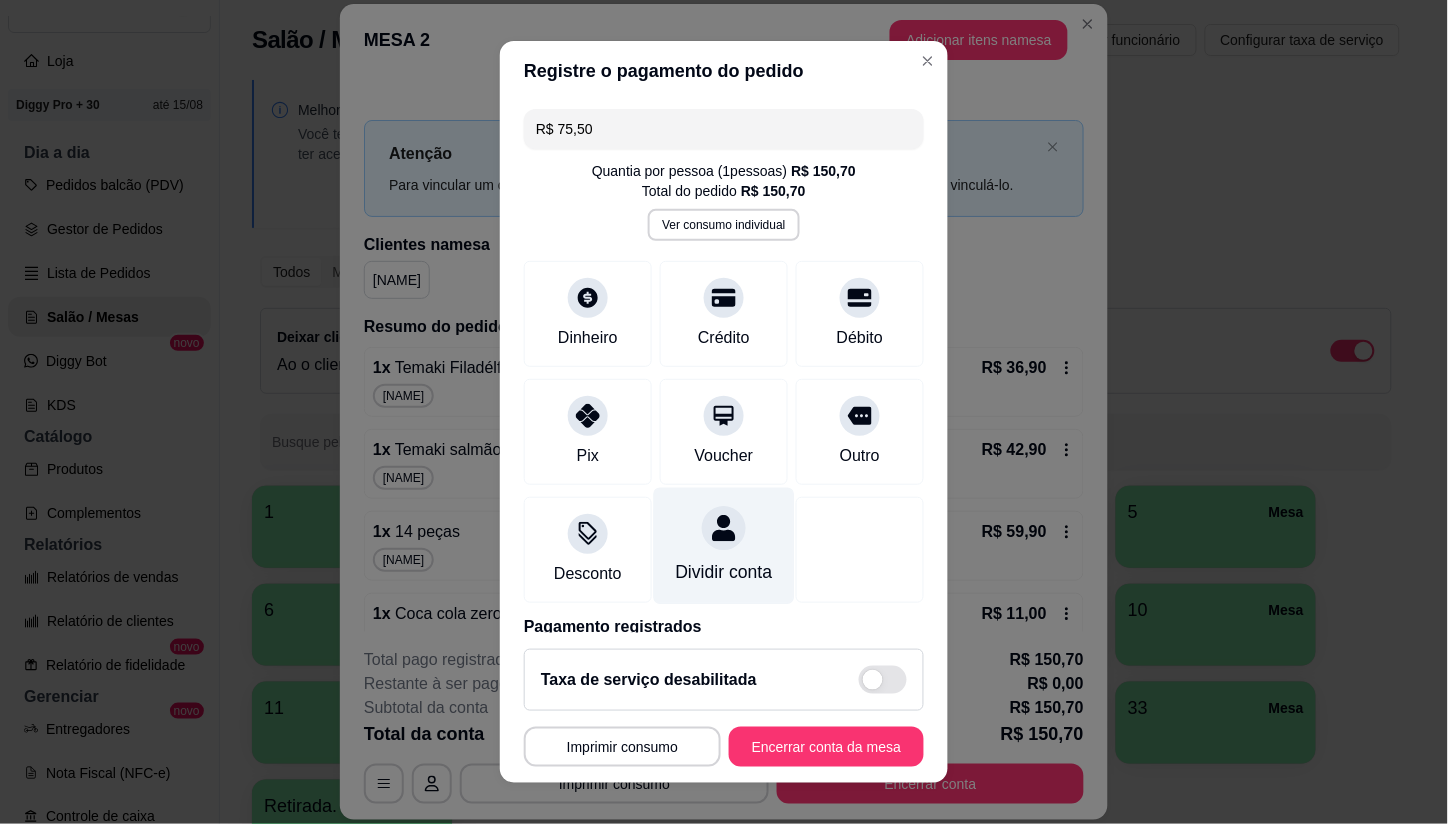 click at bounding box center (724, 529) 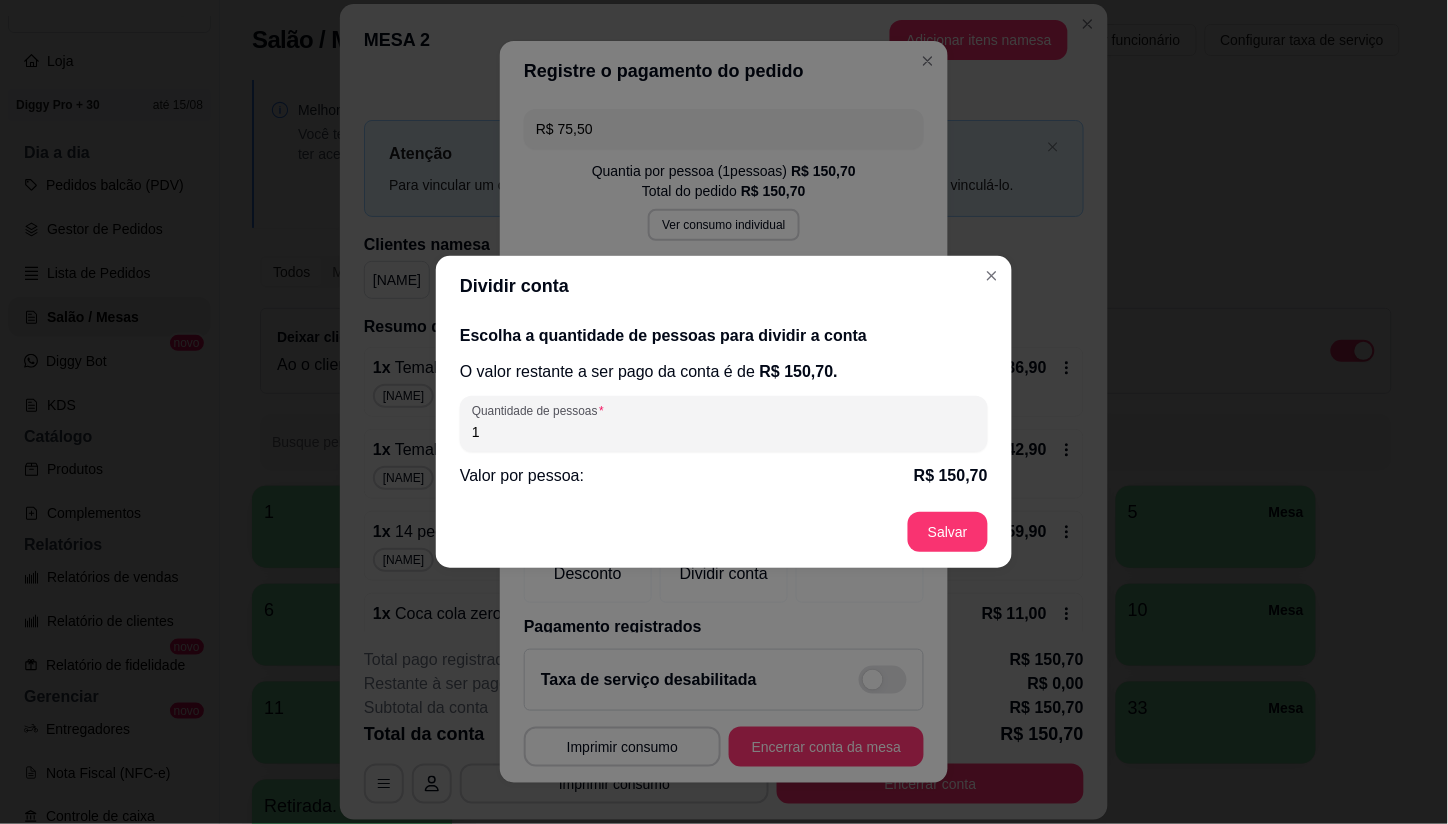 click on "Escolha a quantidade de pessoas para dividir a conta O valor restante a ser pago da conta é de   R$ 150,70 . Quantidade de pessoas 1 Valor por pessoa: R$ 150,70" at bounding box center [724, 406] 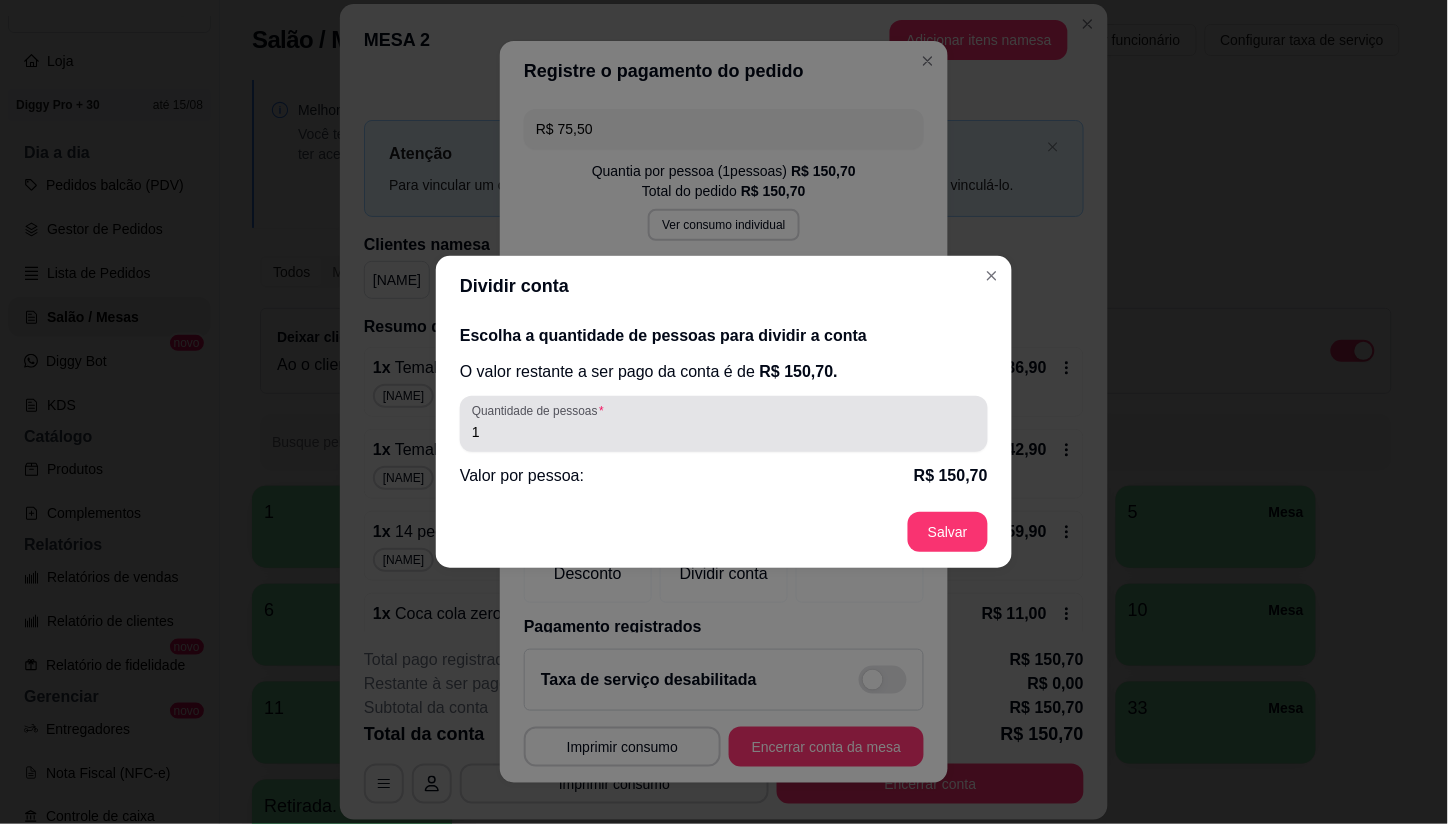 click on "1" at bounding box center [724, 432] 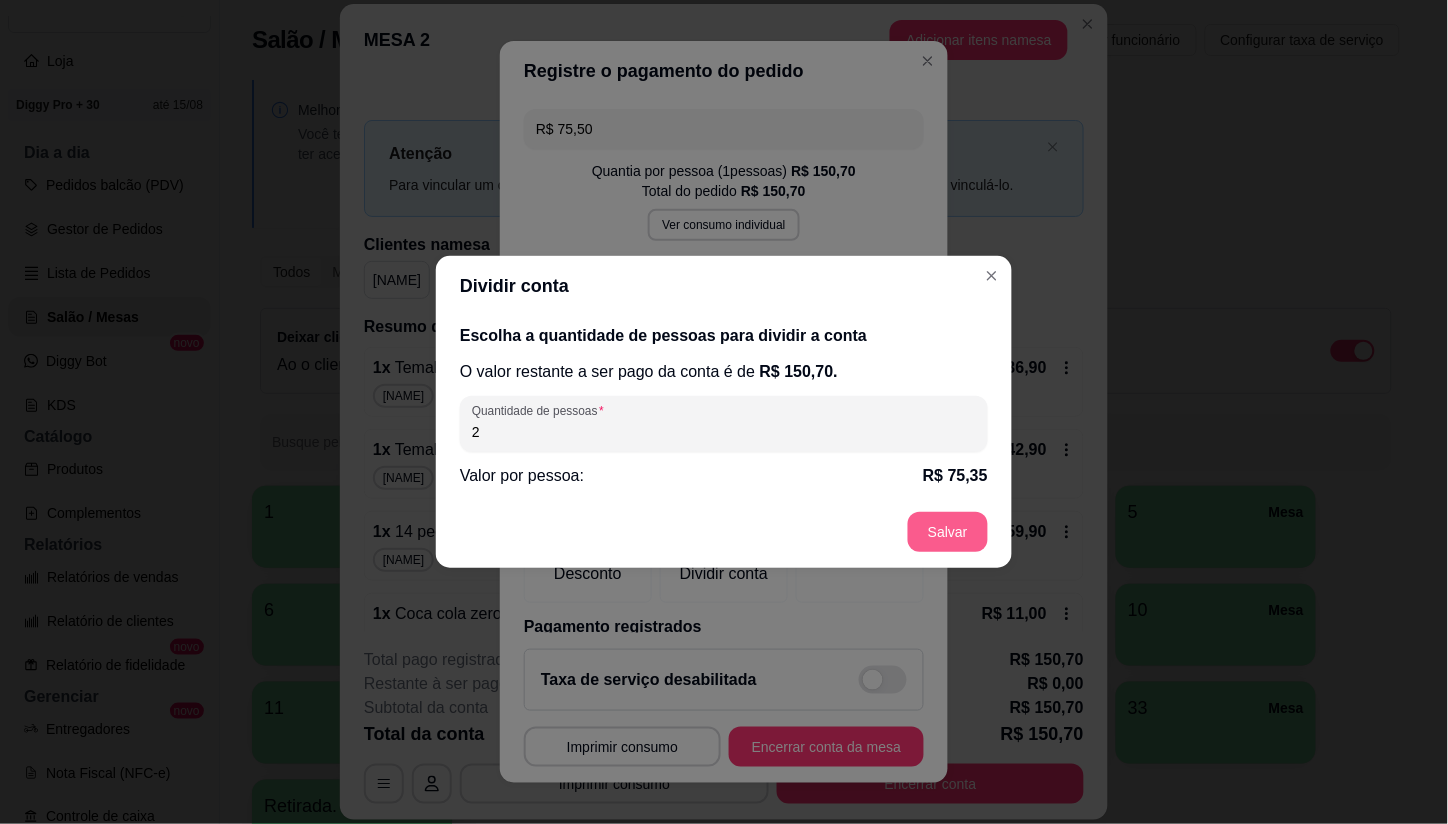 type on "2" 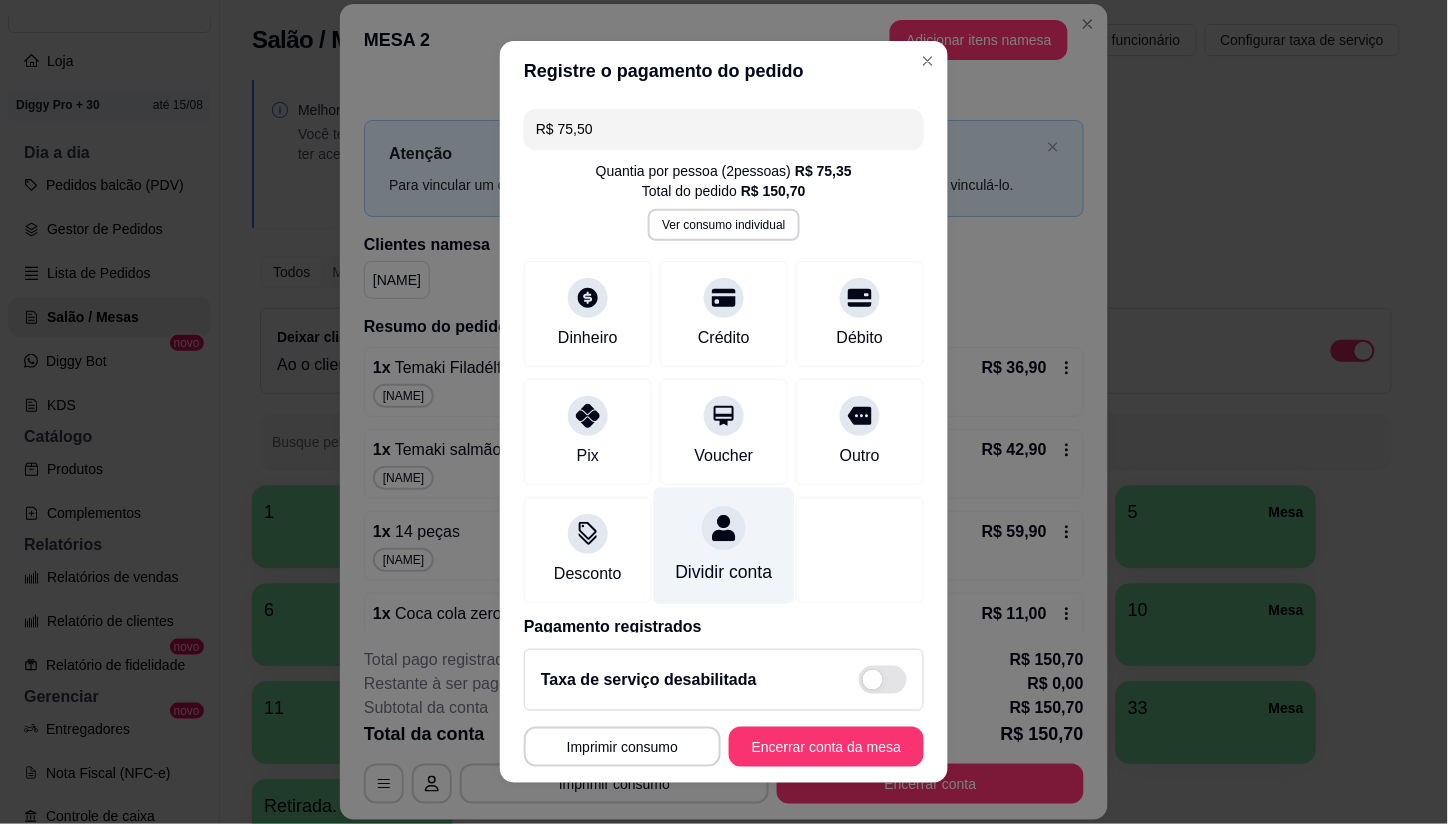 click on "Dividir conta" at bounding box center (724, 546) 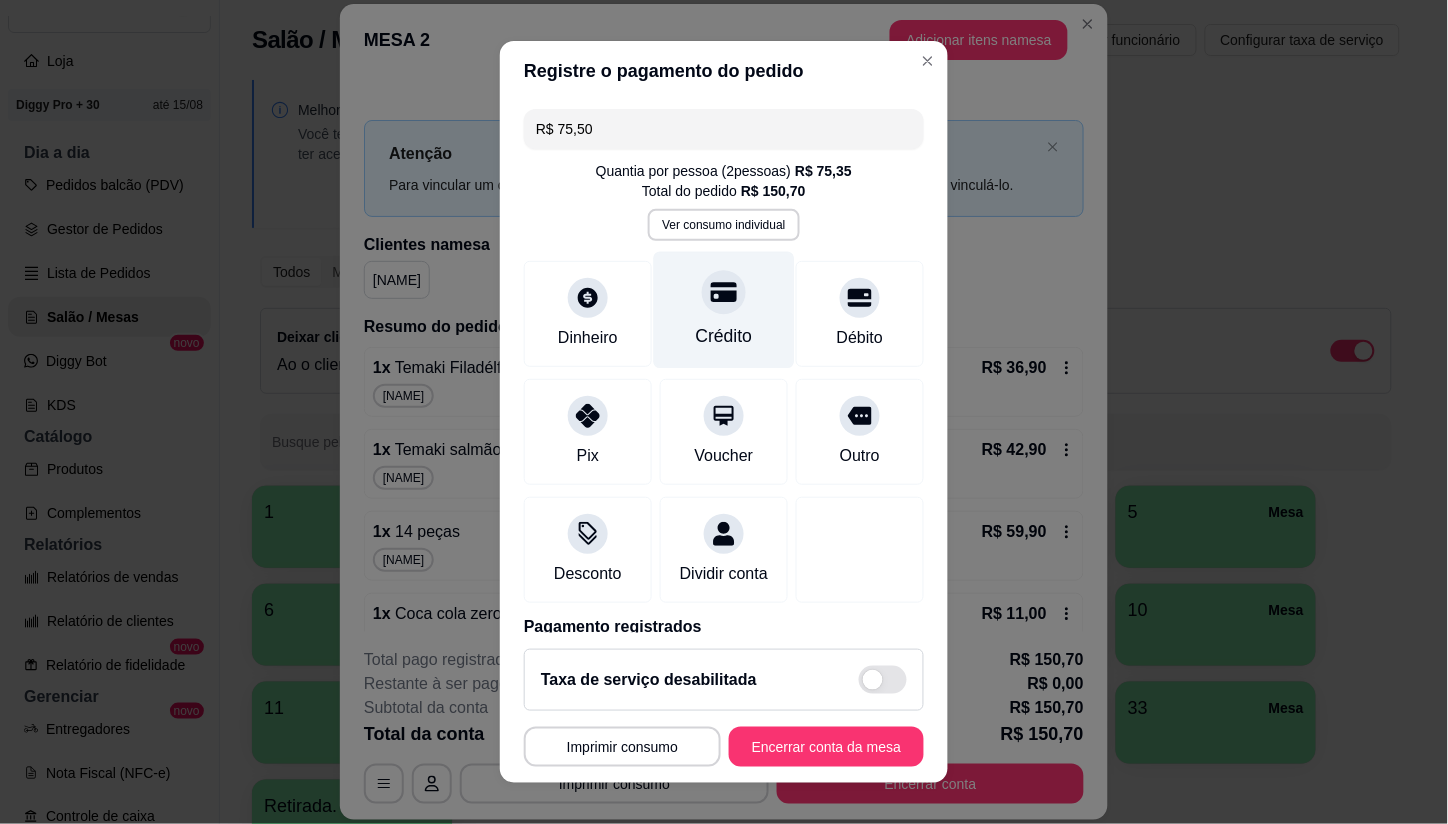click on "Crédito" at bounding box center [724, 310] 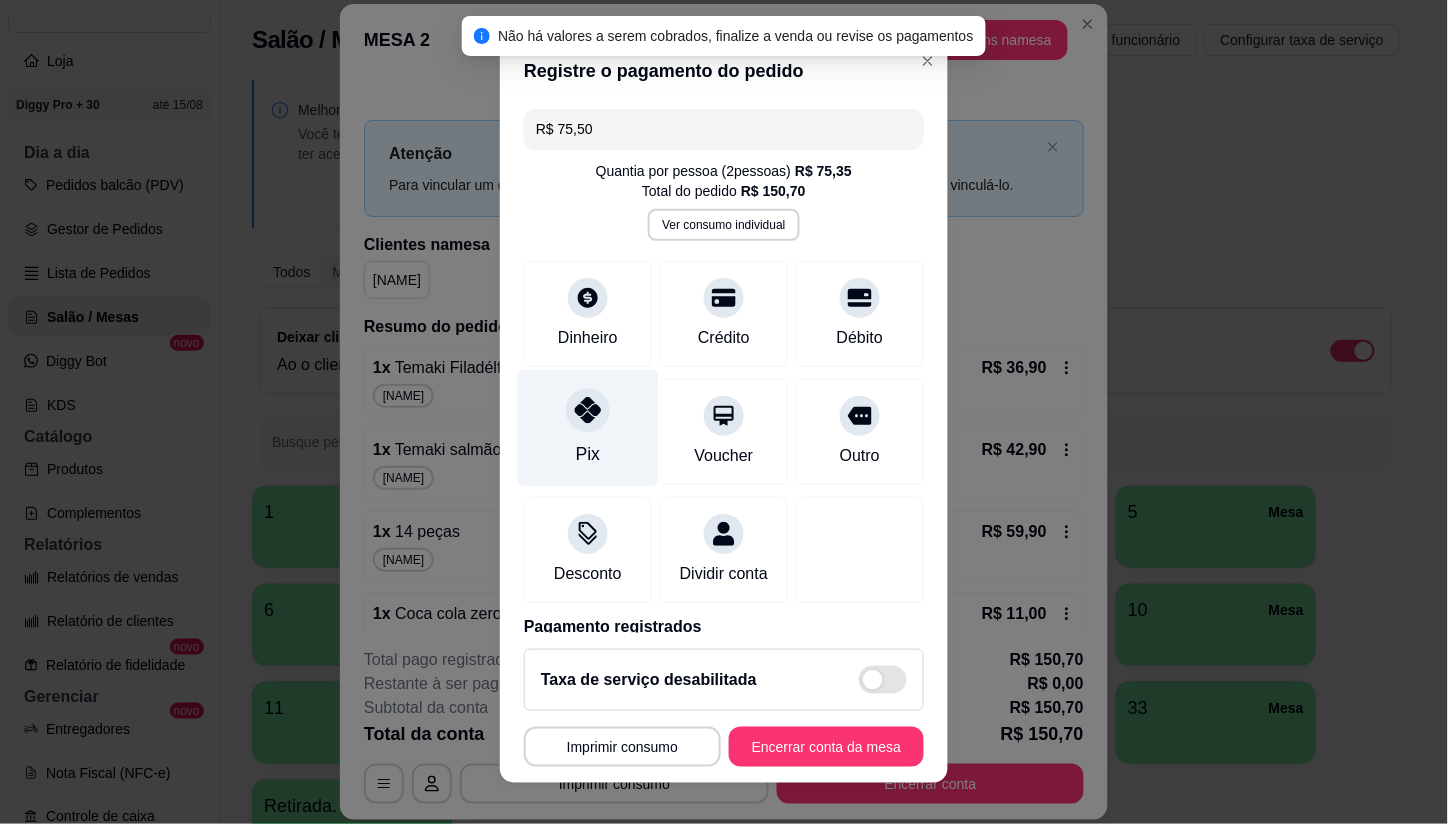 click on "Pix" at bounding box center (588, 454) 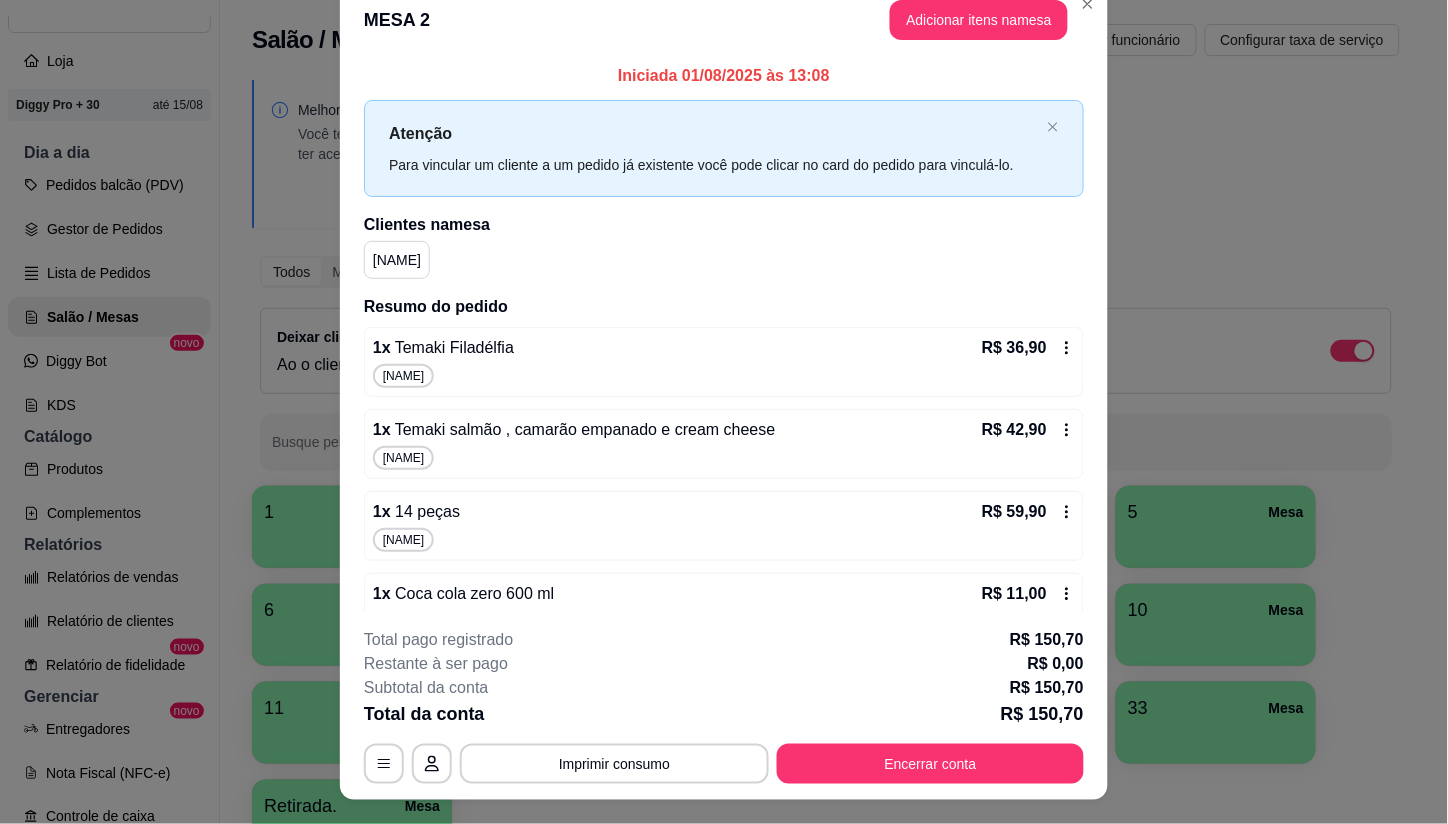 scroll, scrollTop: 0, scrollLeft: 0, axis: both 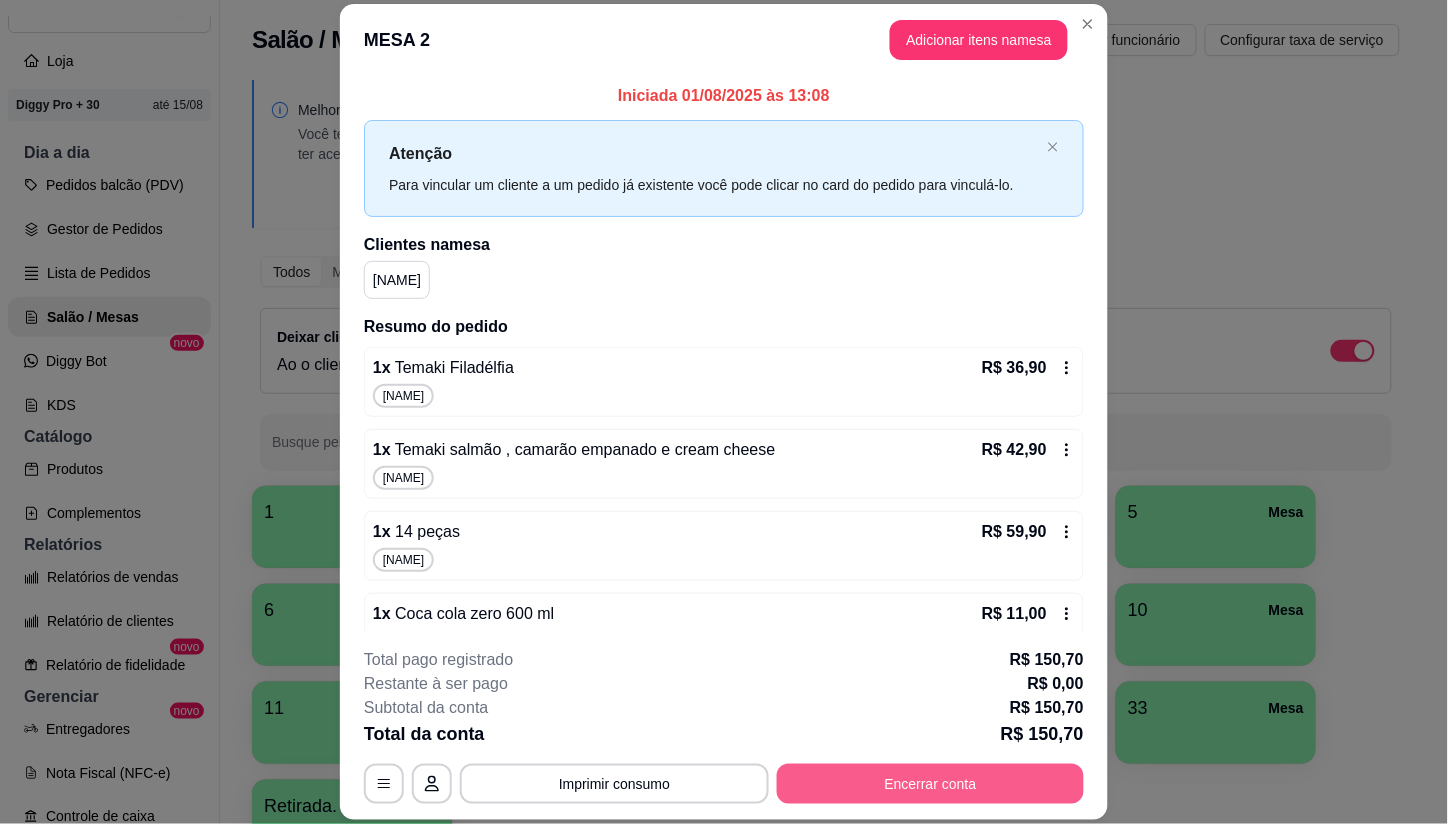 click on "Encerrar conta" at bounding box center (930, 784) 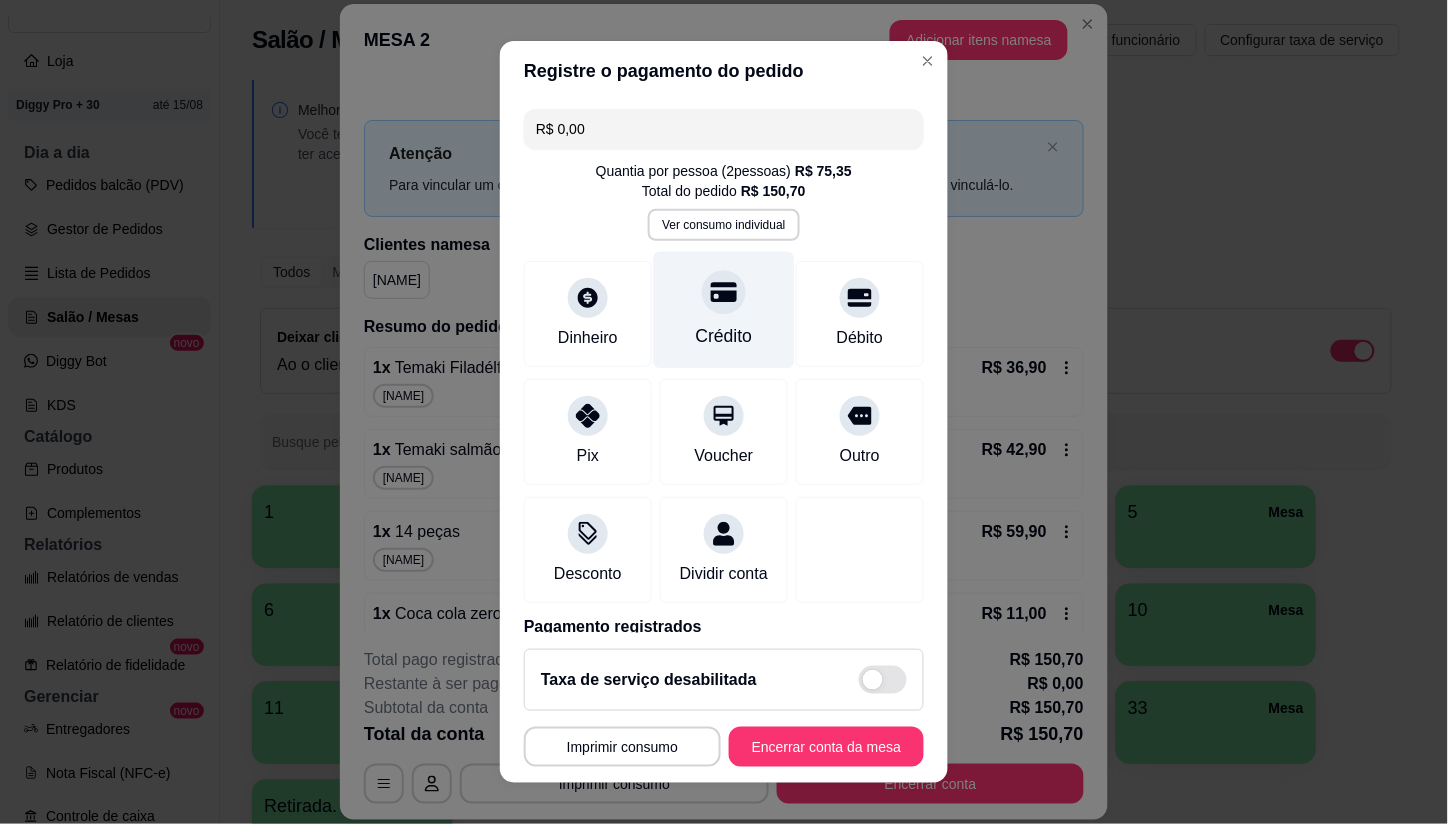 click on "Crédito" at bounding box center [724, 310] 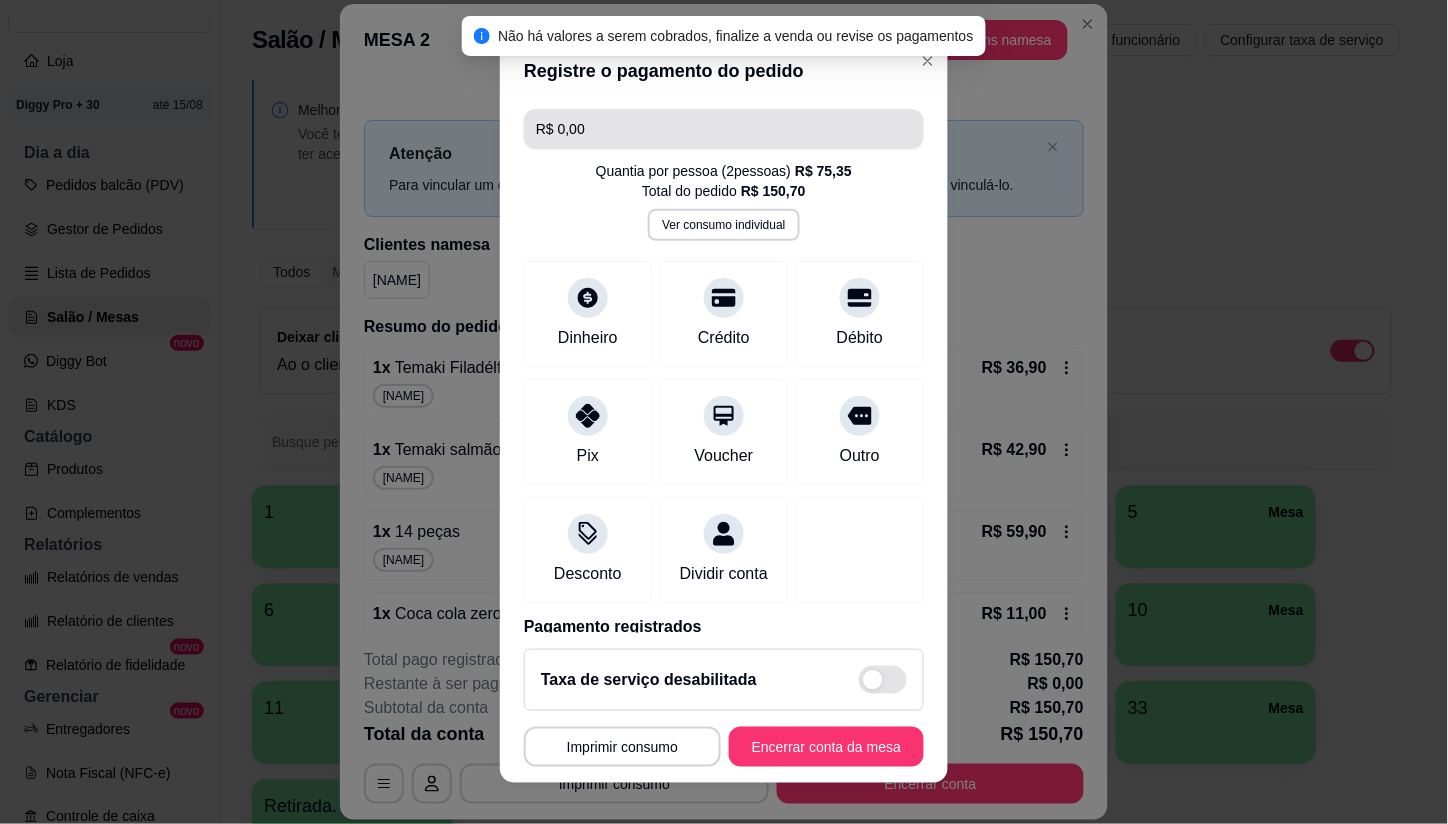 click on "R$ 0,00" at bounding box center [724, 129] 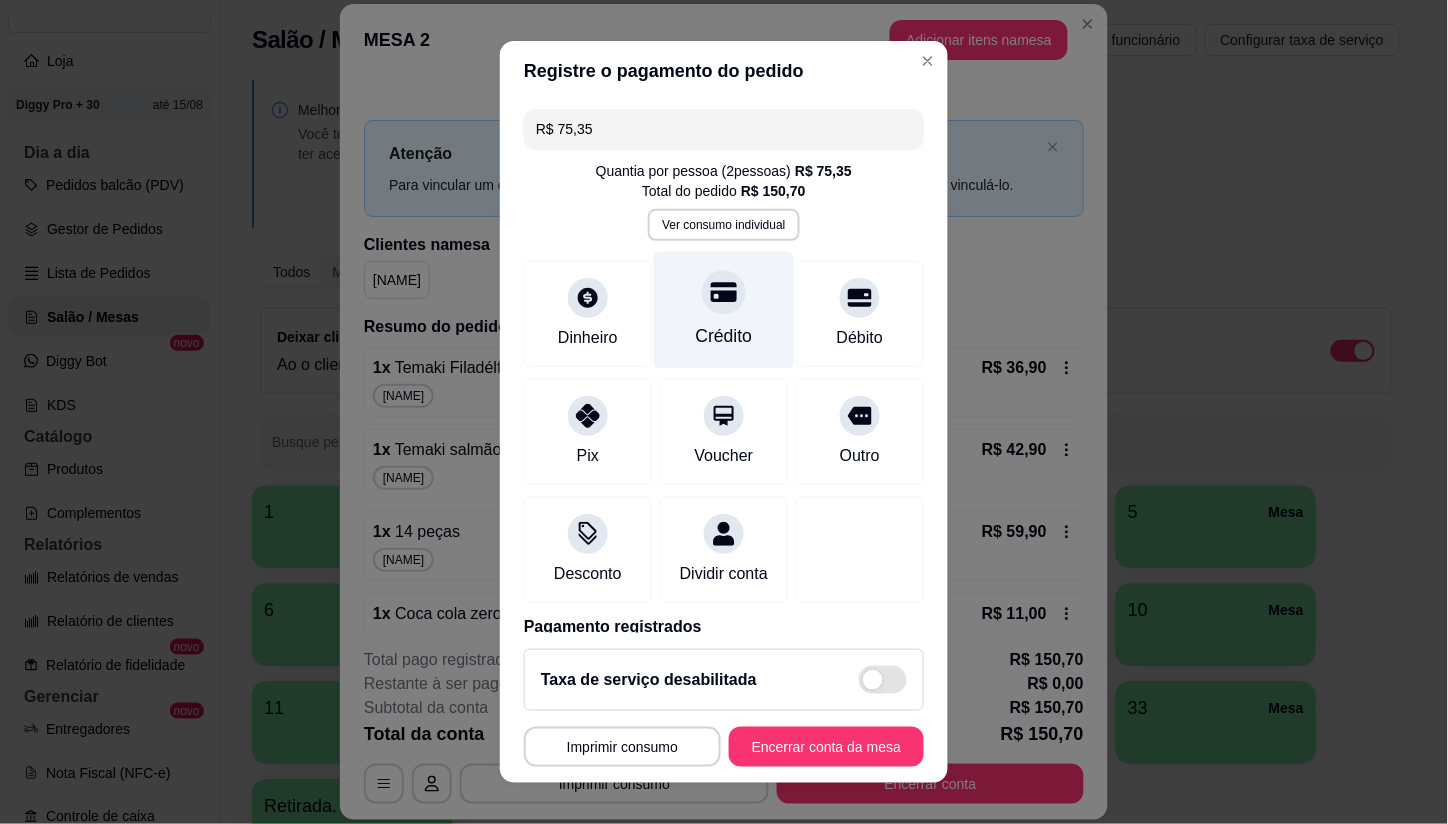 type on "R$ 75,35" 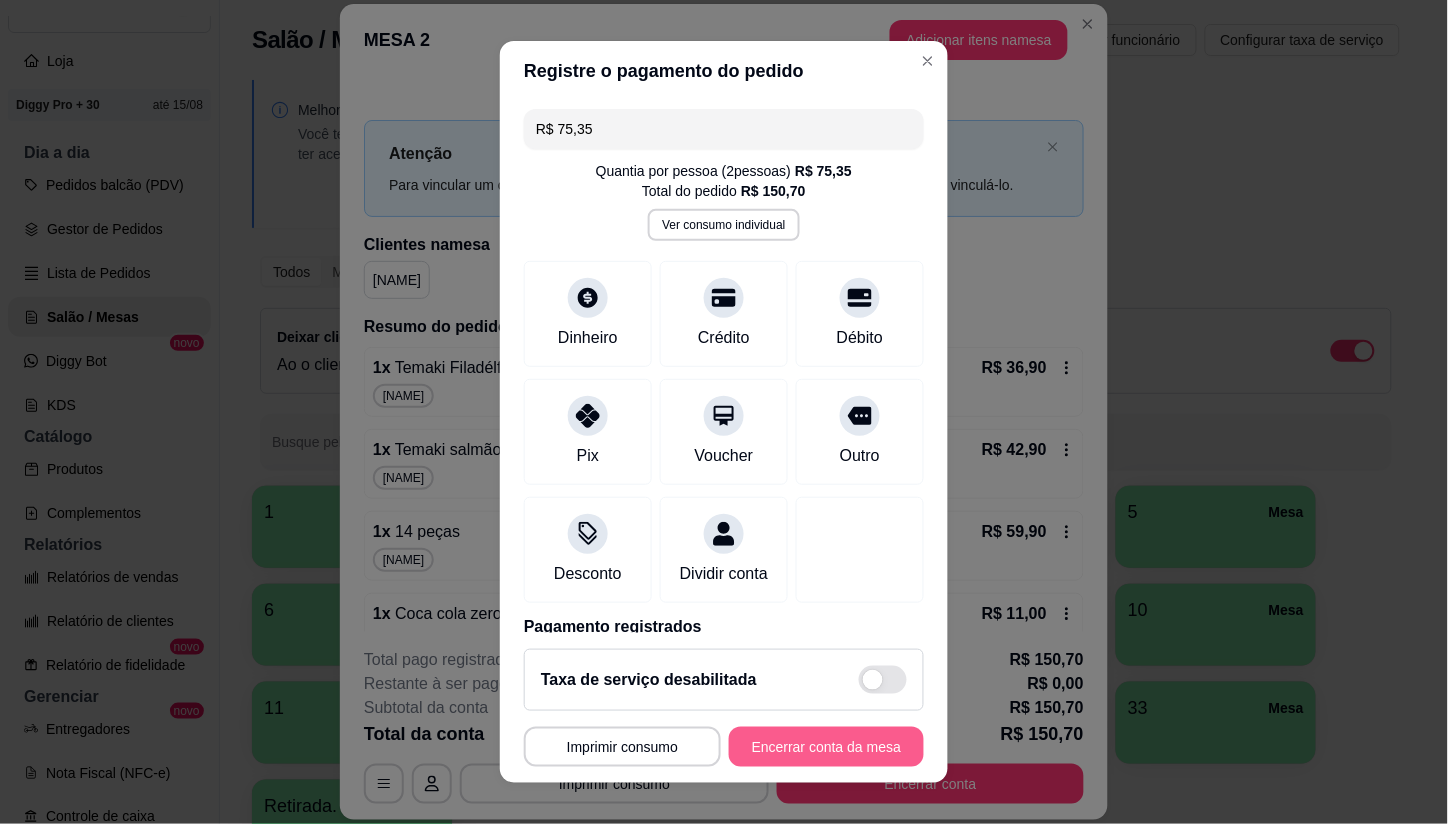 click on "Encerrar conta da mesa" at bounding box center (826, 747) 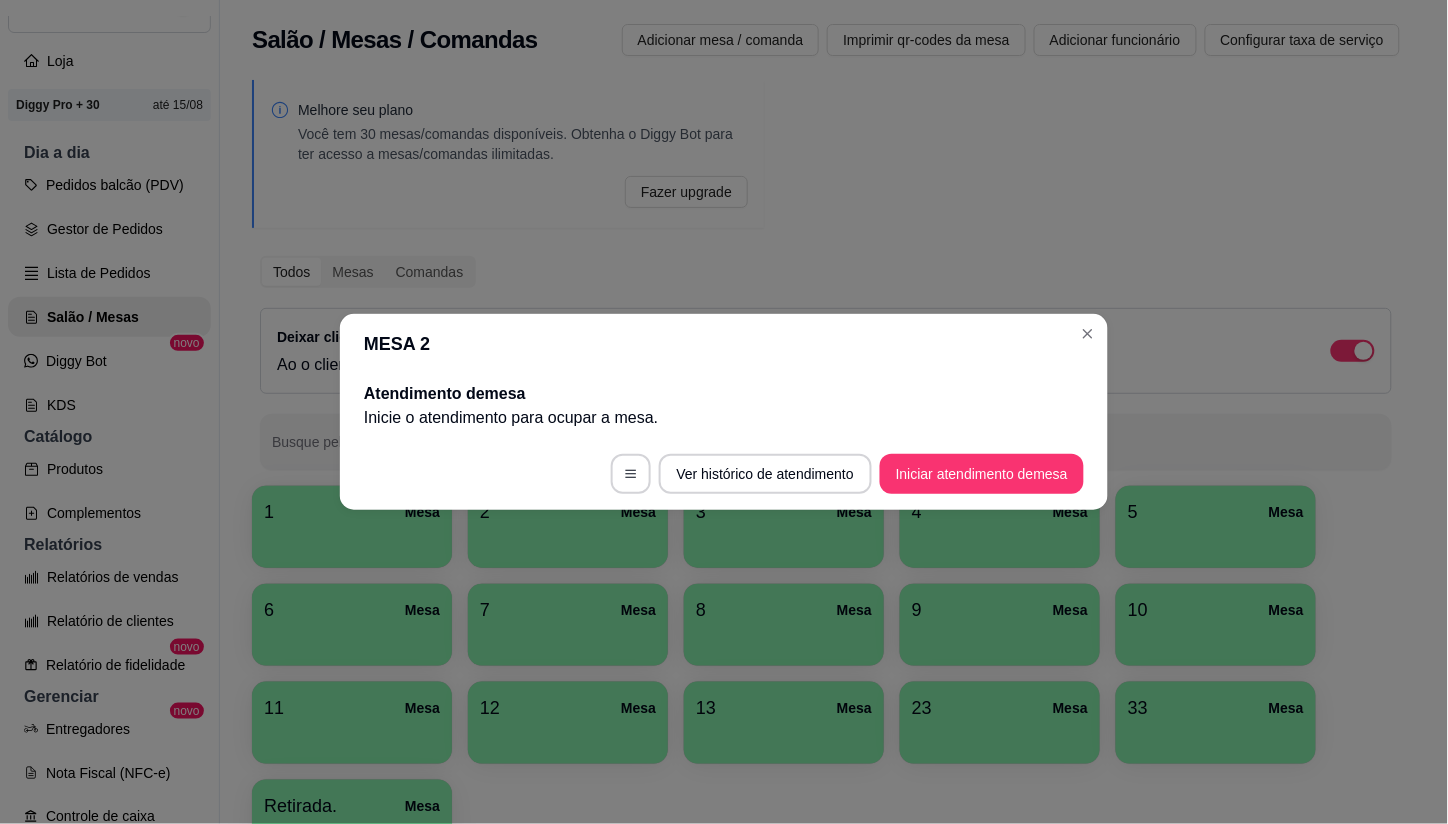 click on "MESA 2" at bounding box center [724, 344] 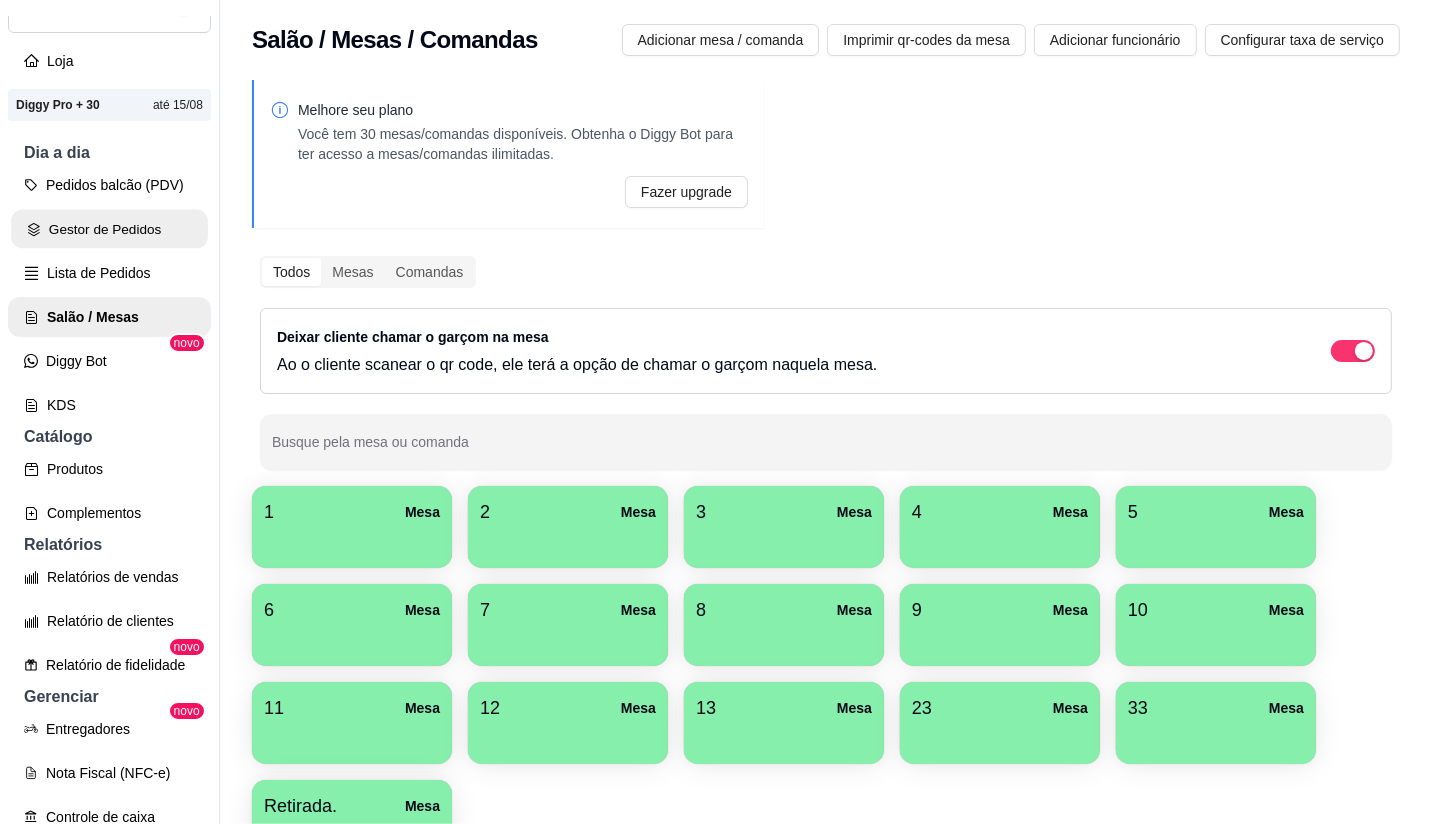 click on "Gestor de Pedidos" at bounding box center (109, 229) 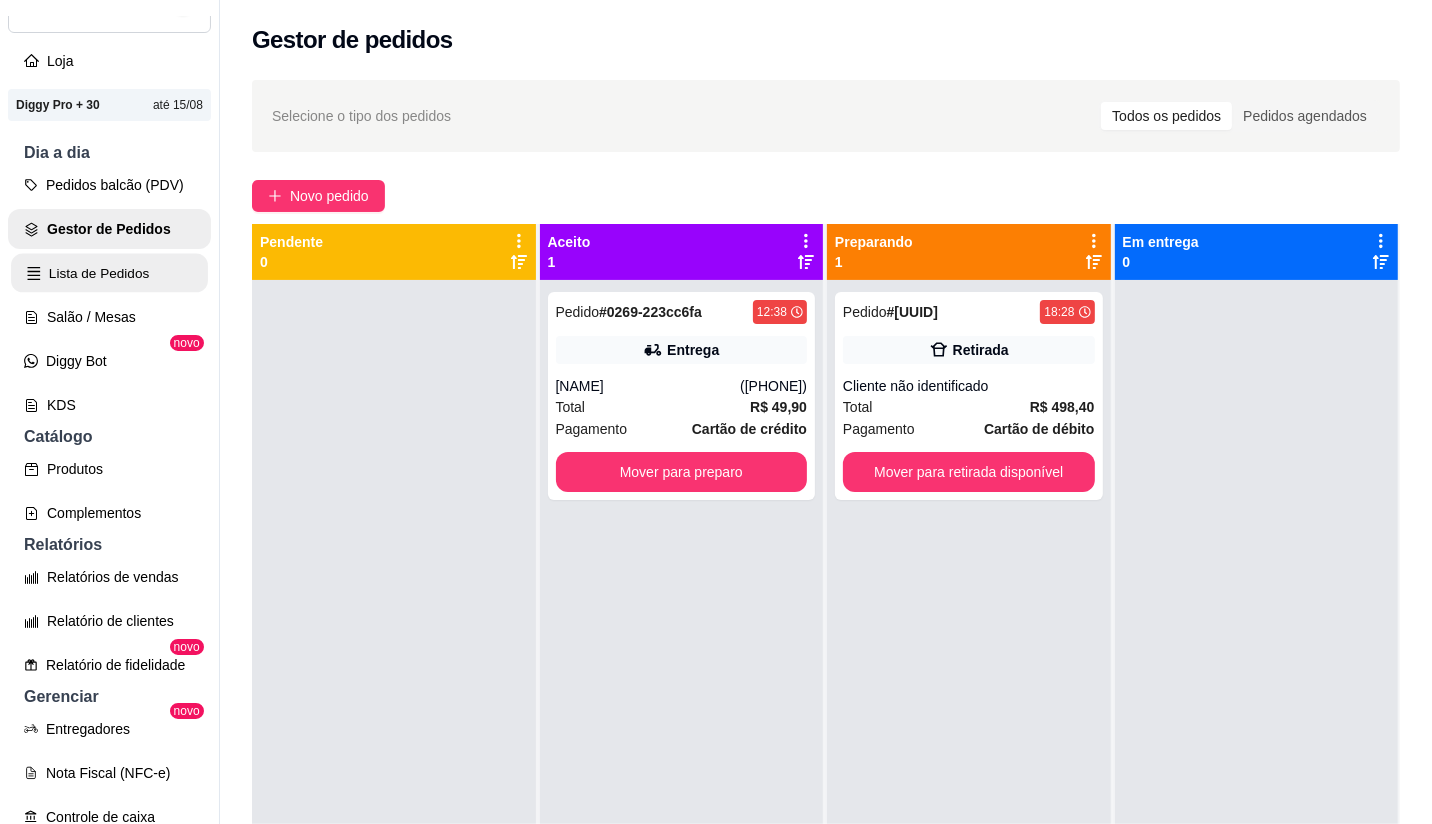 click on "Lista de Pedidos" at bounding box center [109, 273] 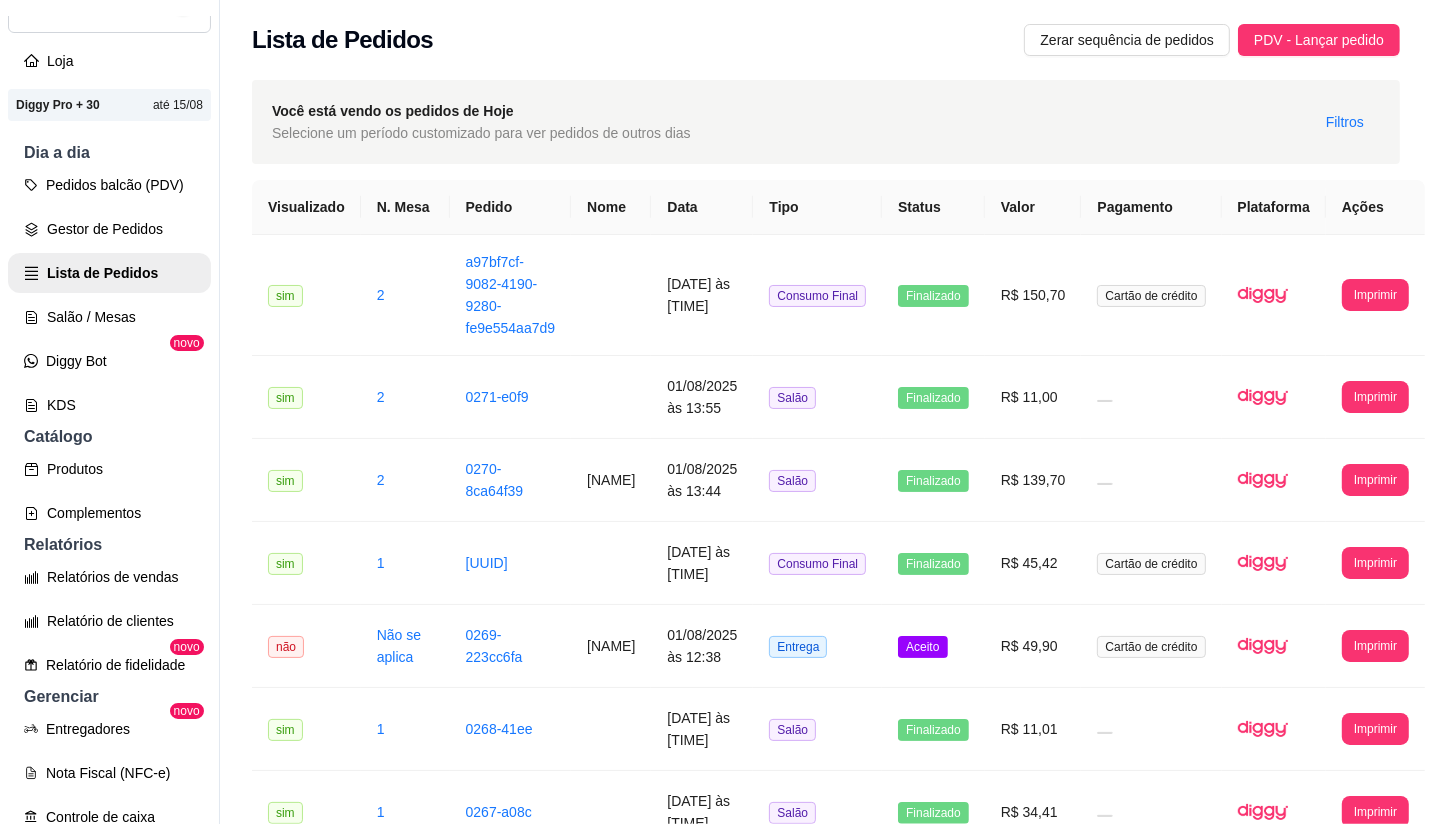 click on "Pagamento" at bounding box center (1151, 207) 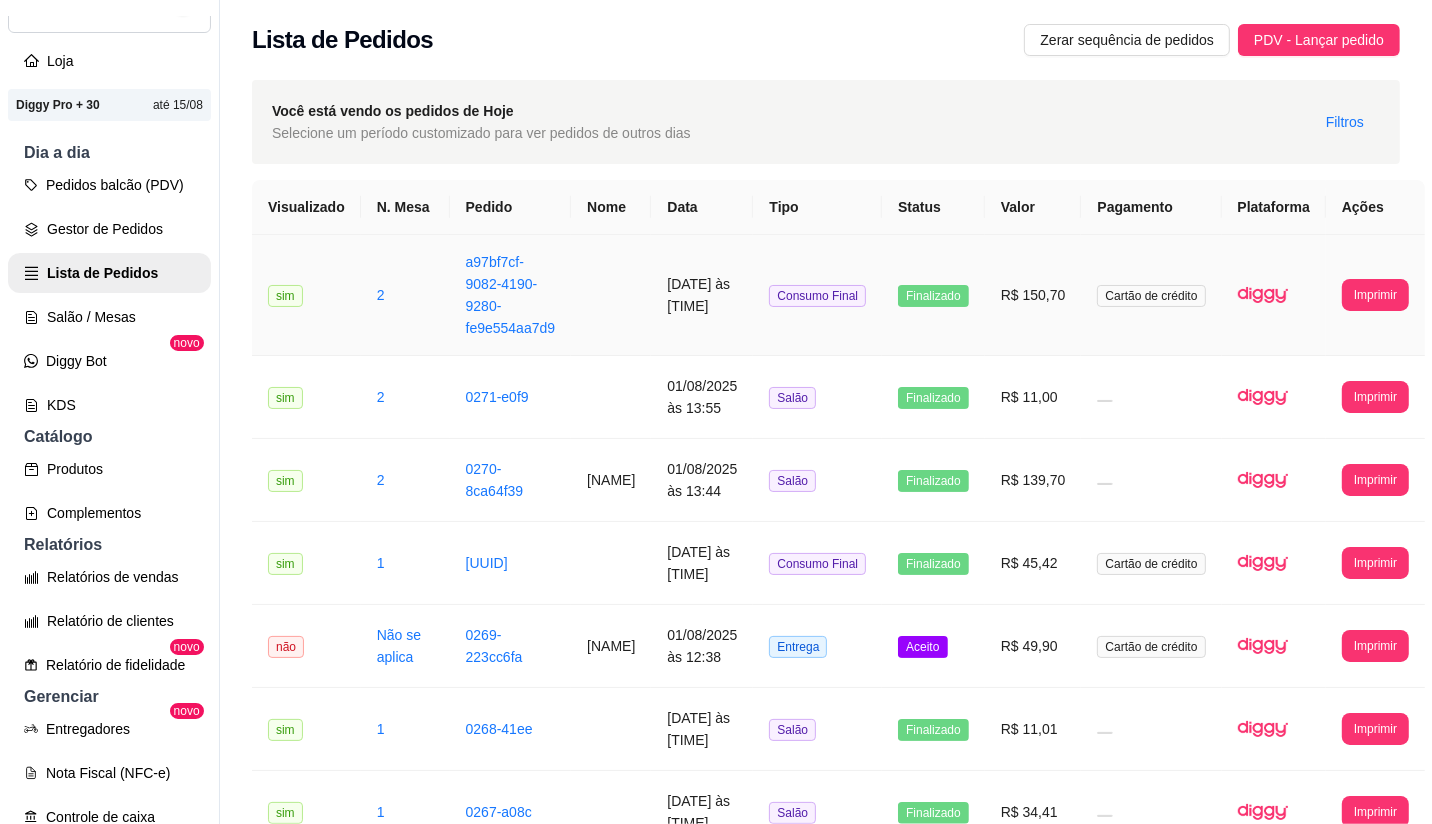 click on "Cartão de crédito" at bounding box center (1151, 295) 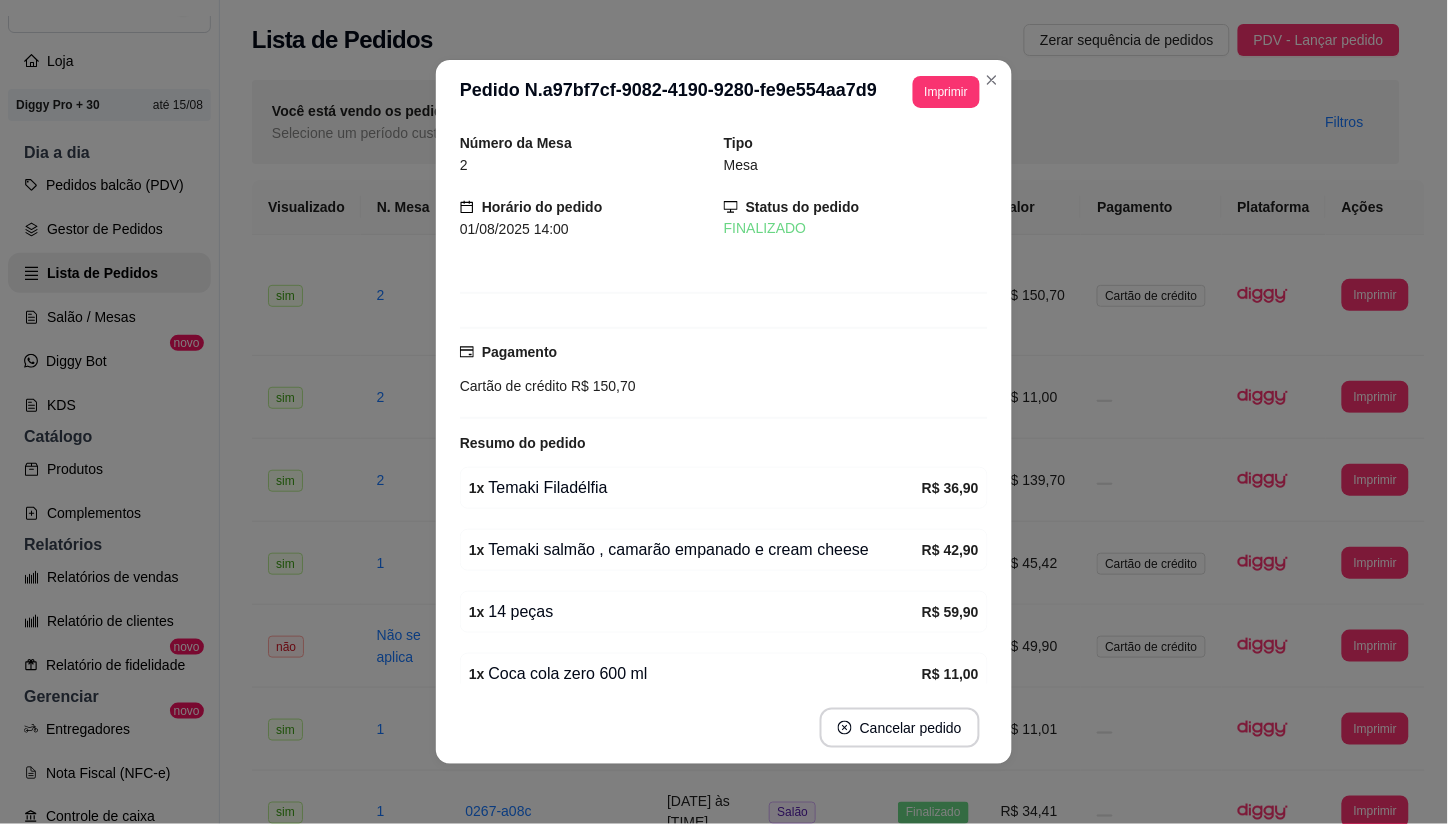scroll, scrollTop: 92, scrollLeft: 0, axis: vertical 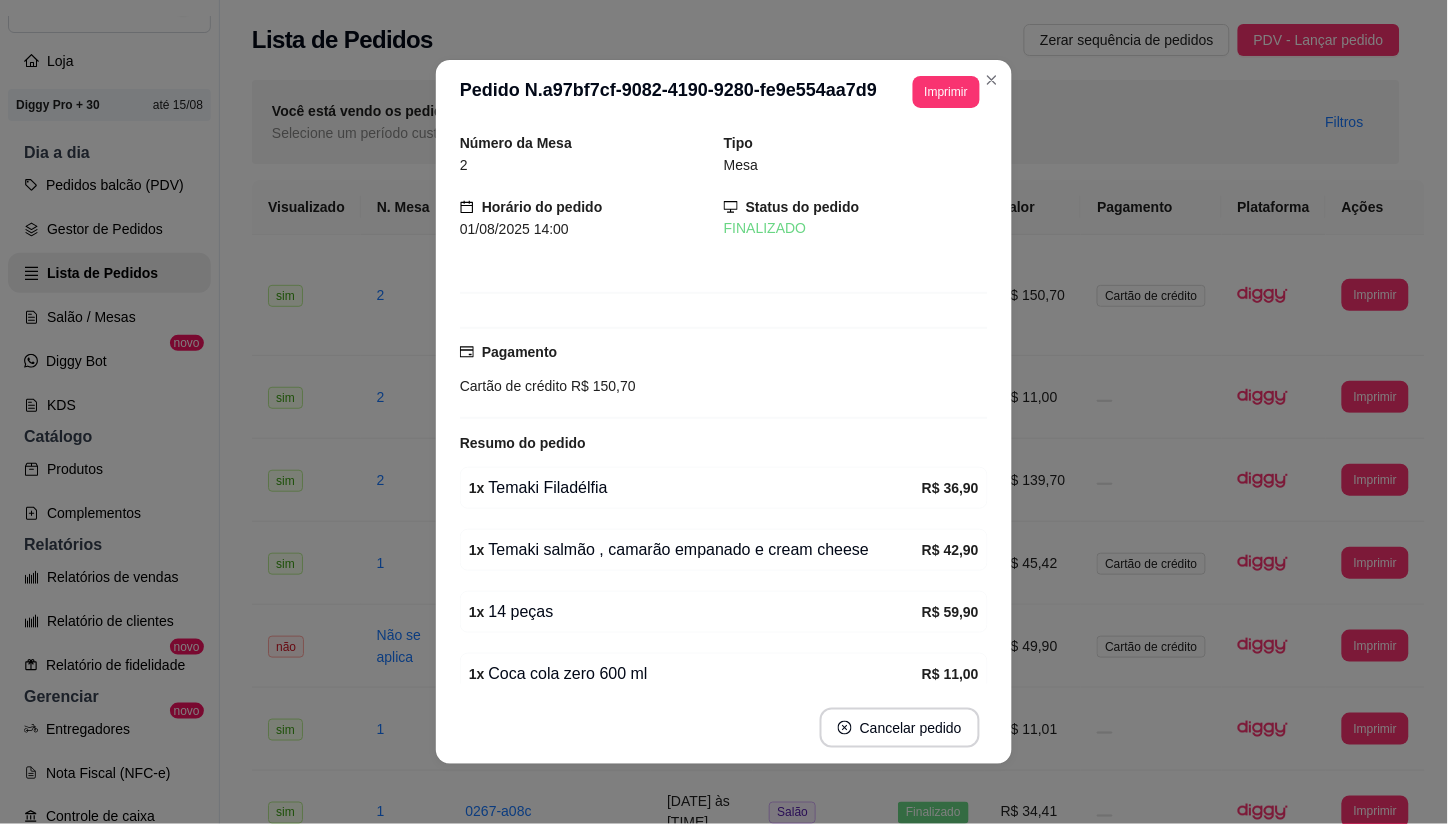 click on "Pagamento" at bounding box center (519, 352) 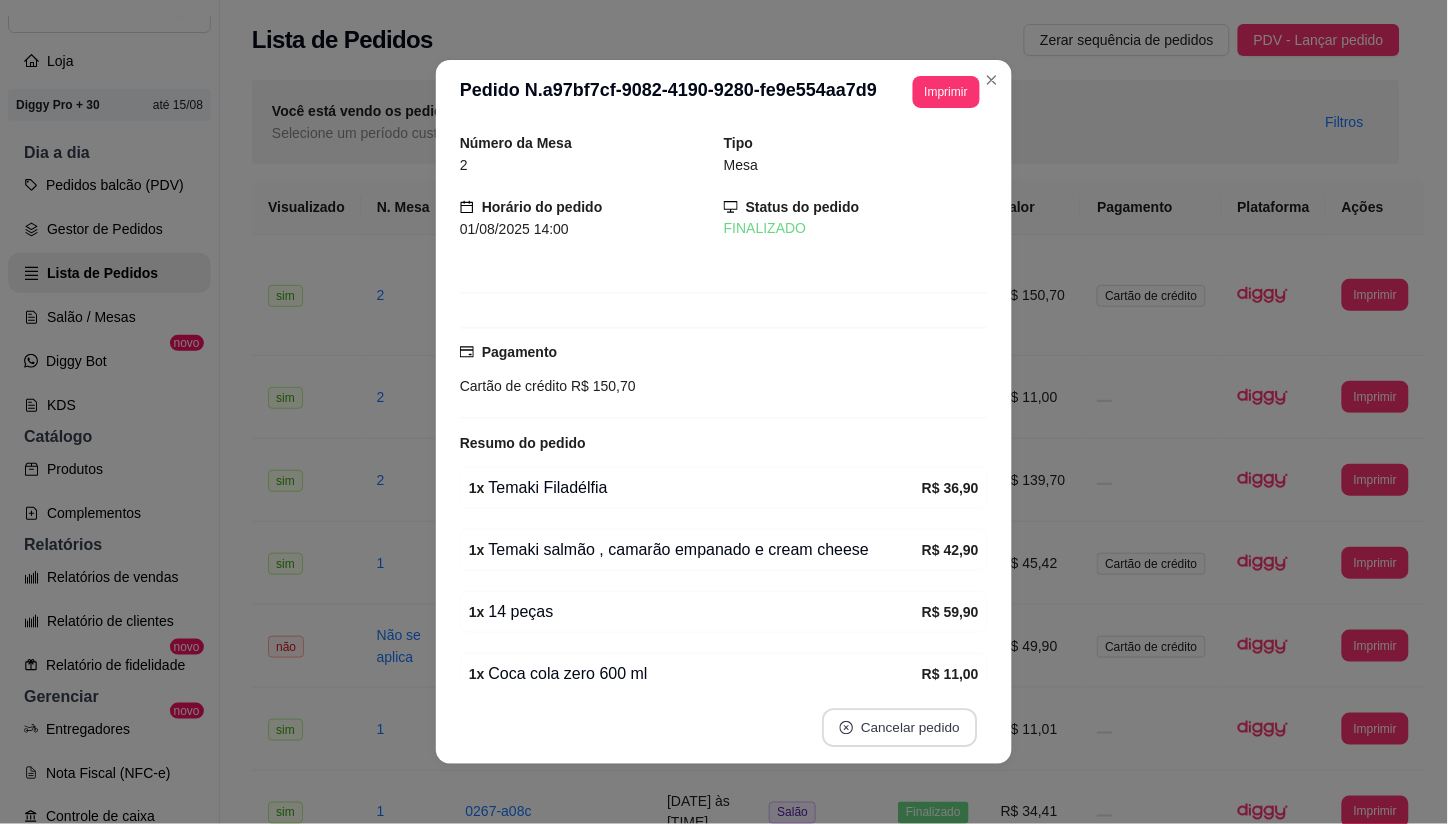 click on "Cancelar pedido" at bounding box center (899, 728) 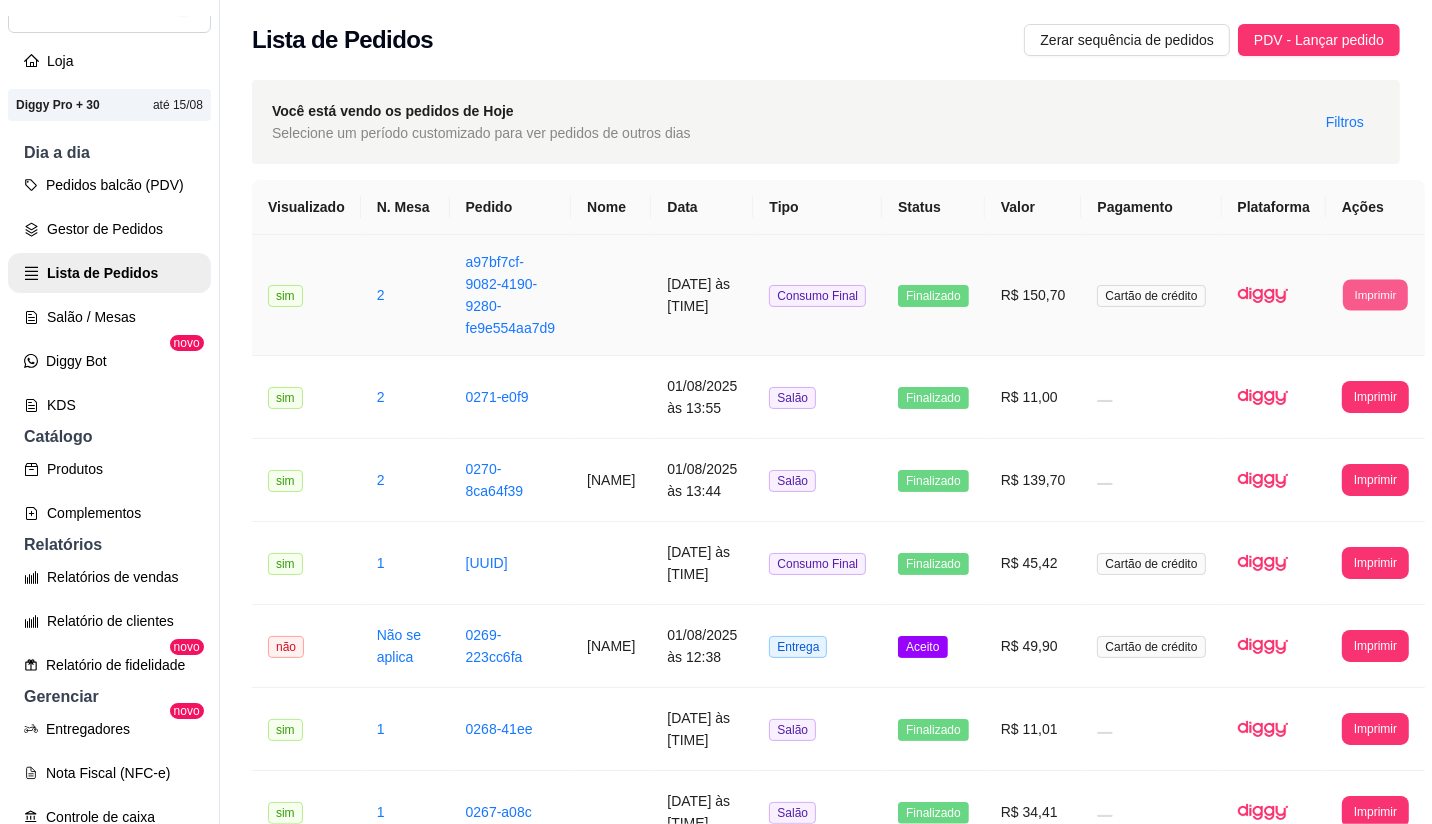 click on "Imprimir" at bounding box center [1375, 294] 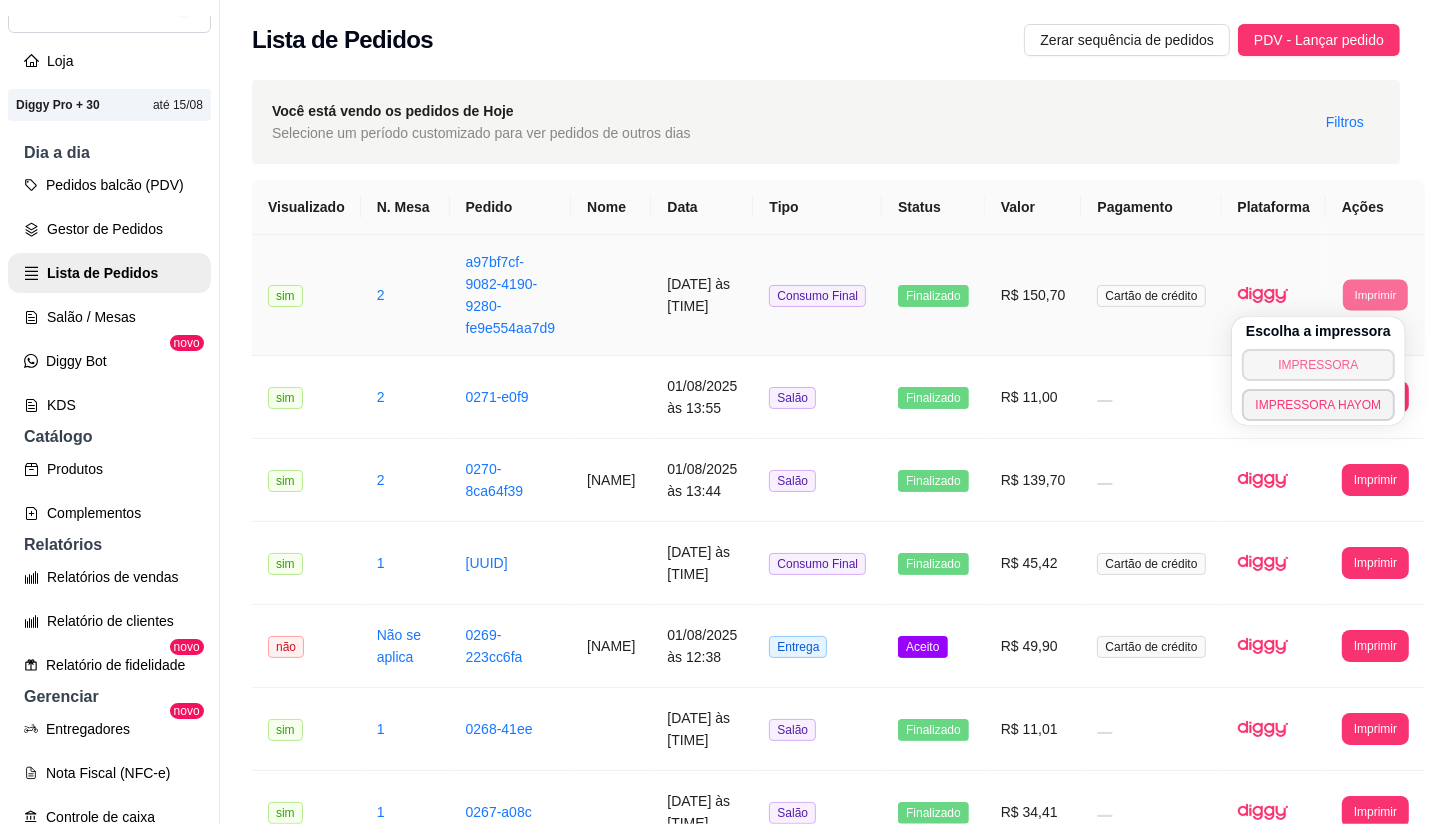 click on "IMPRESSORA" at bounding box center [1319, 365] 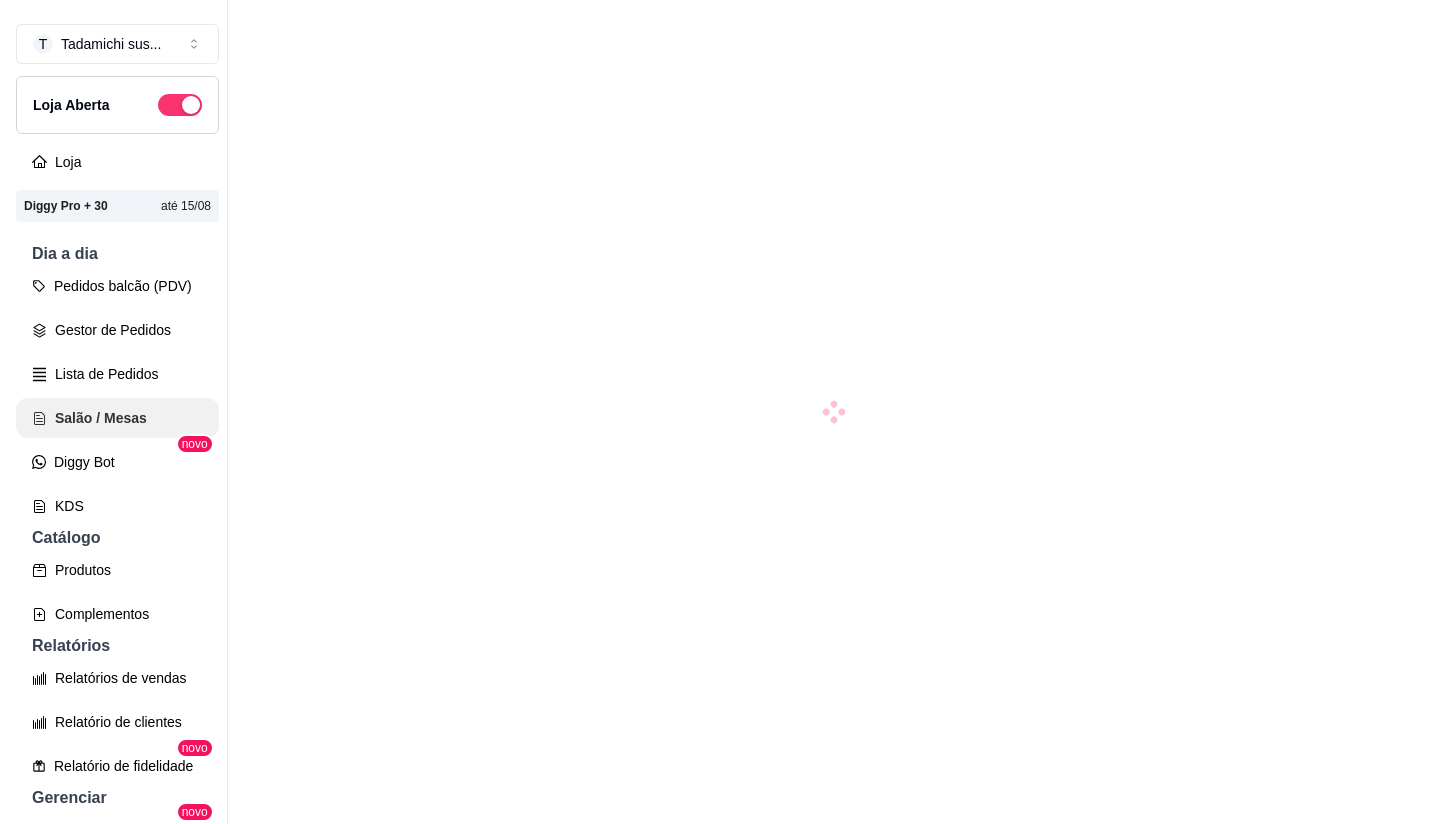scroll, scrollTop: 0, scrollLeft: 0, axis: both 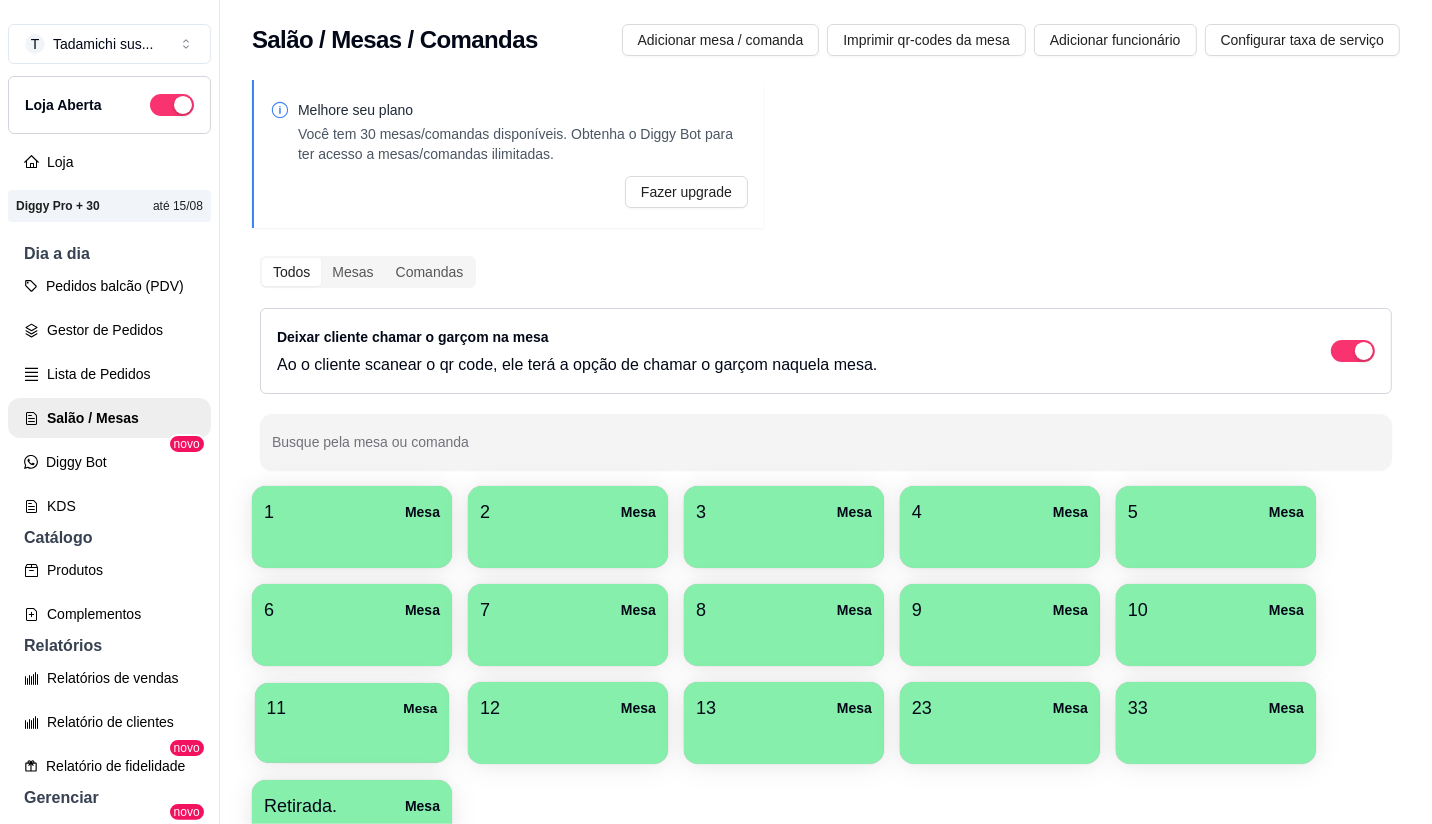 click on "11 Mesa" at bounding box center (352, 708) 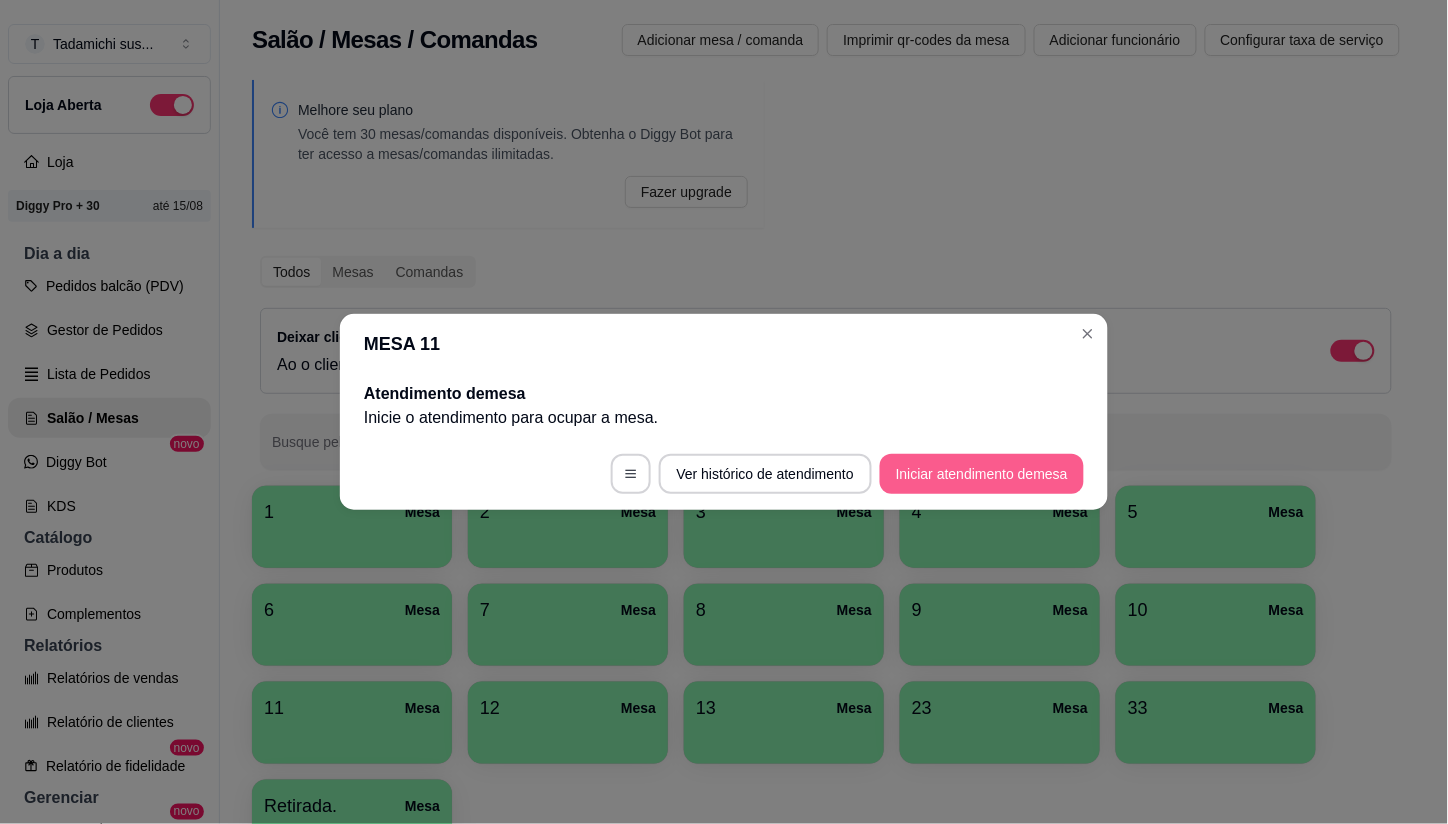 click on "Iniciar atendimento de  mesa" at bounding box center [982, 474] 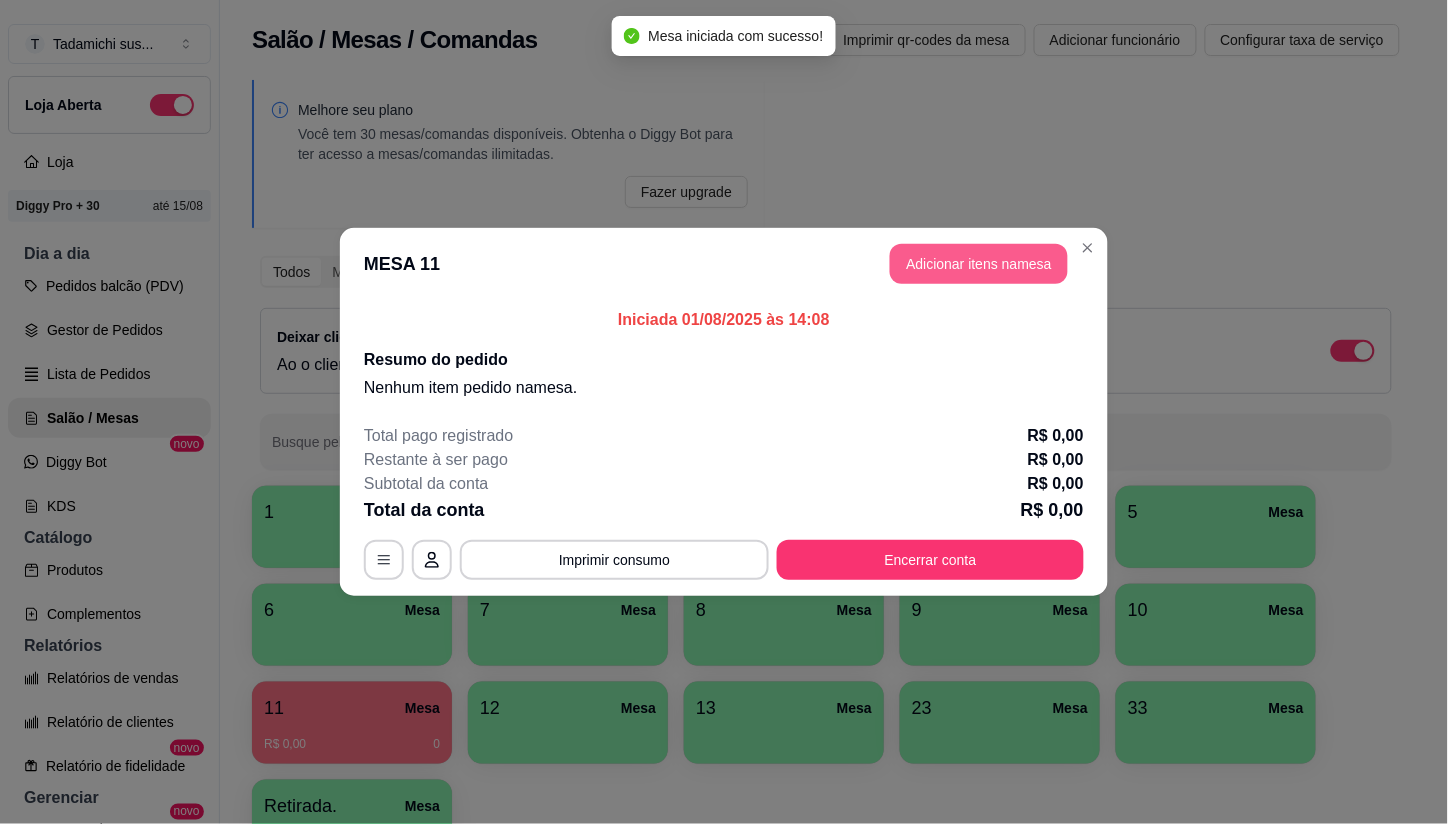 click on "Adicionar itens na  mesa" at bounding box center [979, 264] 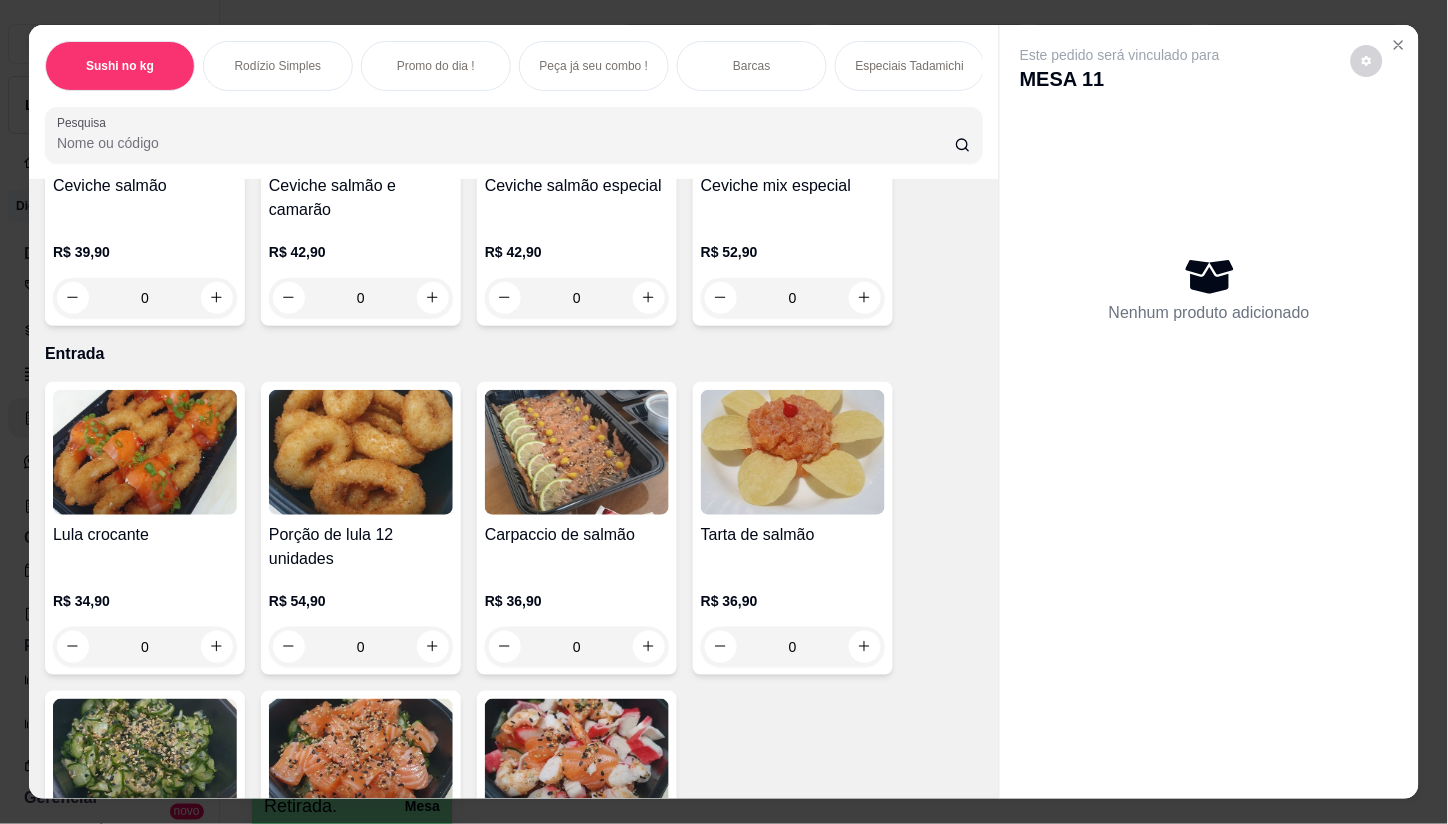 scroll, scrollTop: 27487, scrollLeft: 0, axis: vertical 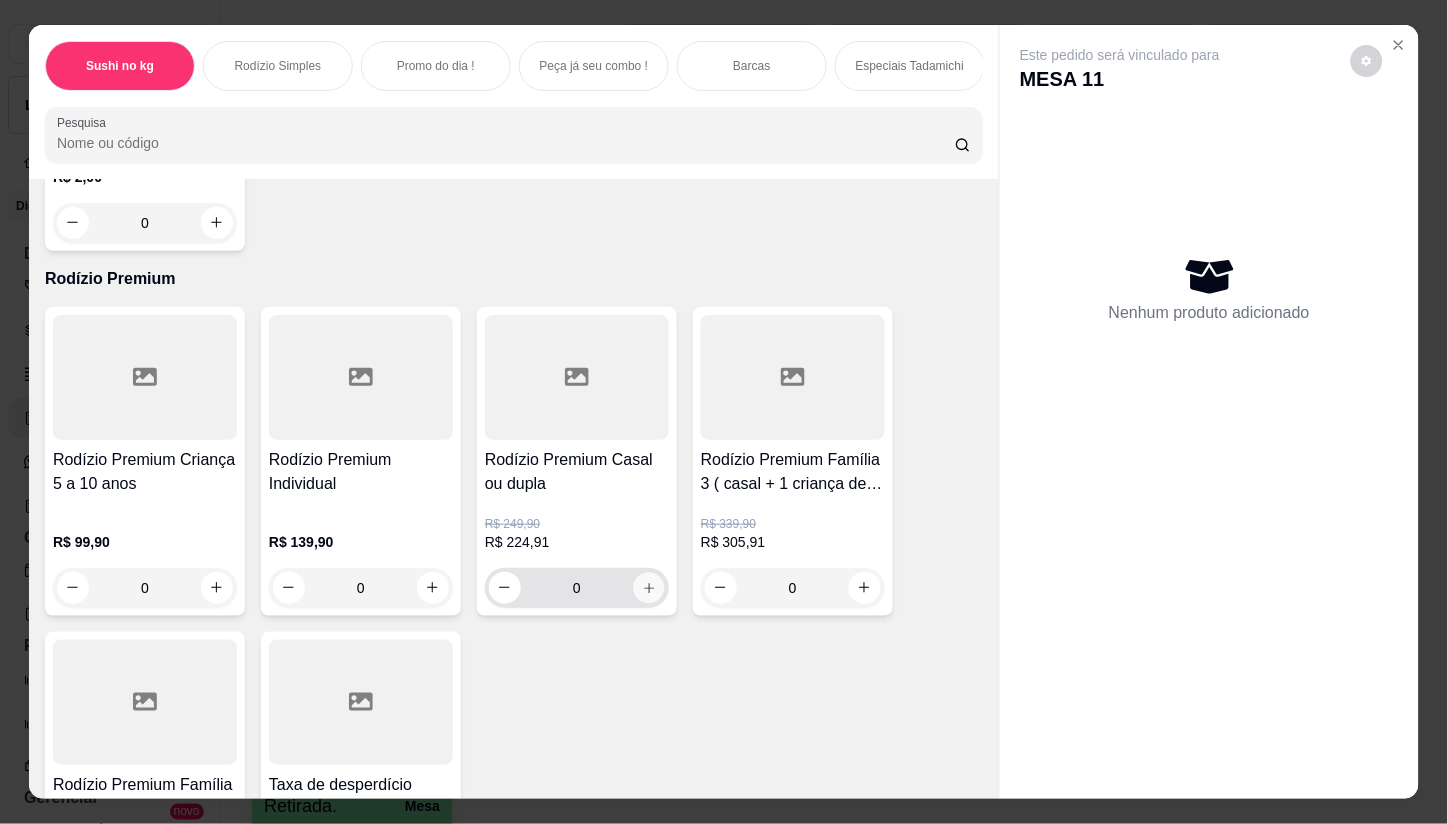 click at bounding box center [648, 587] 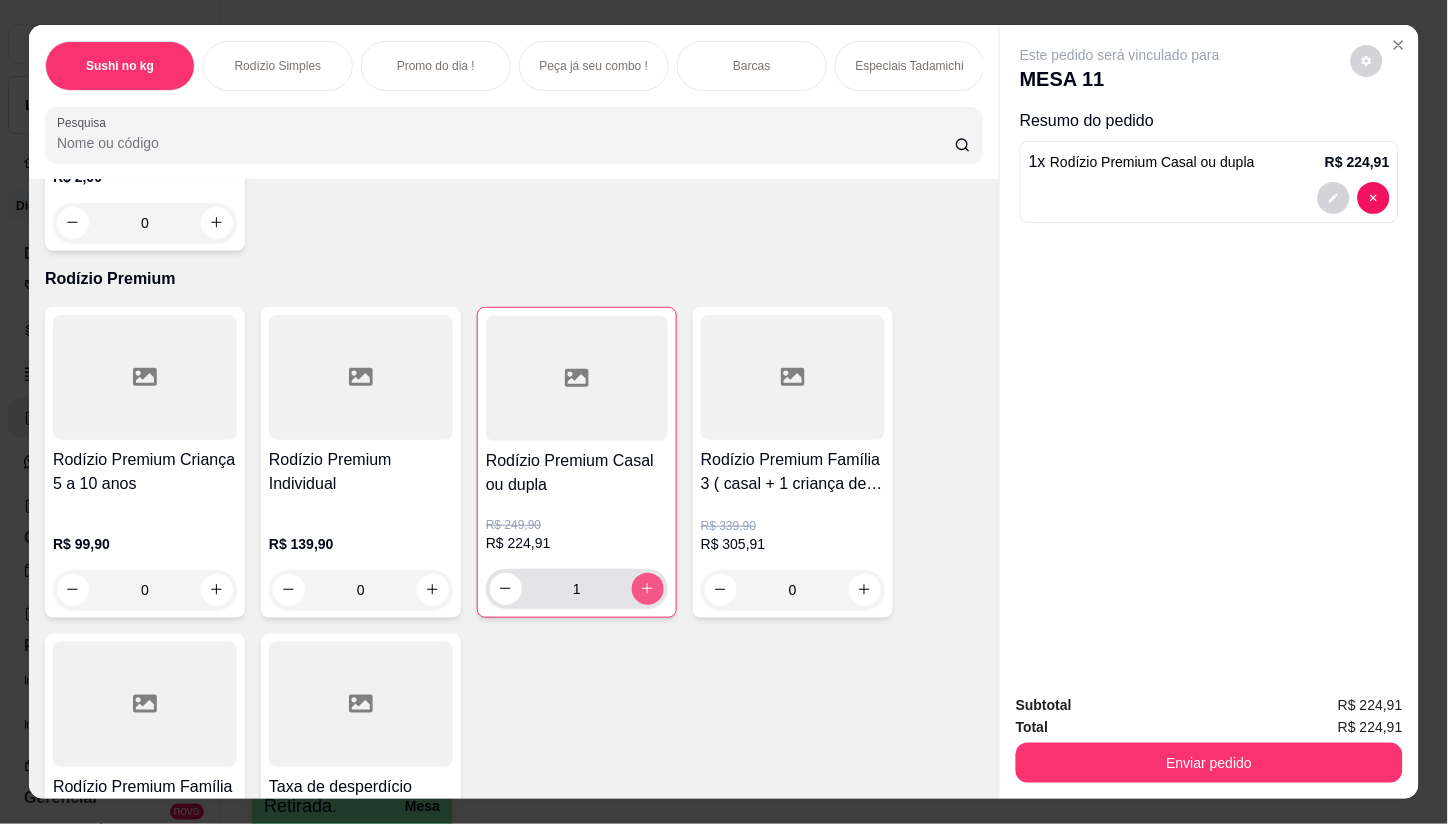type on "1" 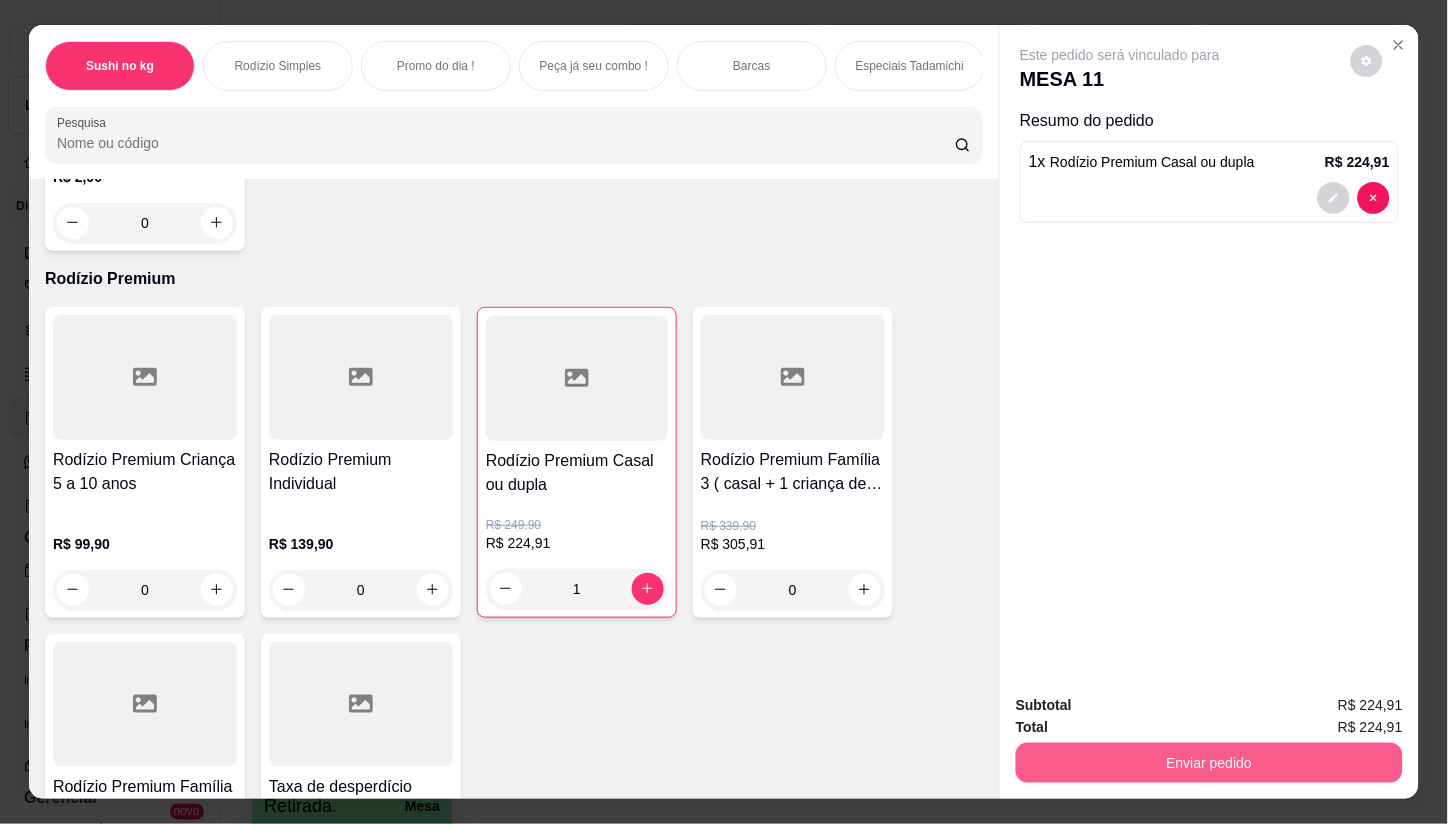 click on "Enviar pedido" at bounding box center (1209, 763) 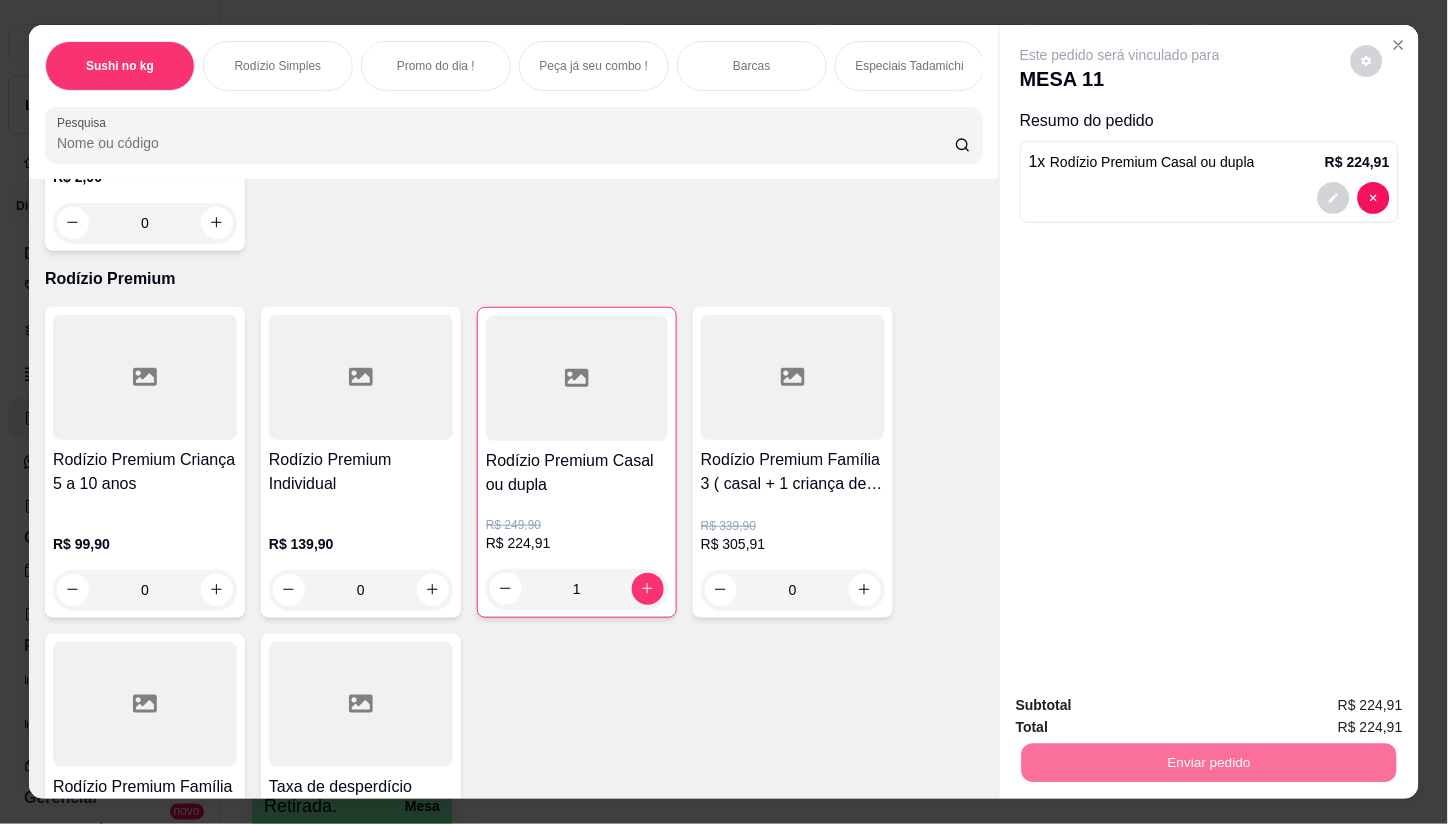click on "Não registrar e enviar pedido" at bounding box center (1143, 706) 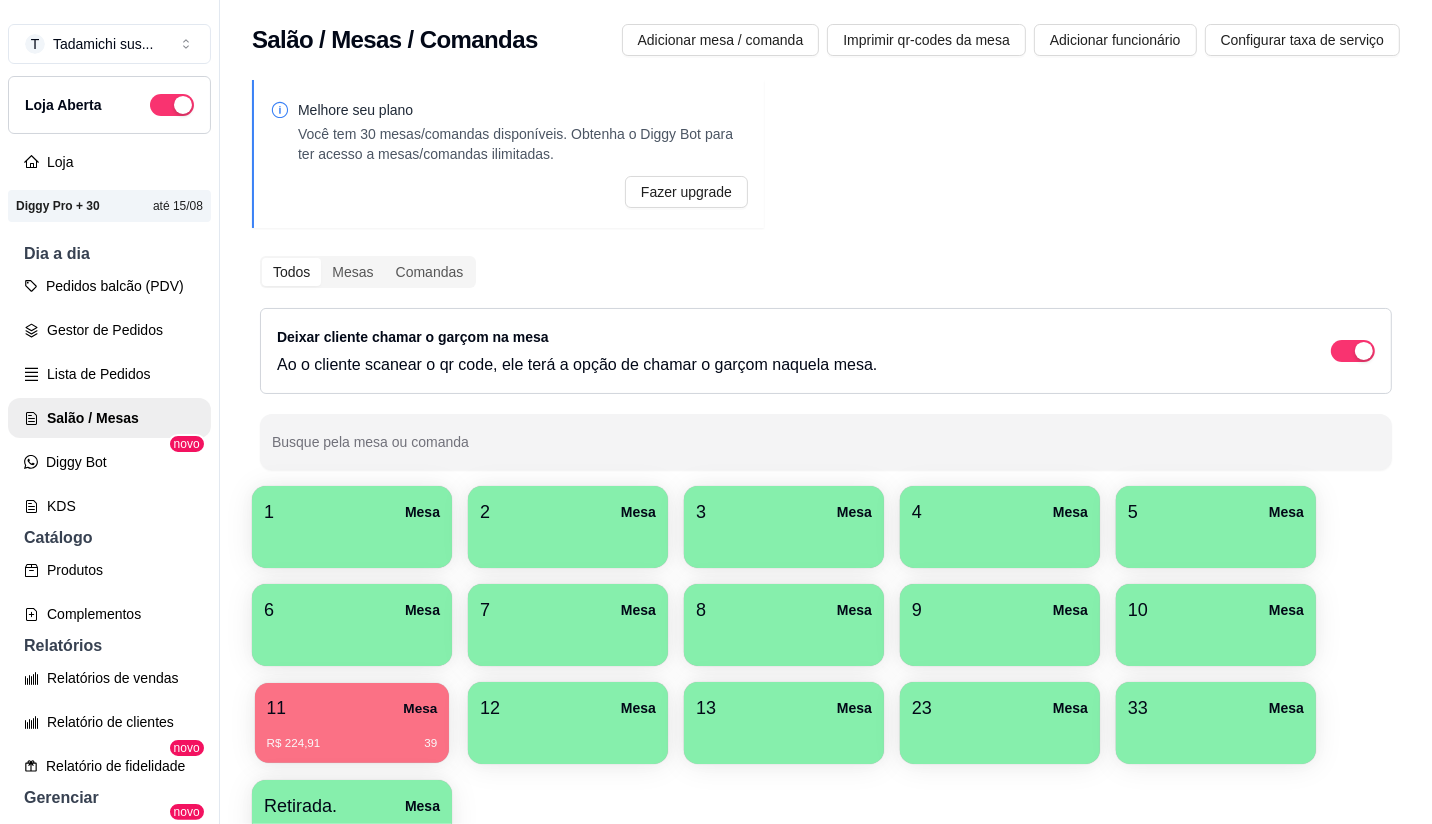 click on "11 Mesa" at bounding box center [352, 708] 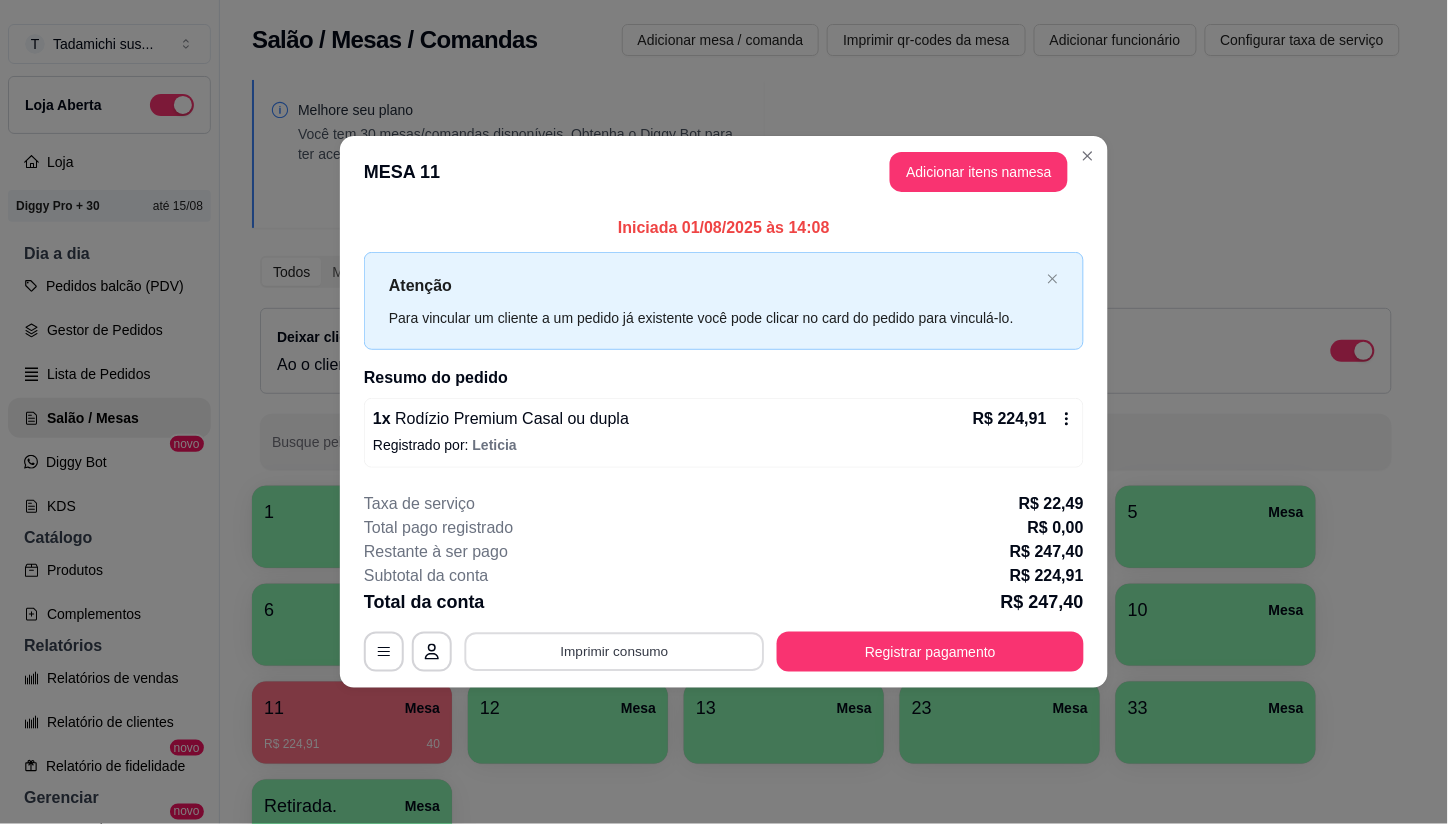 click on "Imprimir consumo" at bounding box center (615, 651) 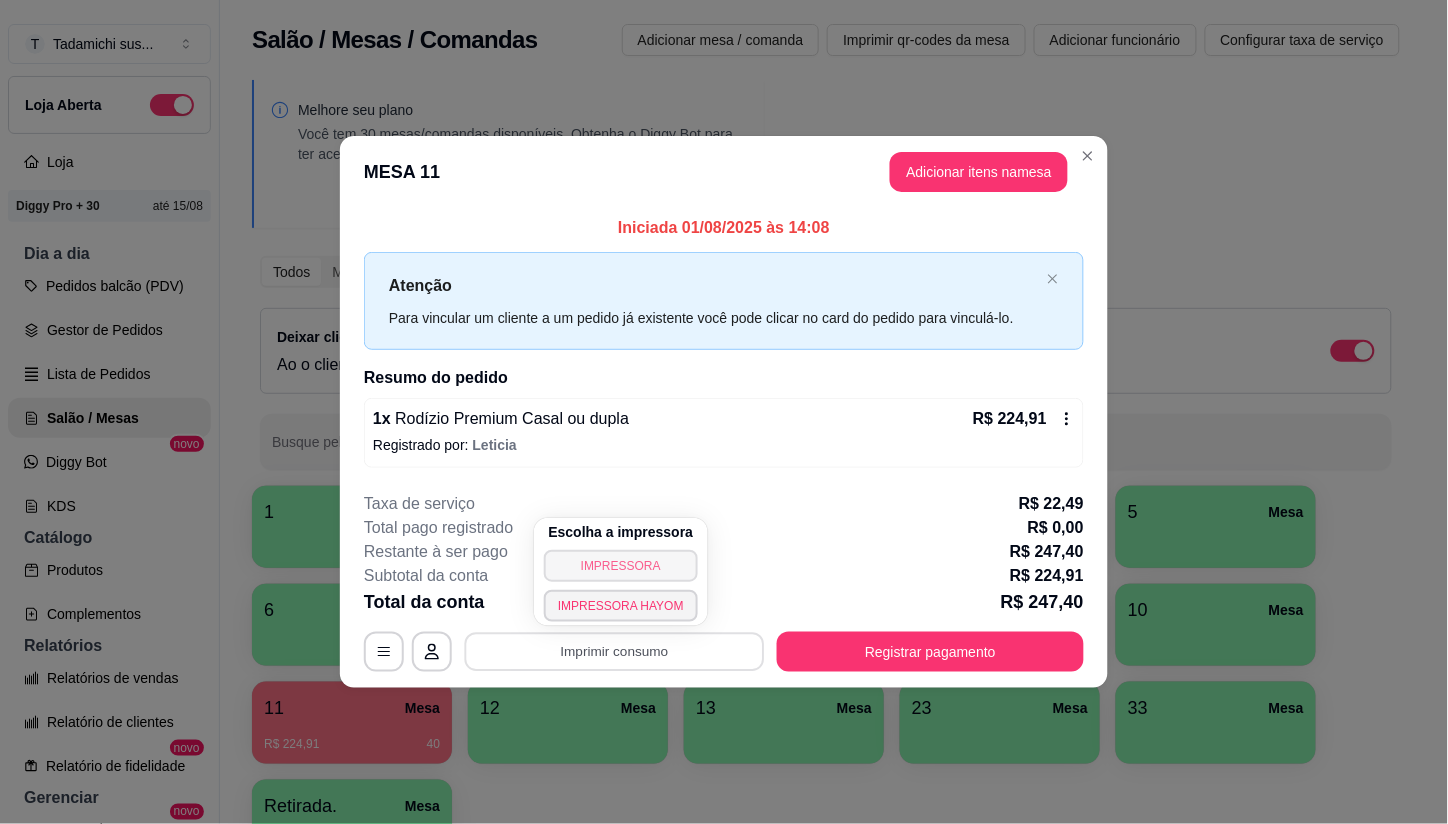 click on "IMPRESSORA" at bounding box center [621, 566] 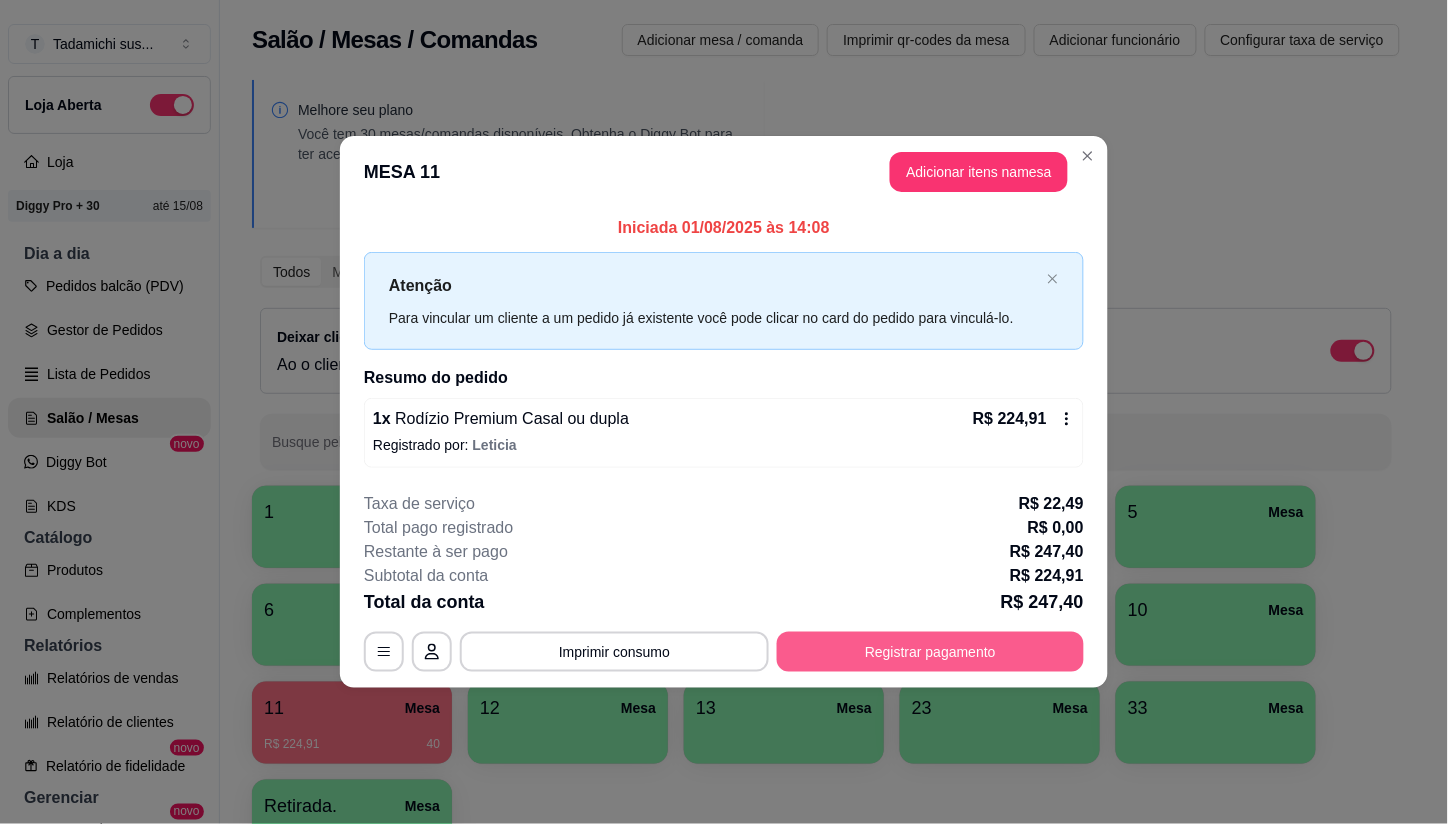 click on "Registrar pagamento" at bounding box center [930, 652] 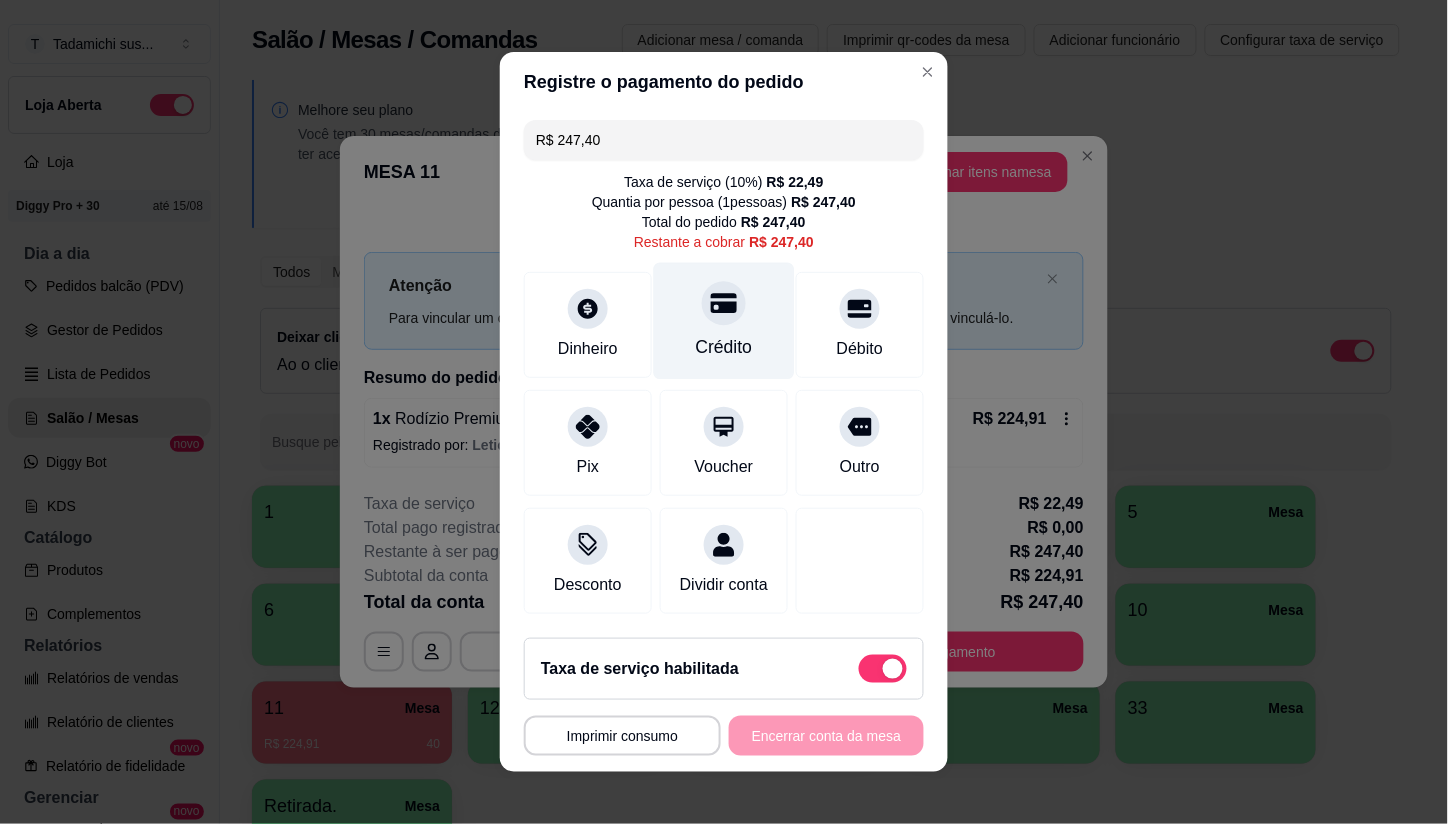click on "Crédito" at bounding box center (724, 321) 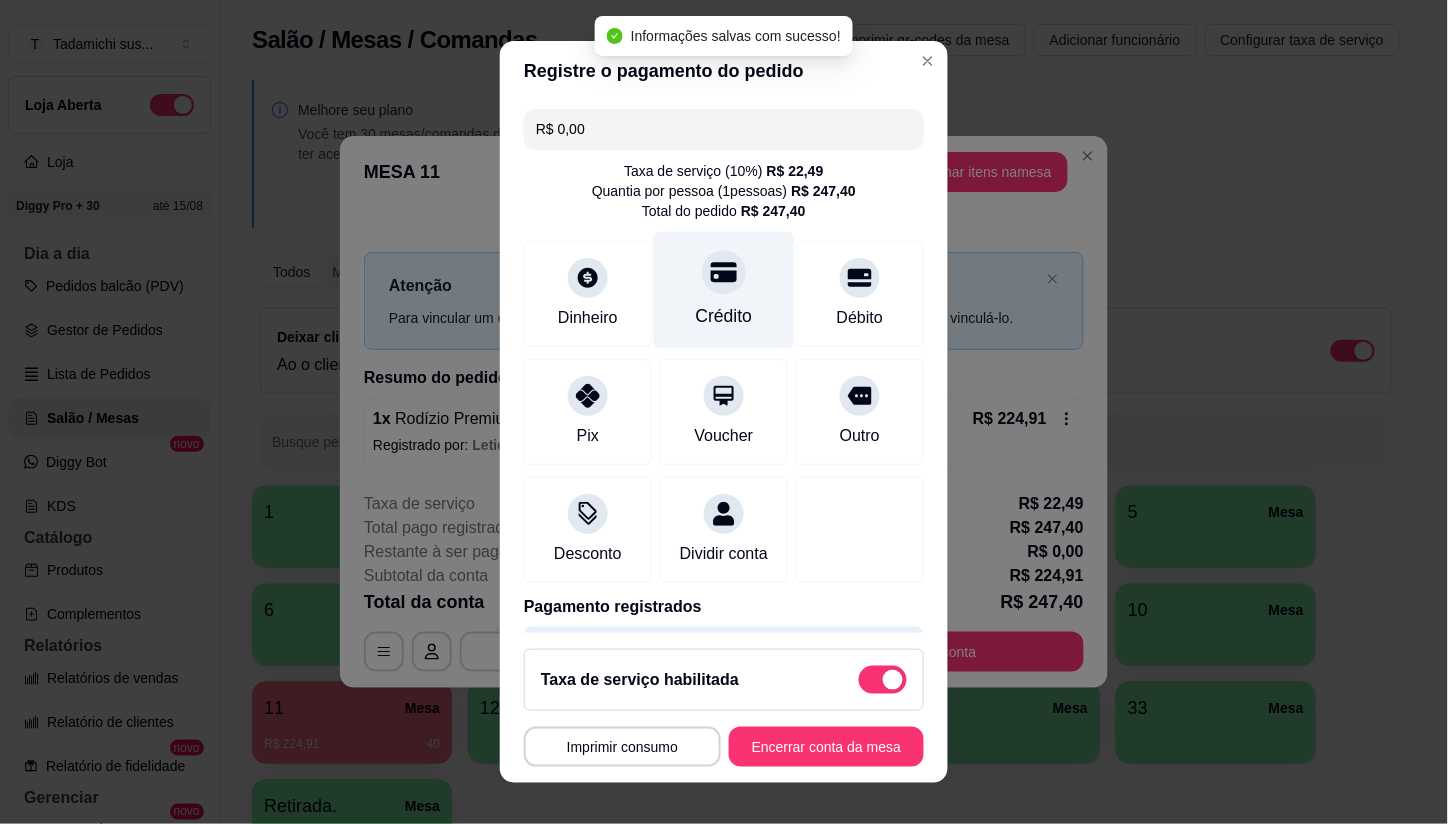type on "R$ 0,00" 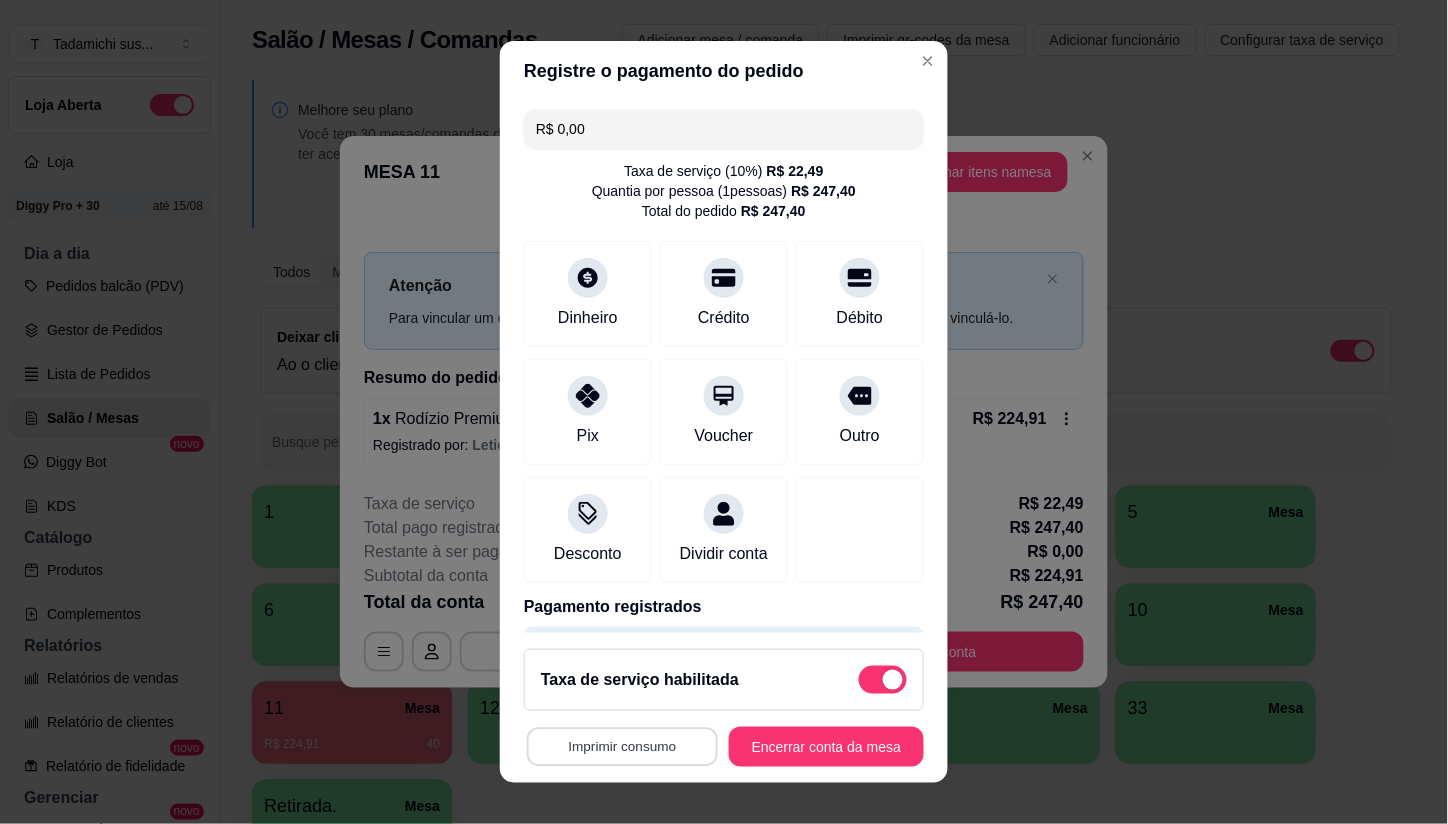 click on "Imprimir consumo" at bounding box center (622, 746) 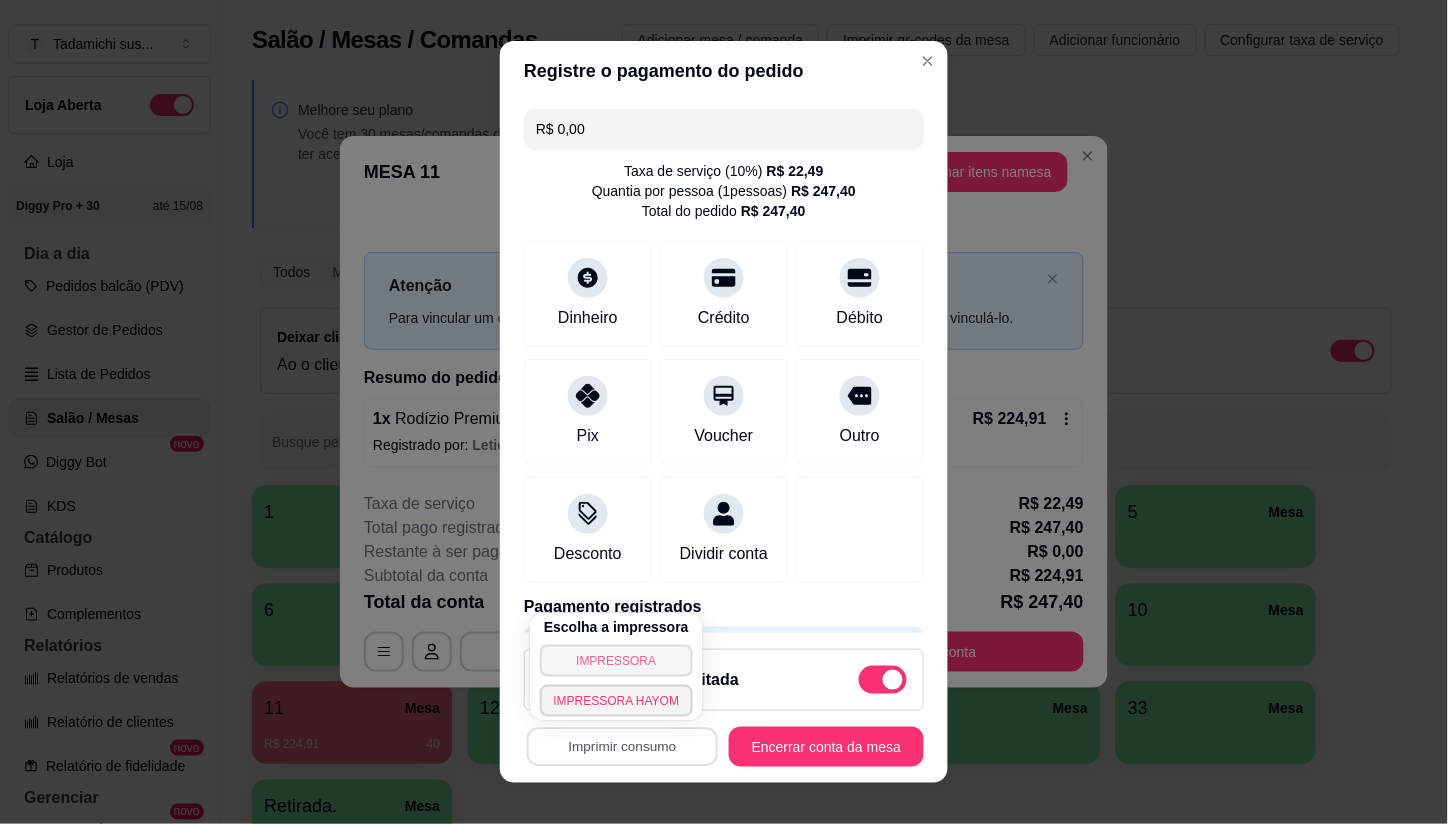 click on "IMPRESSORA" at bounding box center (617, 661) 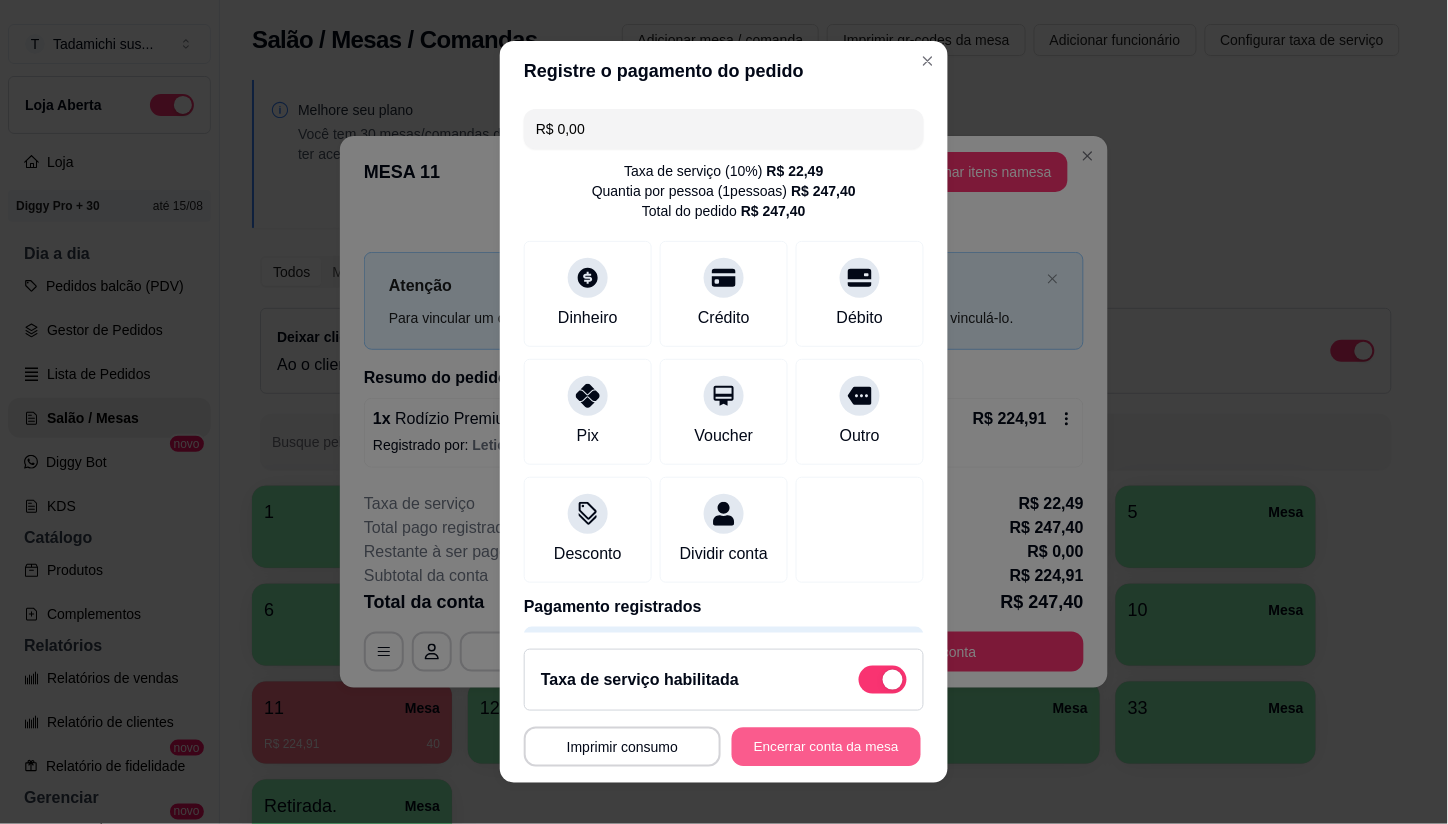 click on "Encerrar conta da mesa" at bounding box center [826, 746] 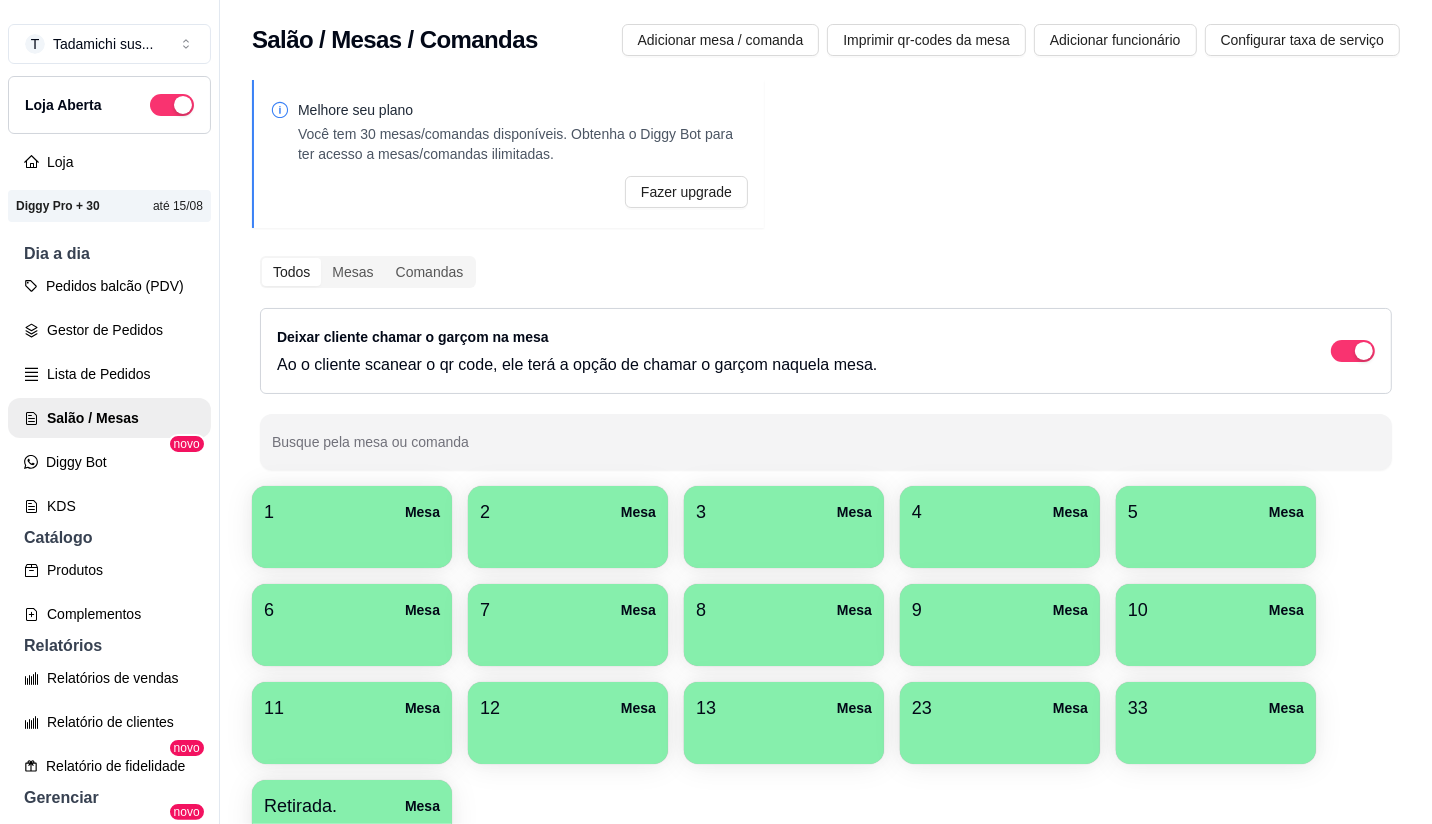 click on "13 Mesa" at bounding box center (784, 708) 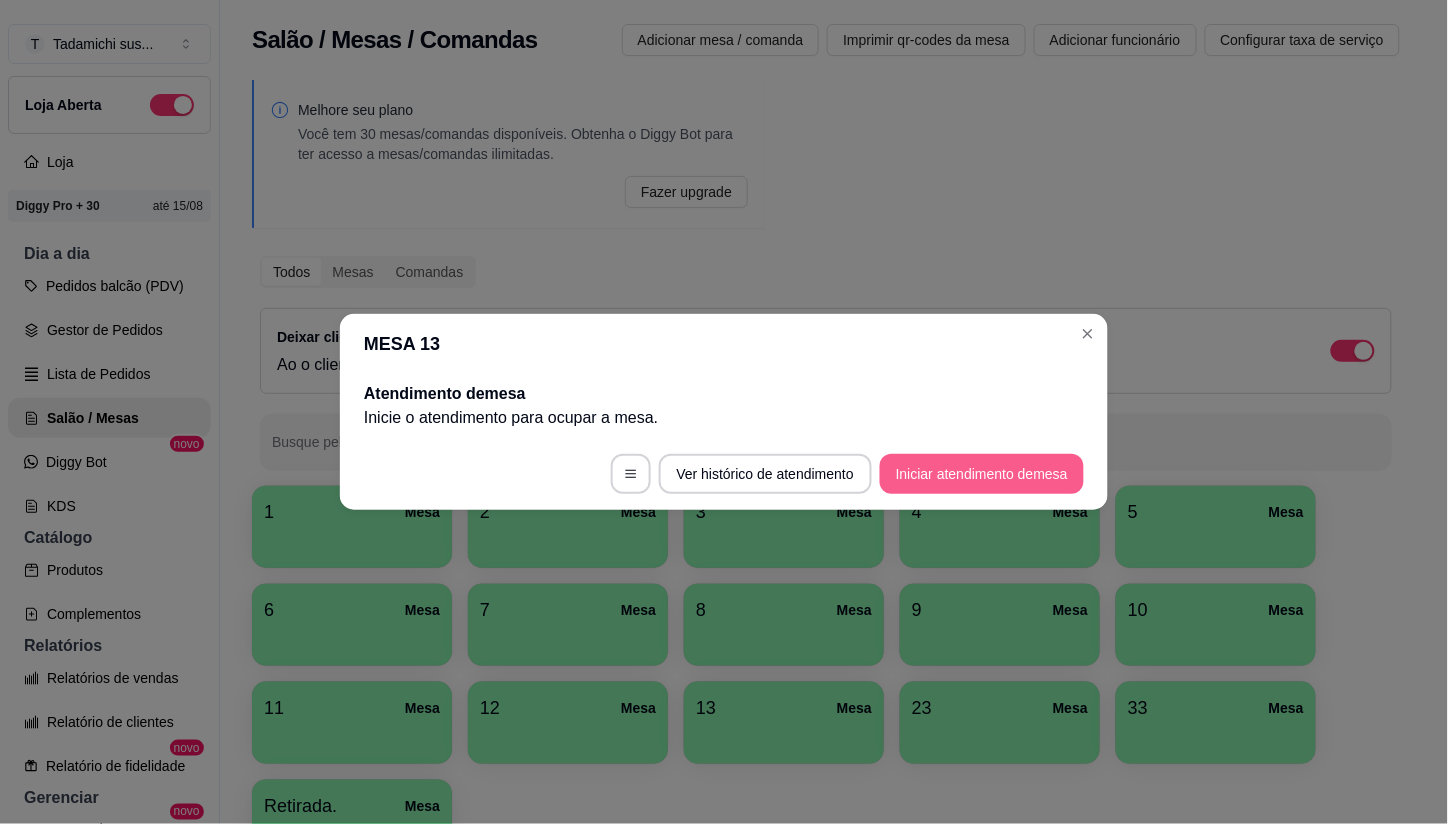 click on "Iniciar atendimento de  mesa" at bounding box center [982, 474] 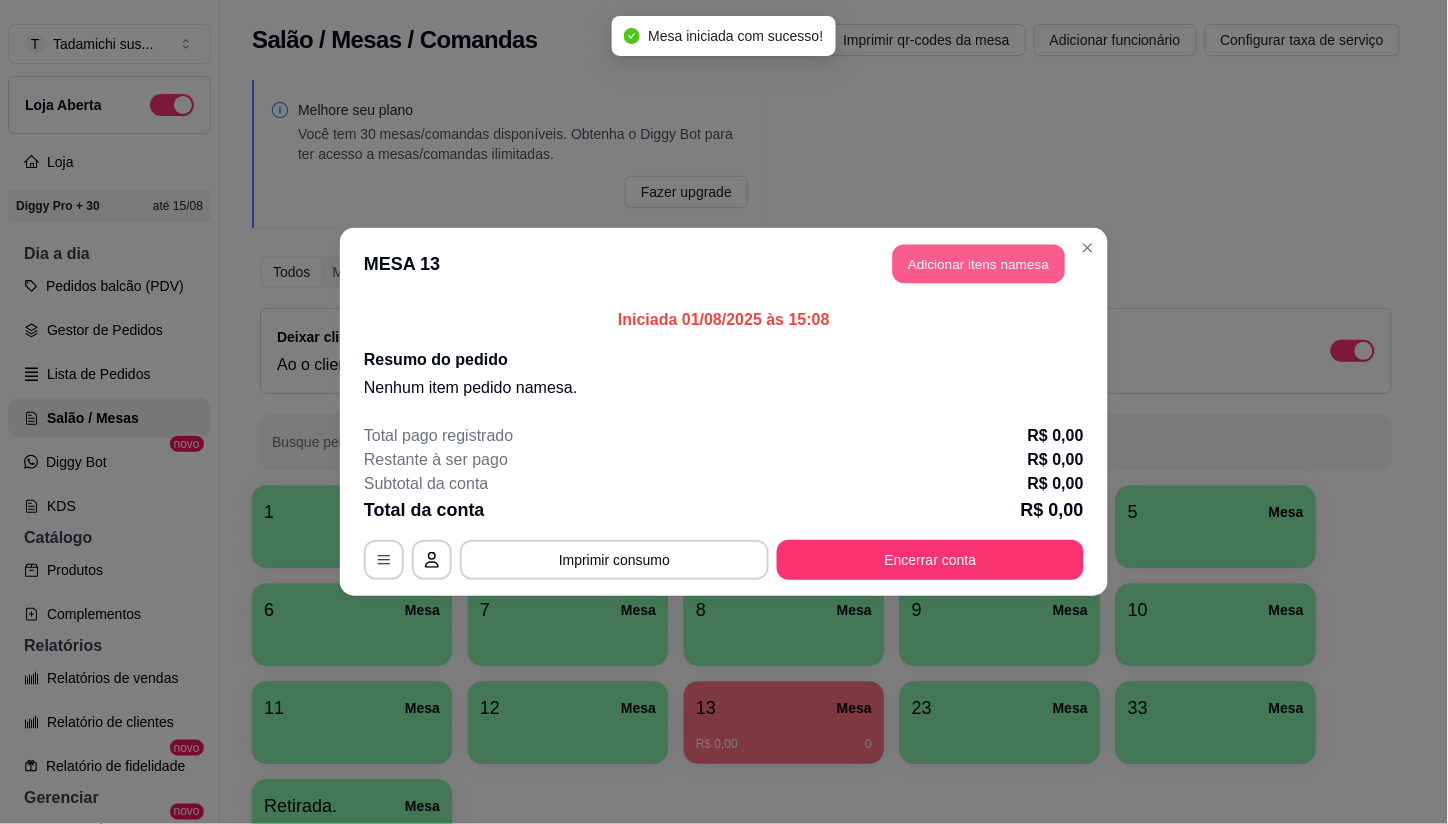 click on "Adicionar itens na  mesa" at bounding box center (979, 264) 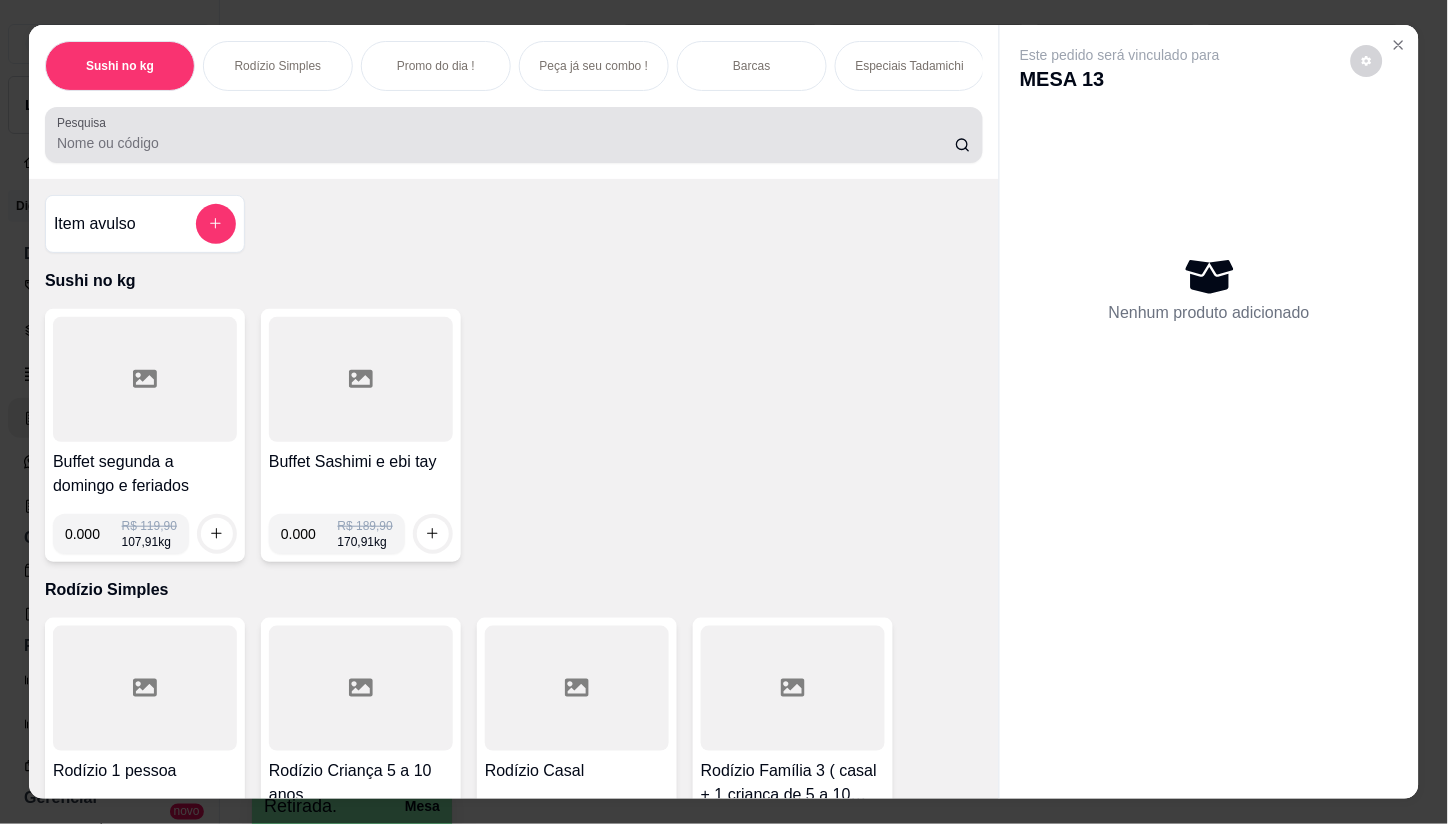 click on "Pesquisa" at bounding box center [506, 143] 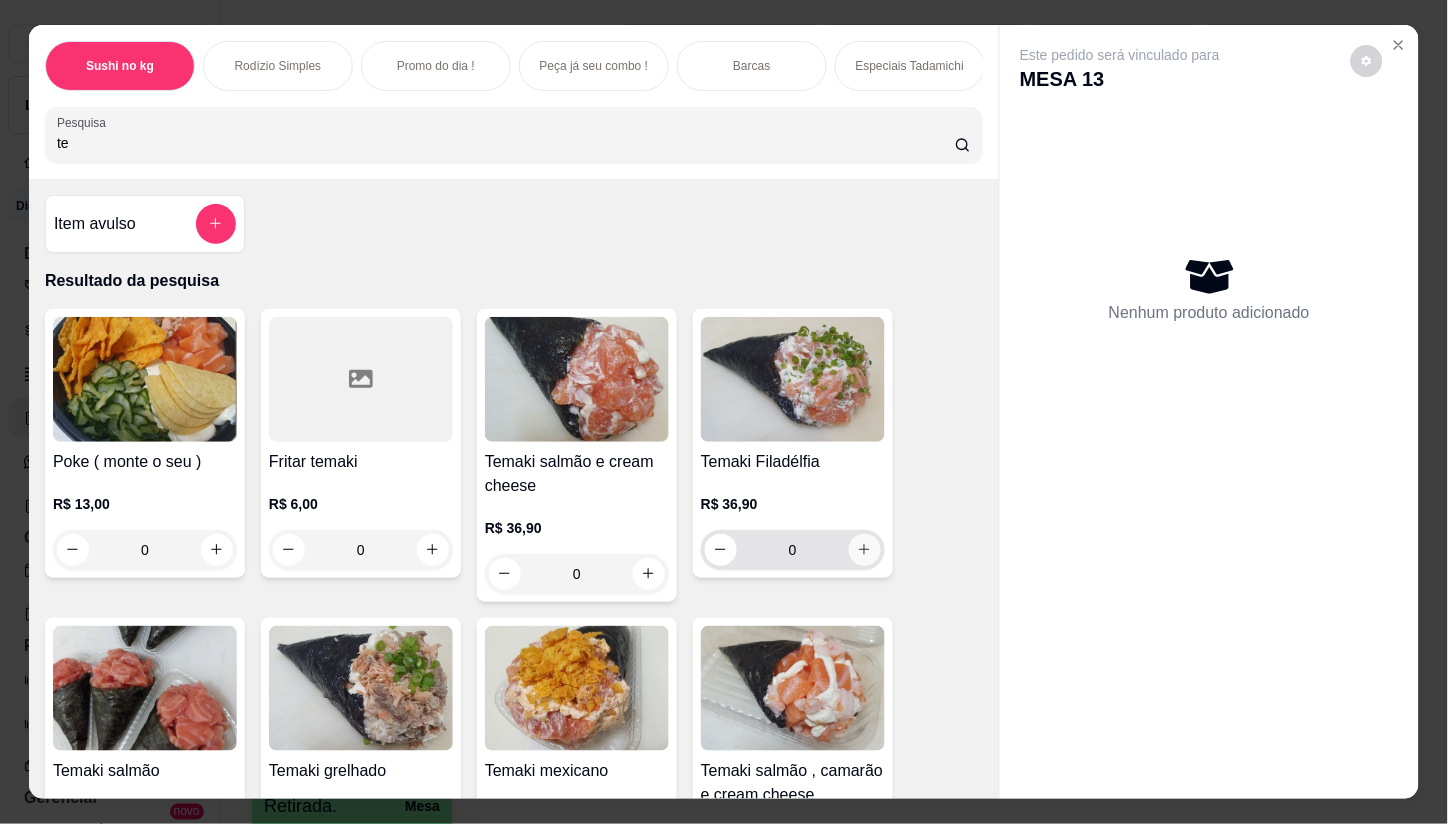 type on "te" 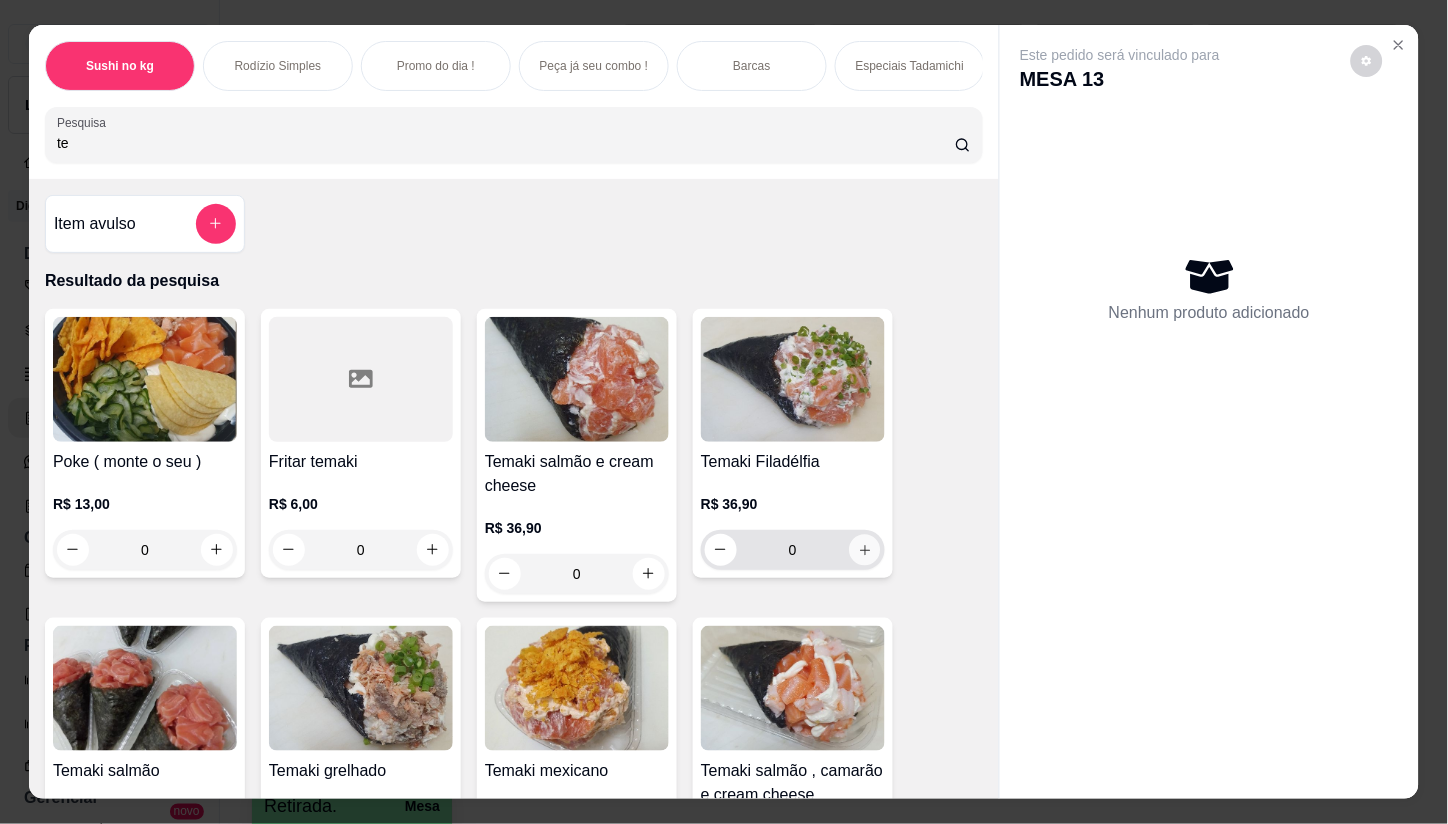 click 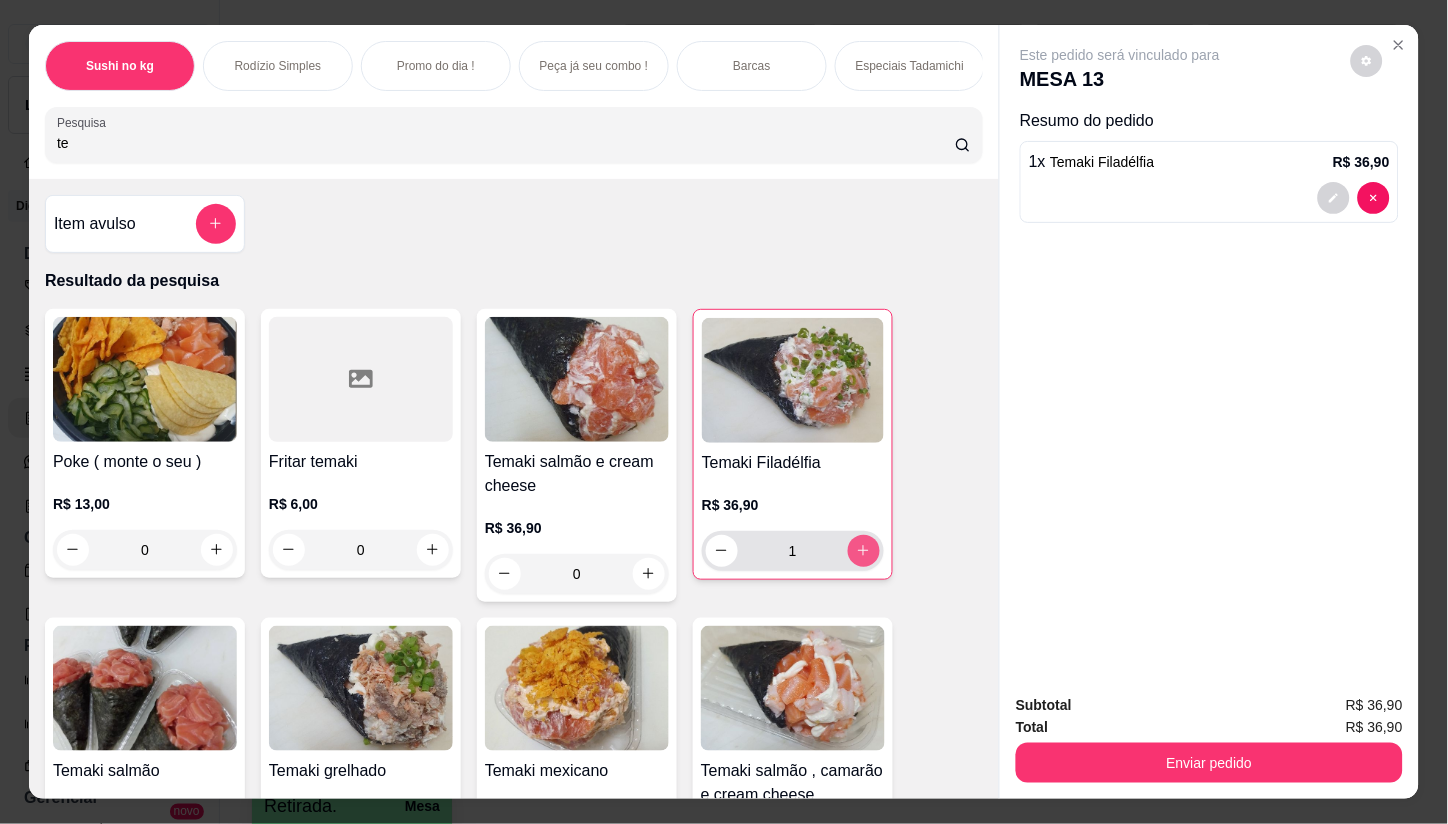 type on "1" 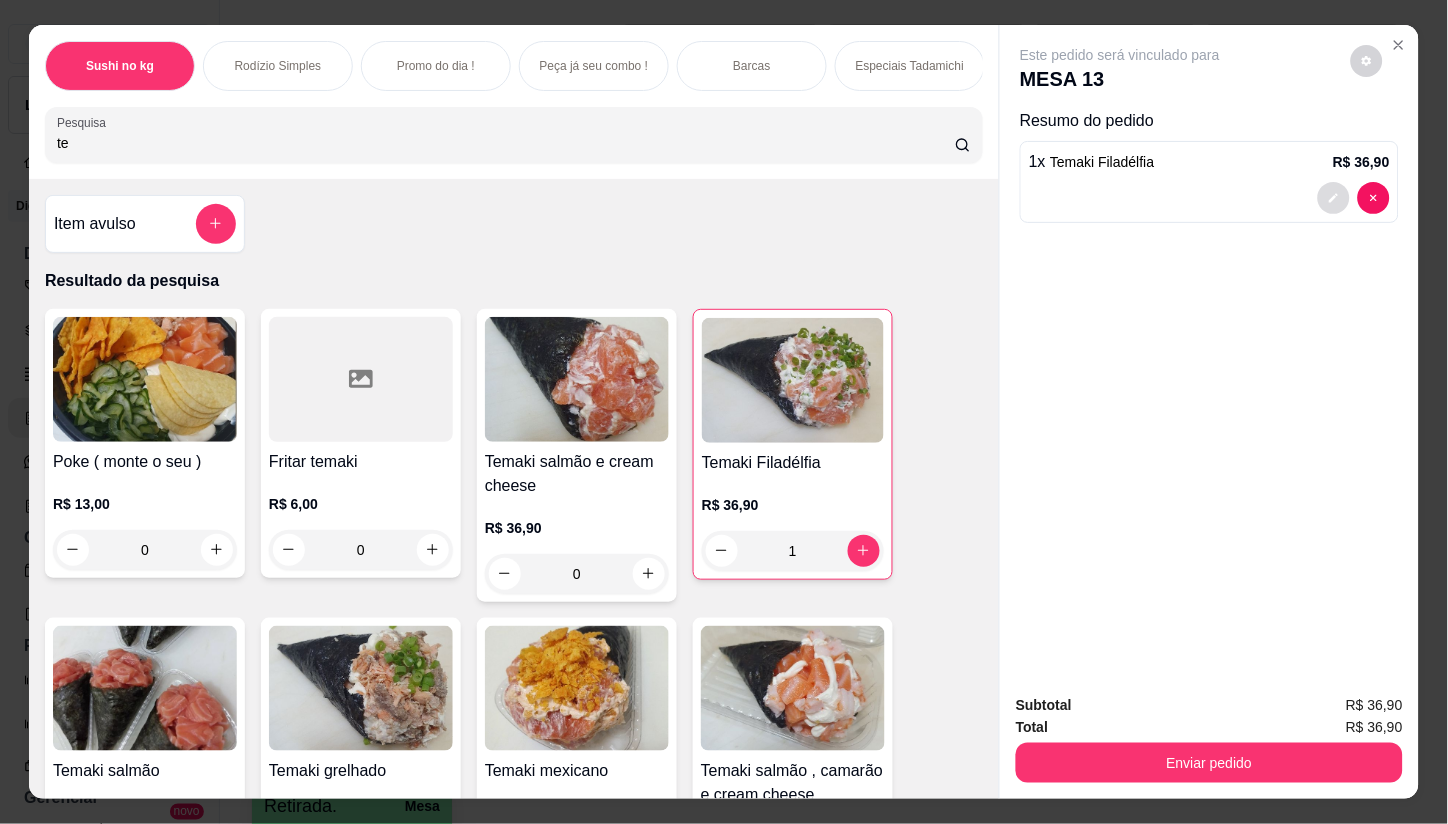 click at bounding box center (1334, 198) 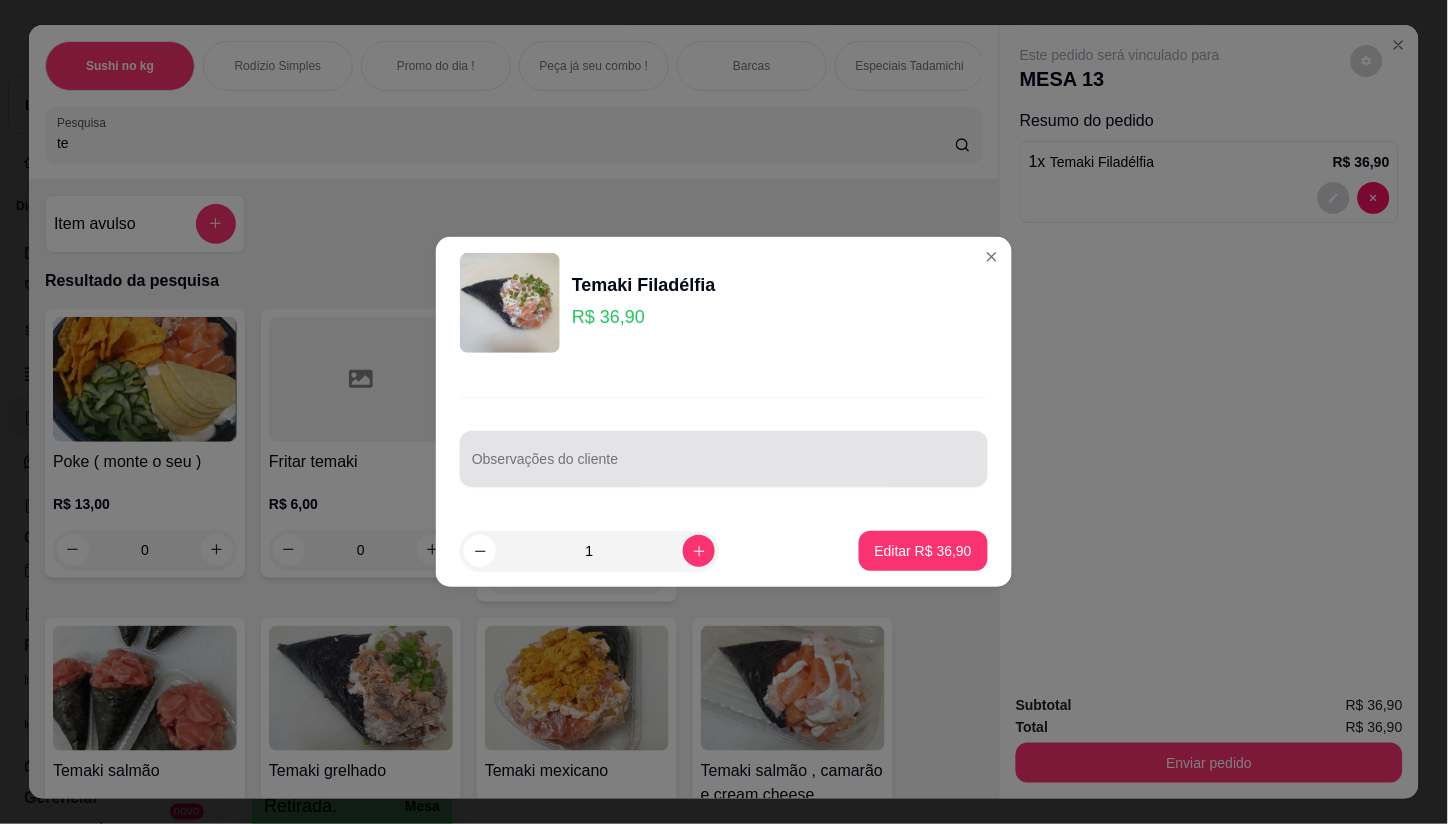 click on "Observações do cliente" at bounding box center (724, 467) 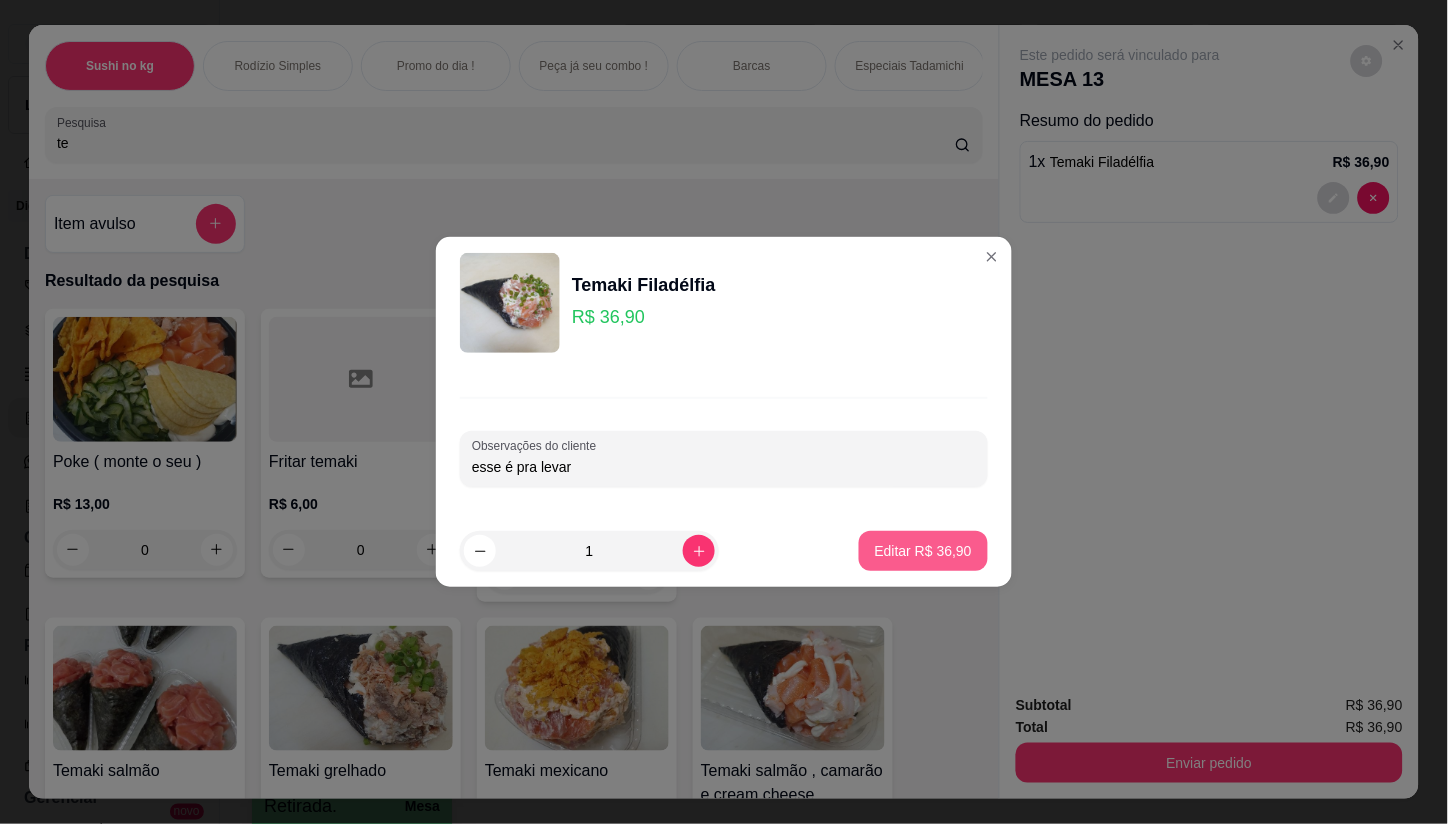 type on "esse é pra levar" 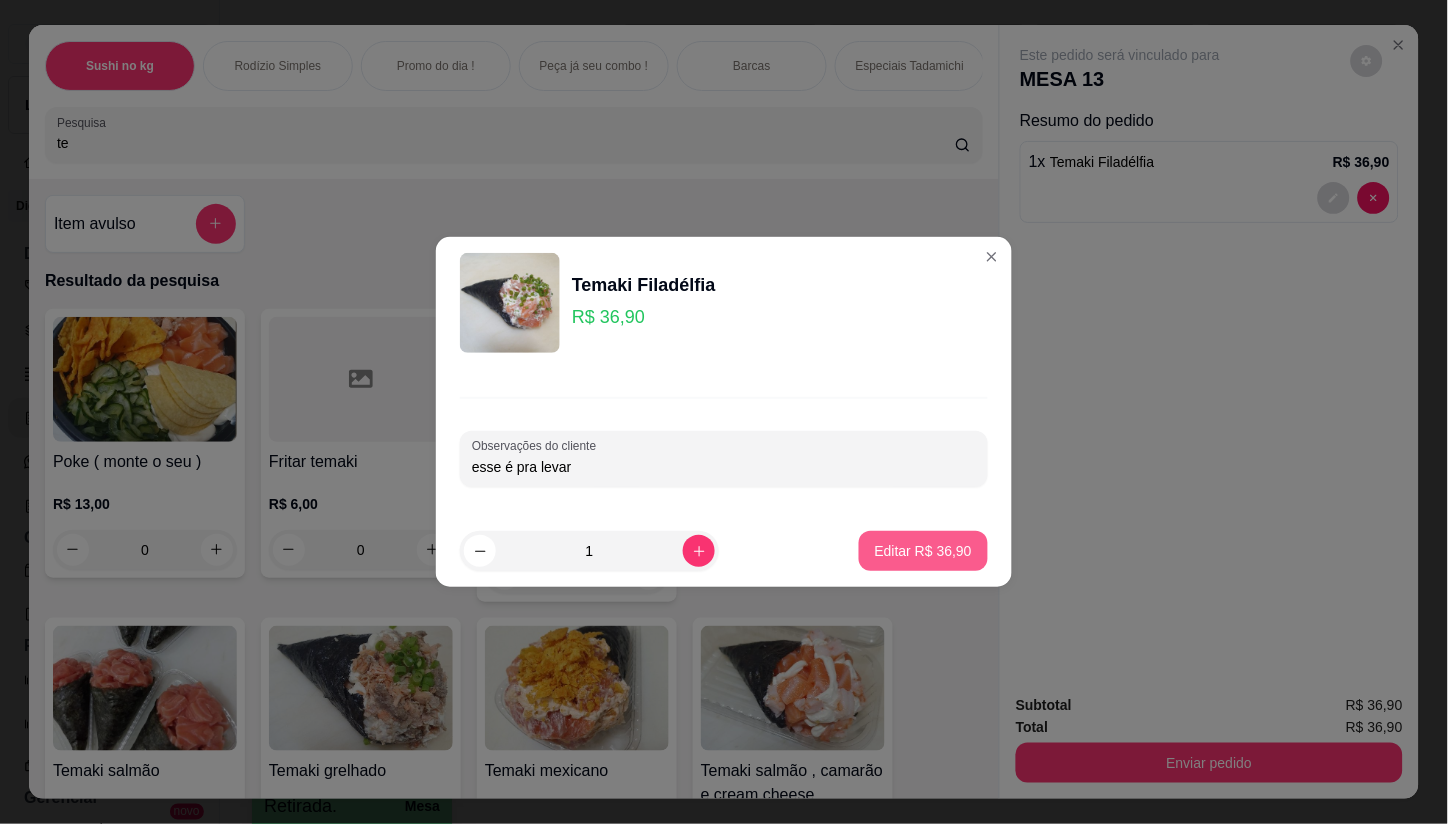 click on "Editar   R$ 36,90" at bounding box center (923, 551) 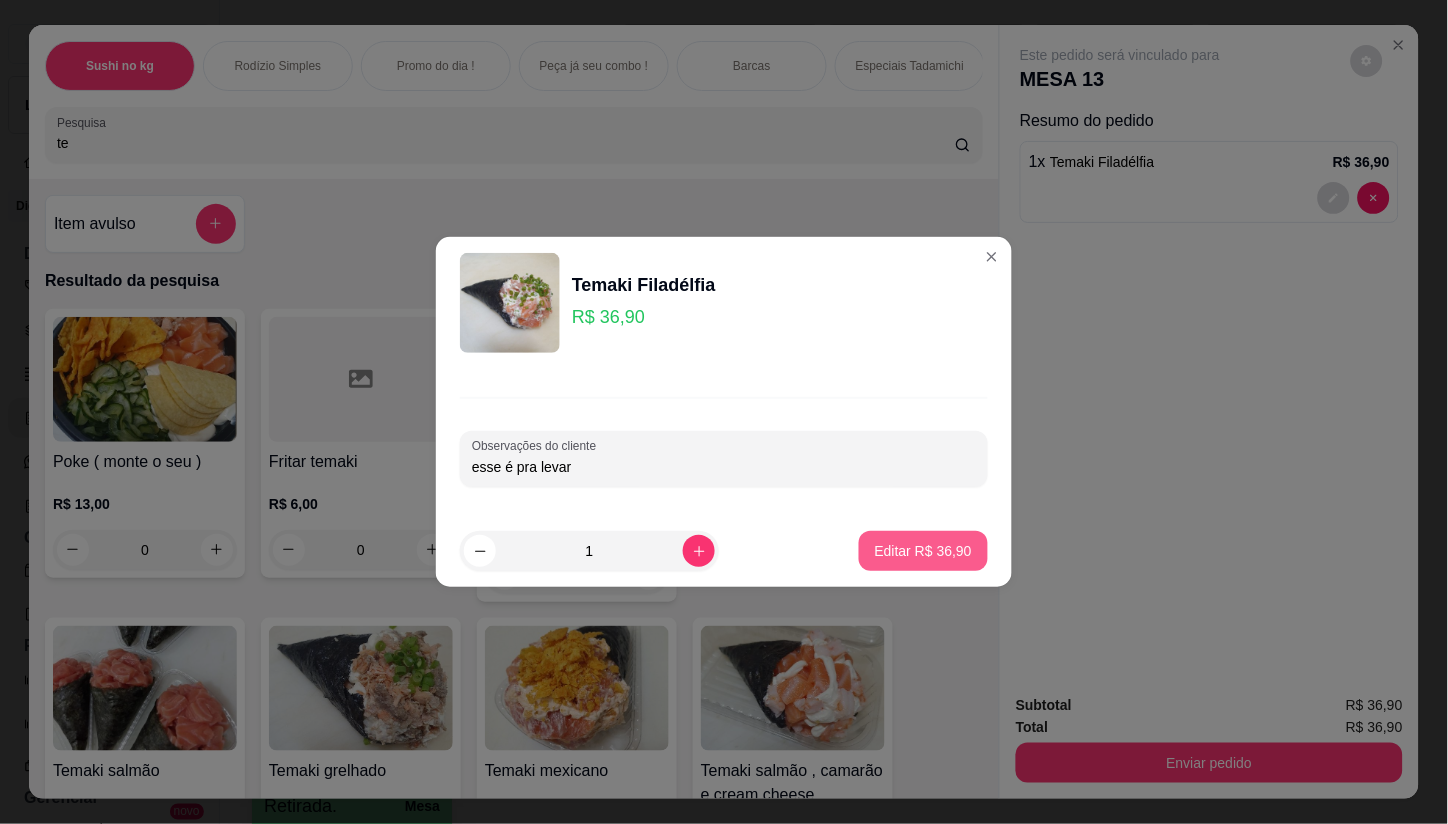 type on "0" 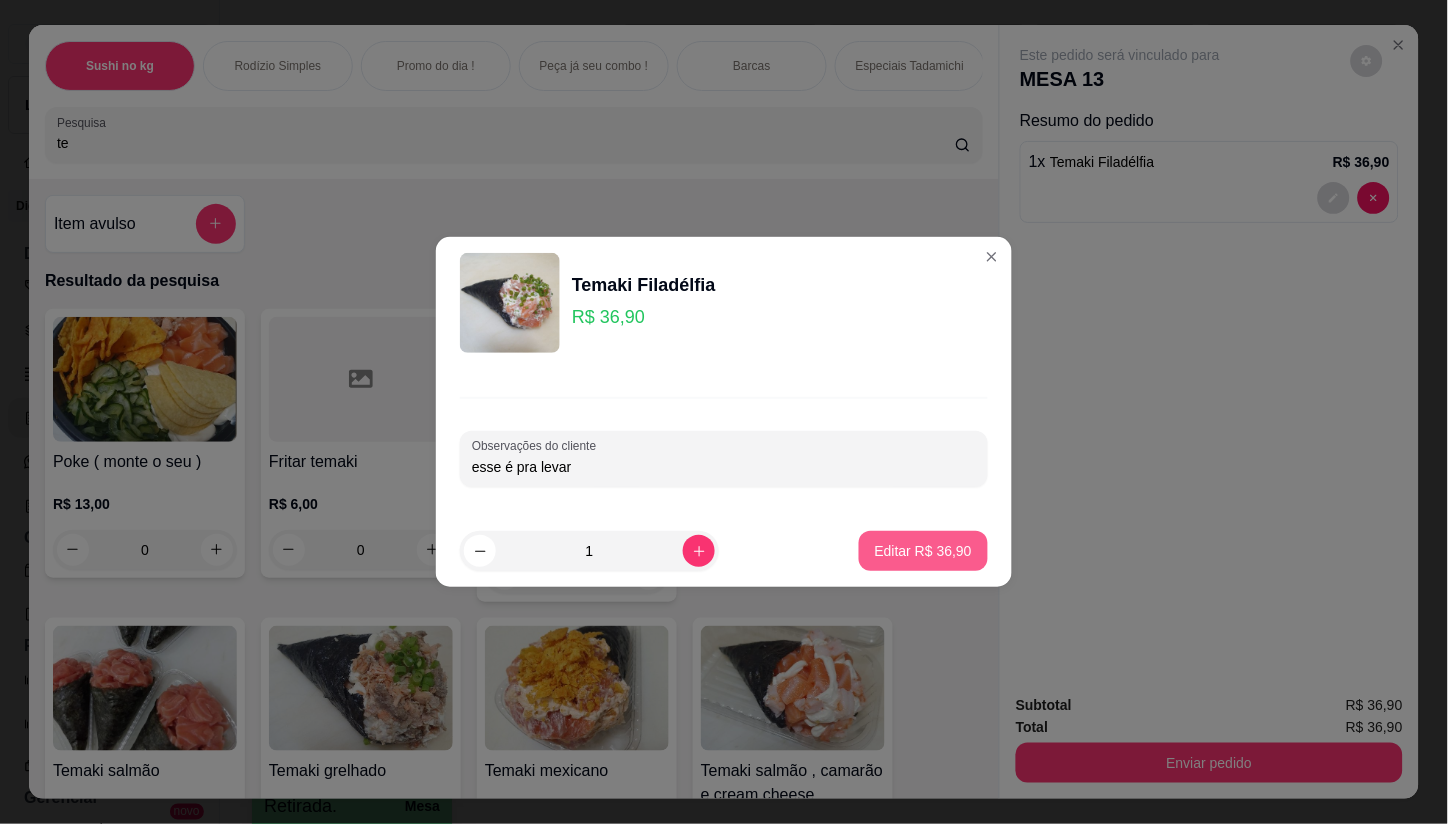 type on "0" 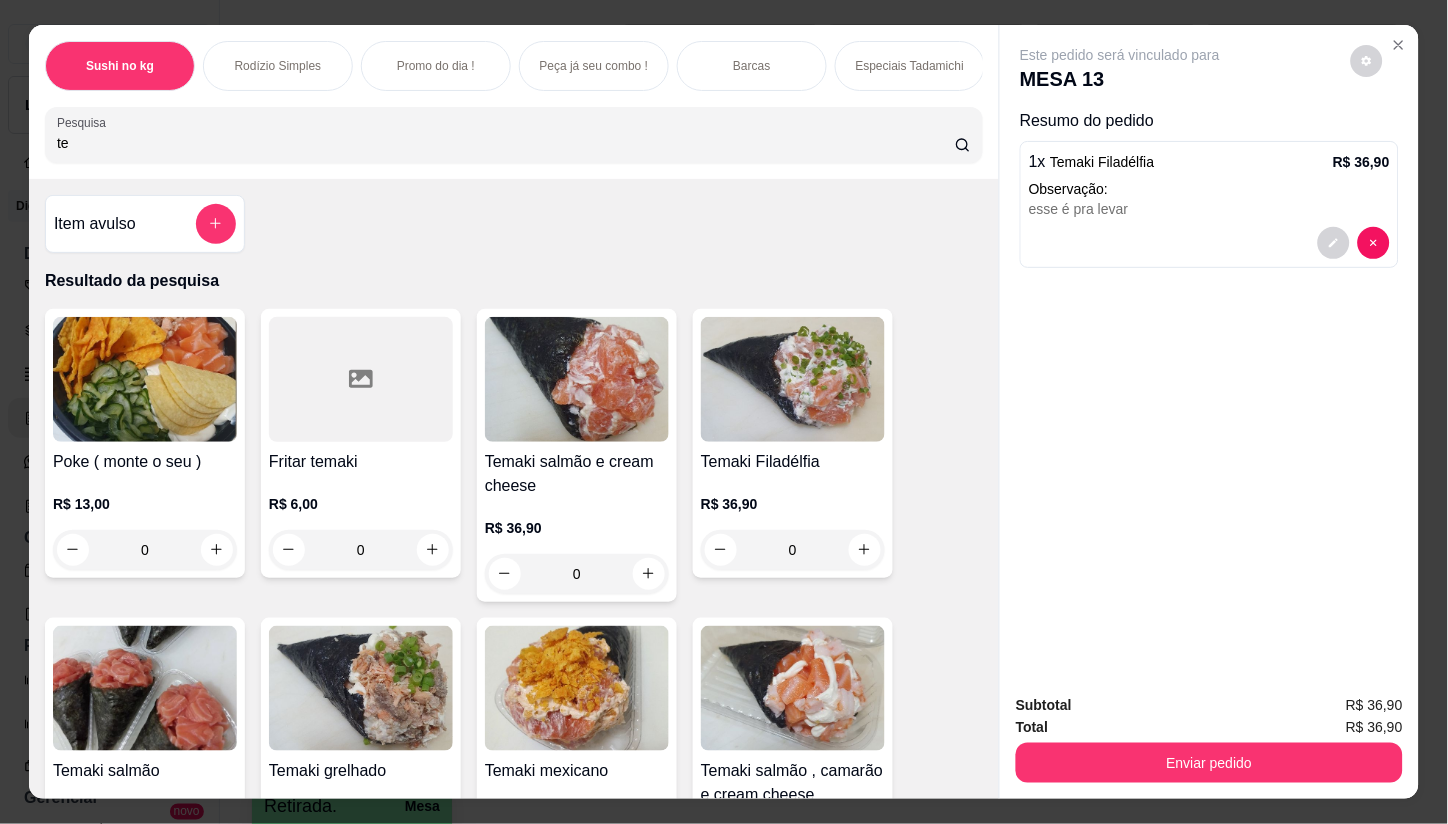 scroll, scrollTop: 333, scrollLeft: 0, axis: vertical 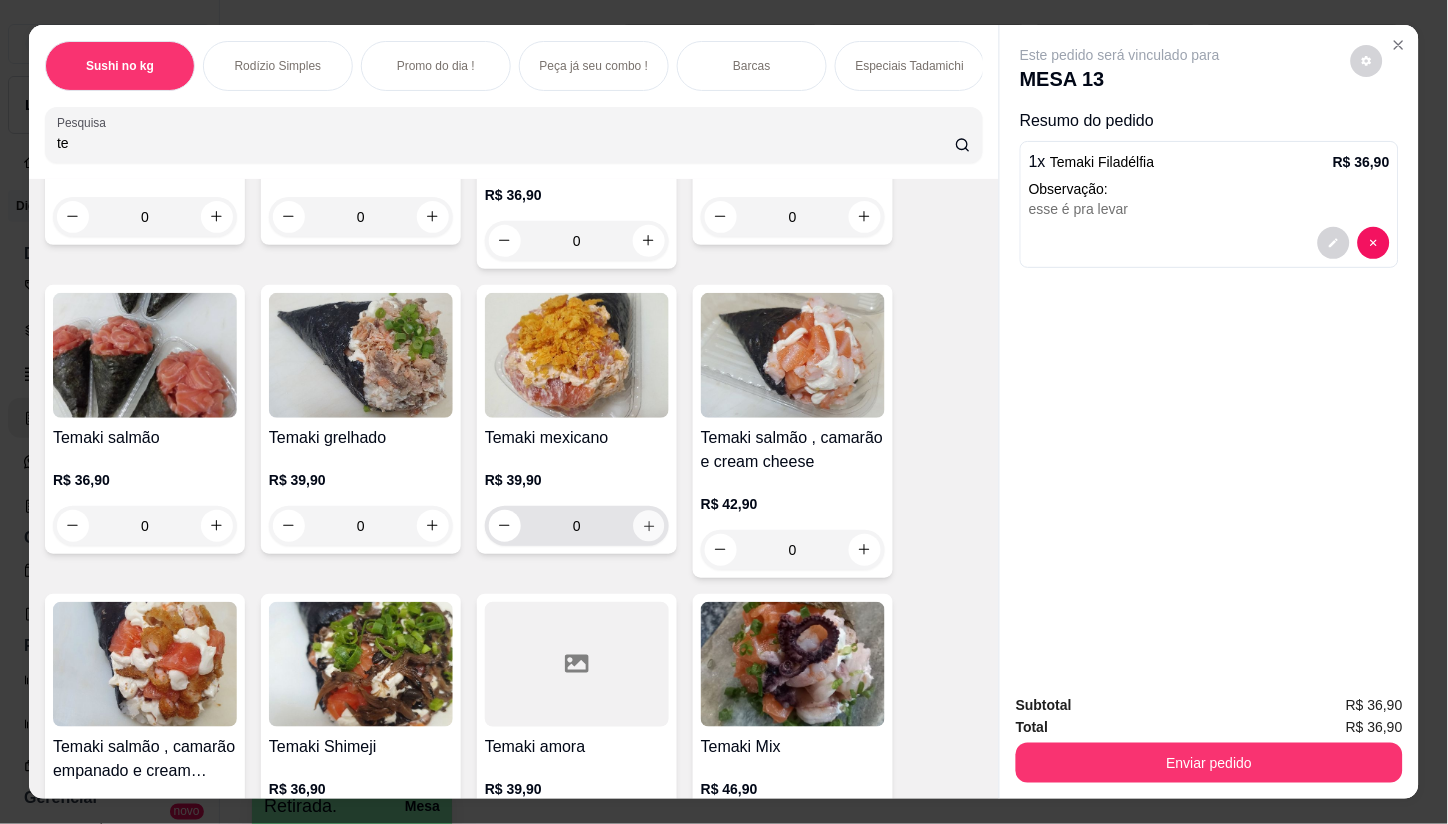 click at bounding box center (648, 525) 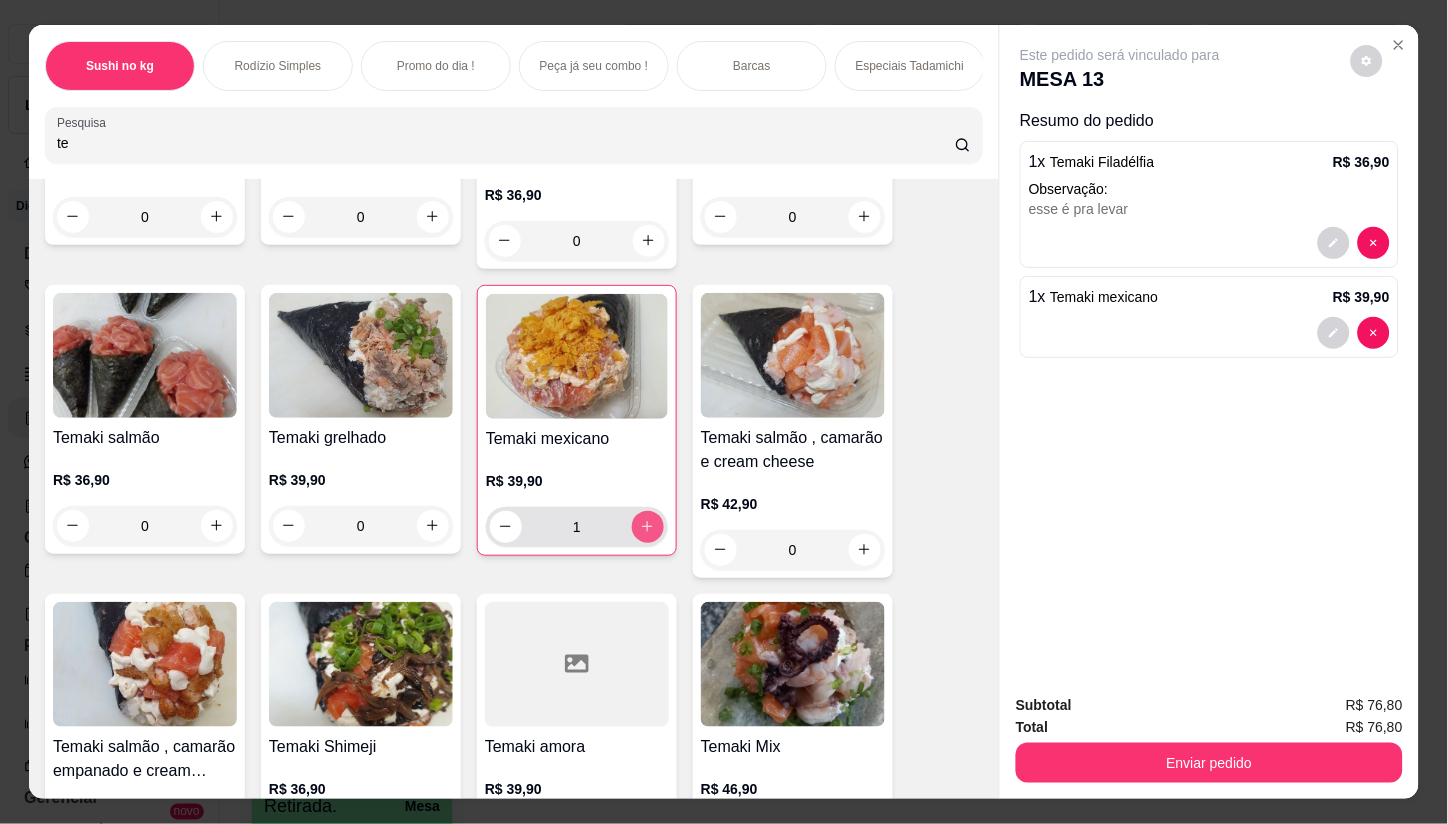 type on "1" 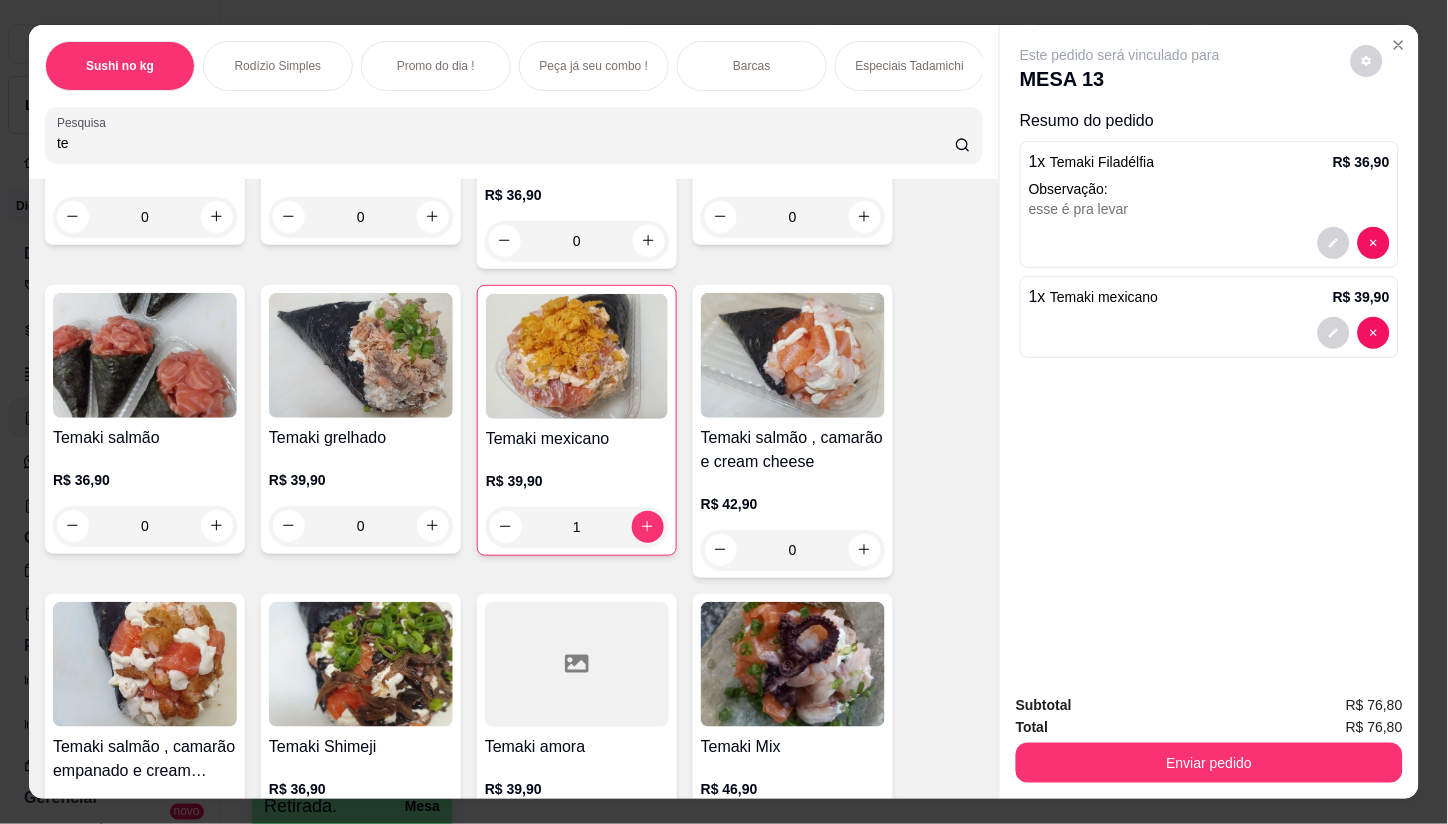 click on "Temaki mexicano" at bounding box center (577, 439) 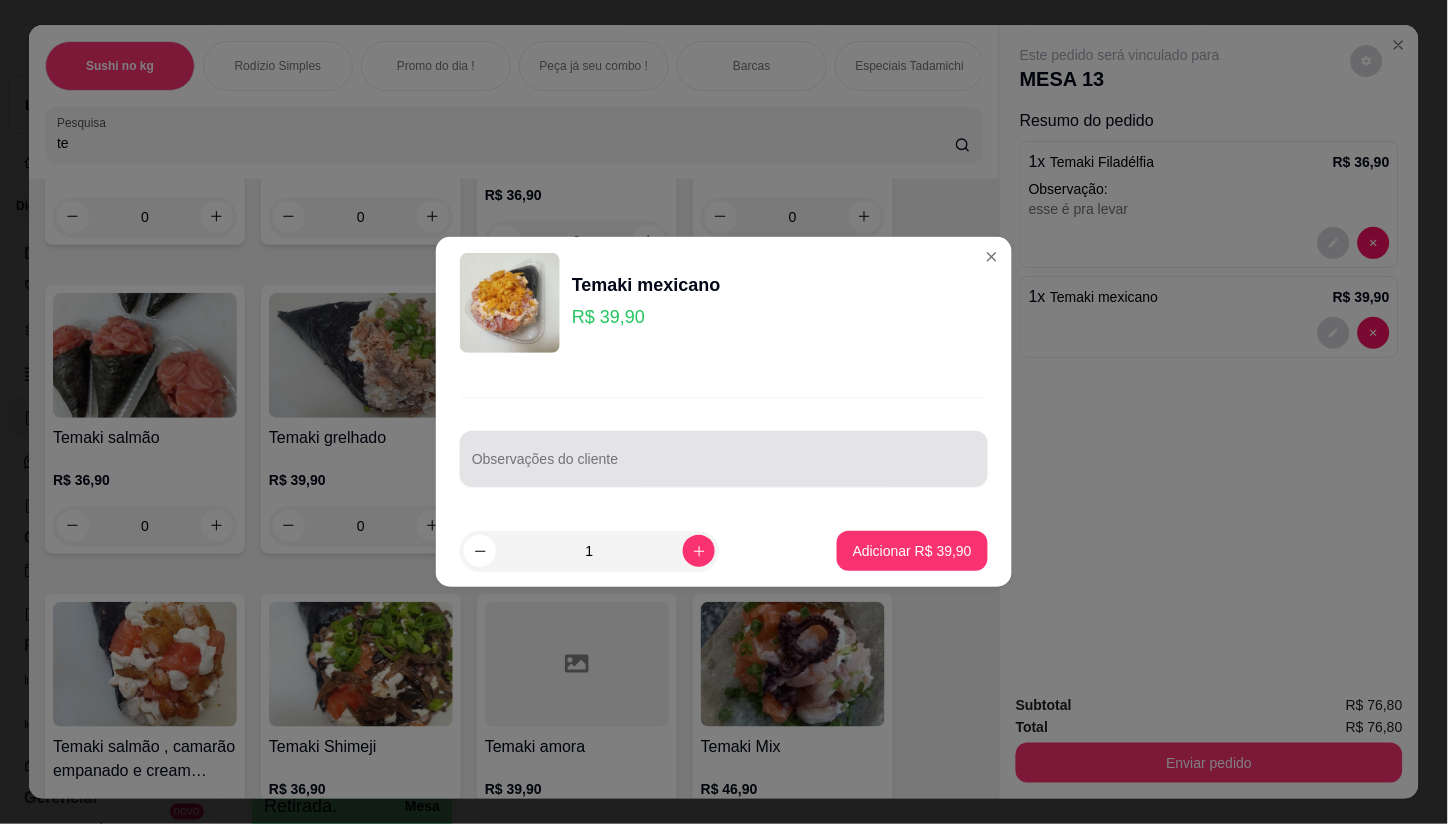 click on "Observações do cliente" at bounding box center (724, 459) 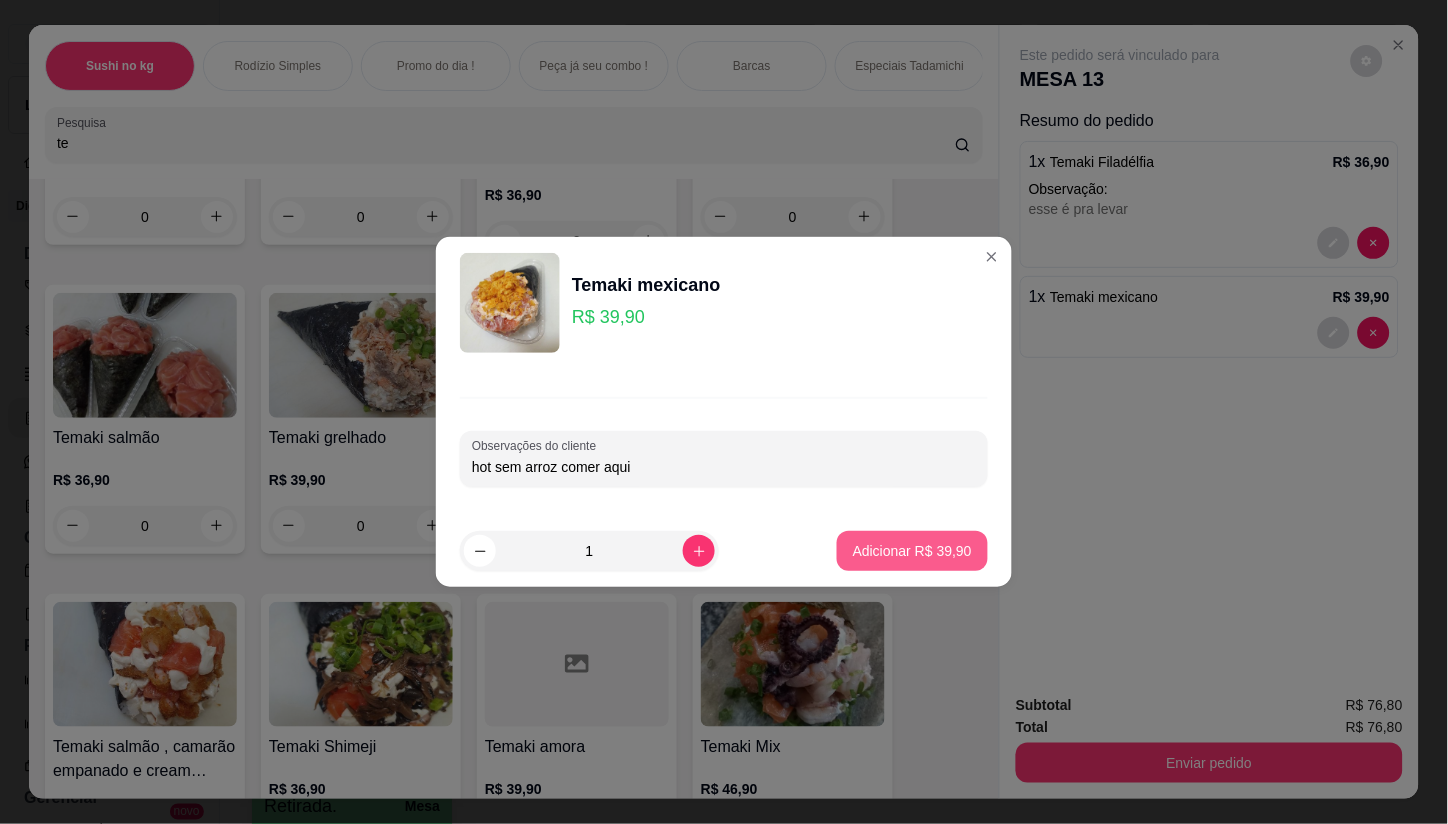 type on "hot sem arroz comer aqui" 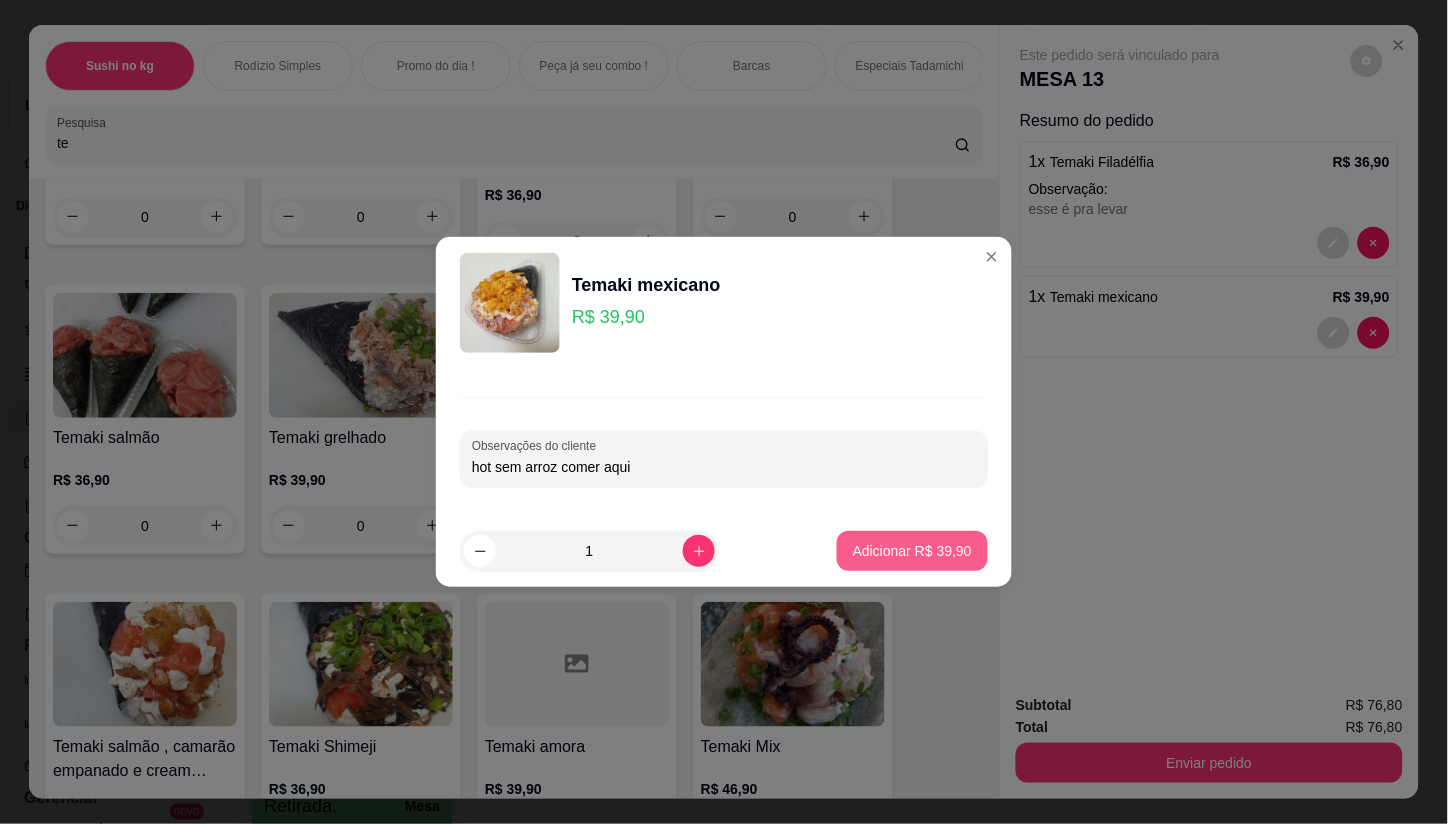 click on "Adicionar   R$ 39,90" at bounding box center (912, 551) 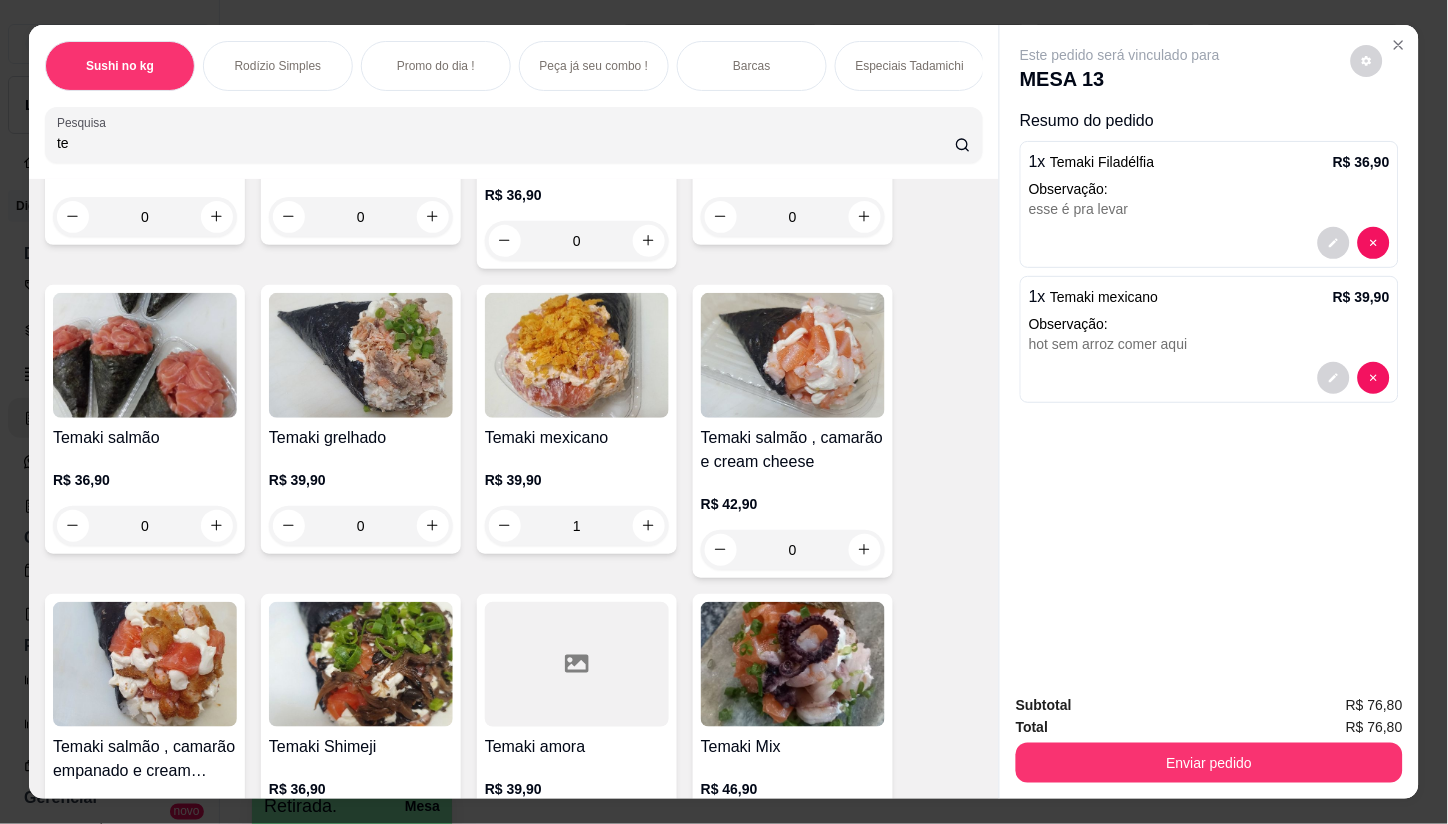 type on "0" 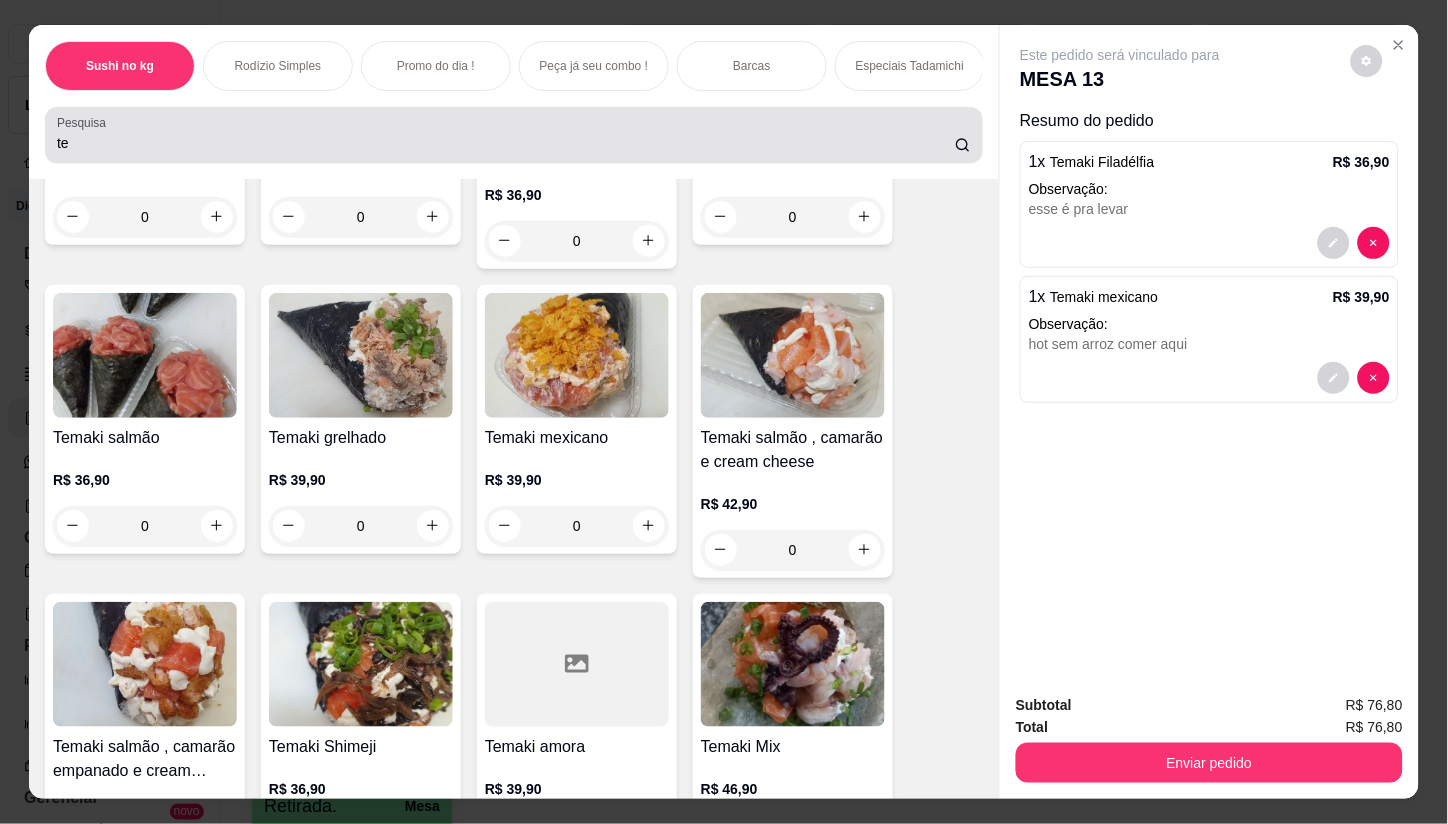 click on "te" at bounding box center (506, 143) 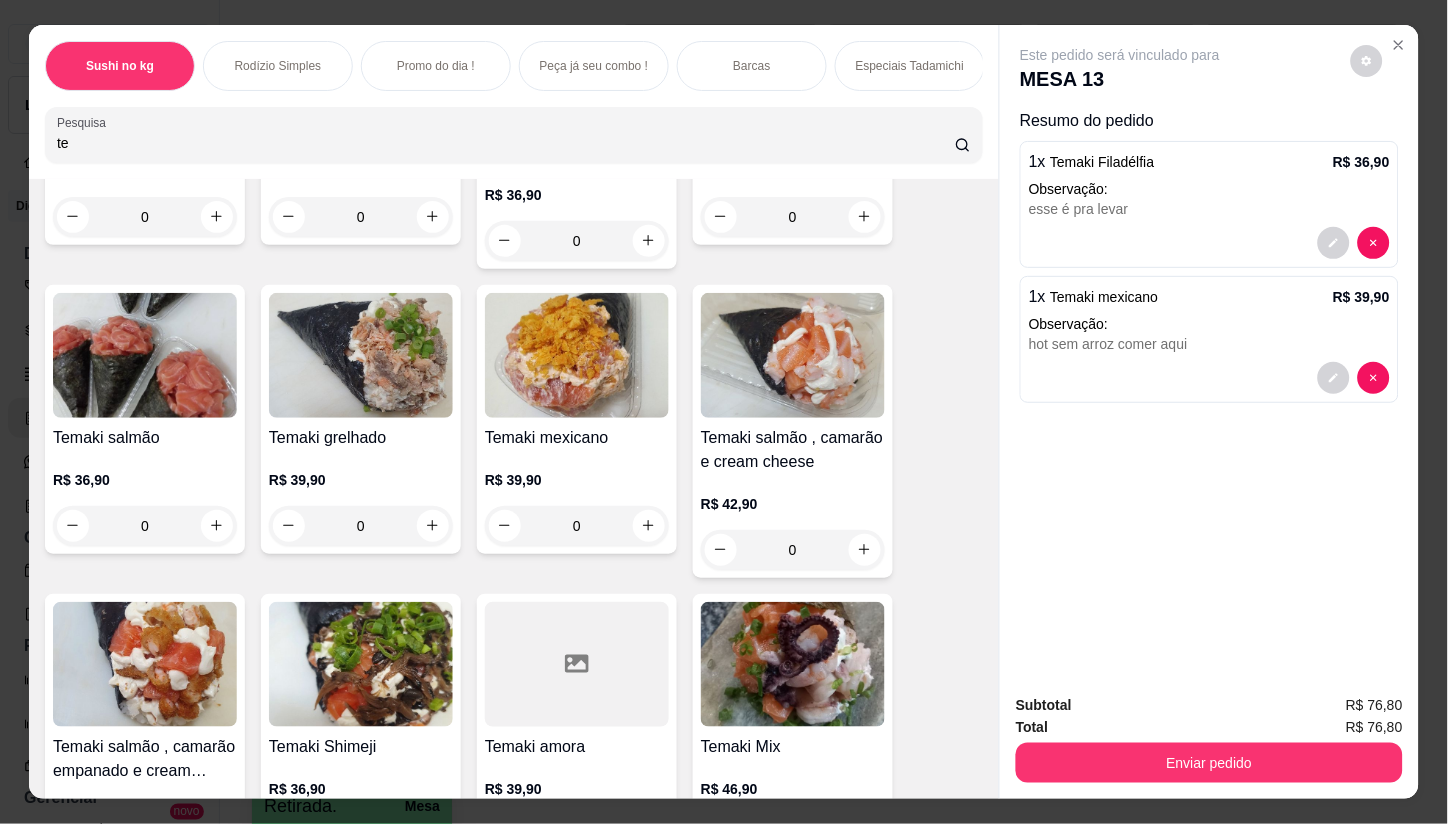 type on "t" 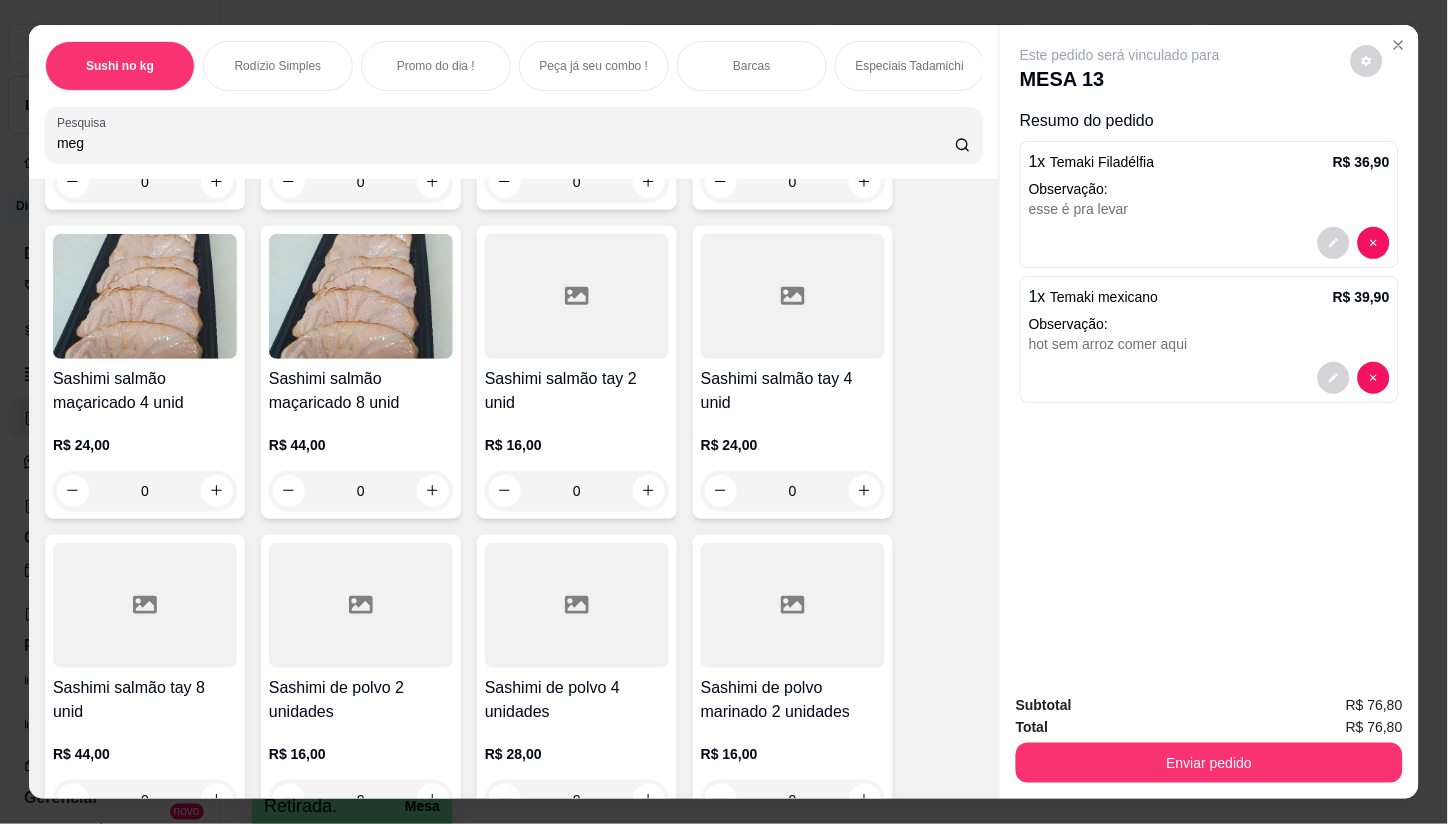 scroll, scrollTop: 6280, scrollLeft: 0, axis: vertical 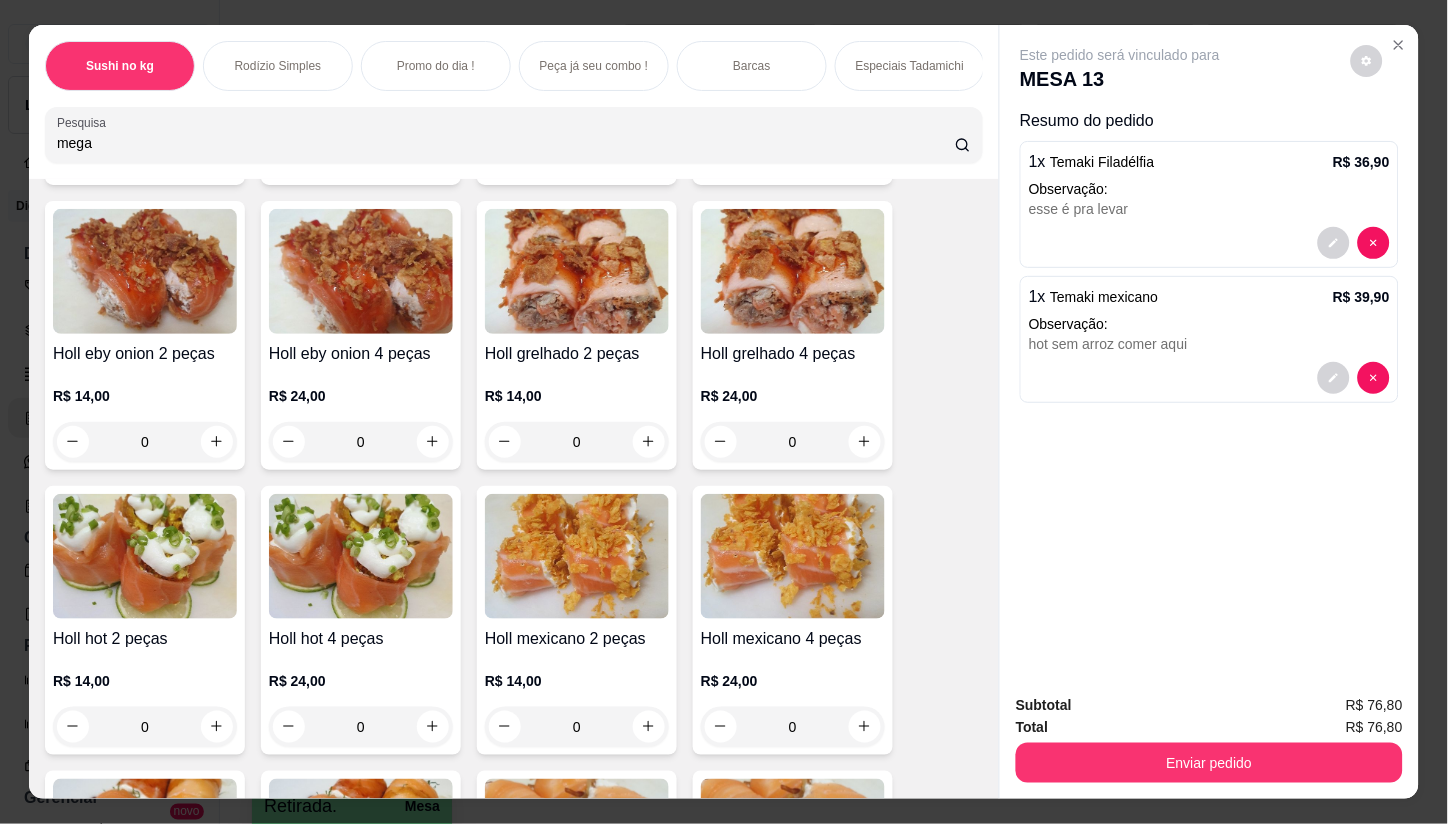 type on "mega" 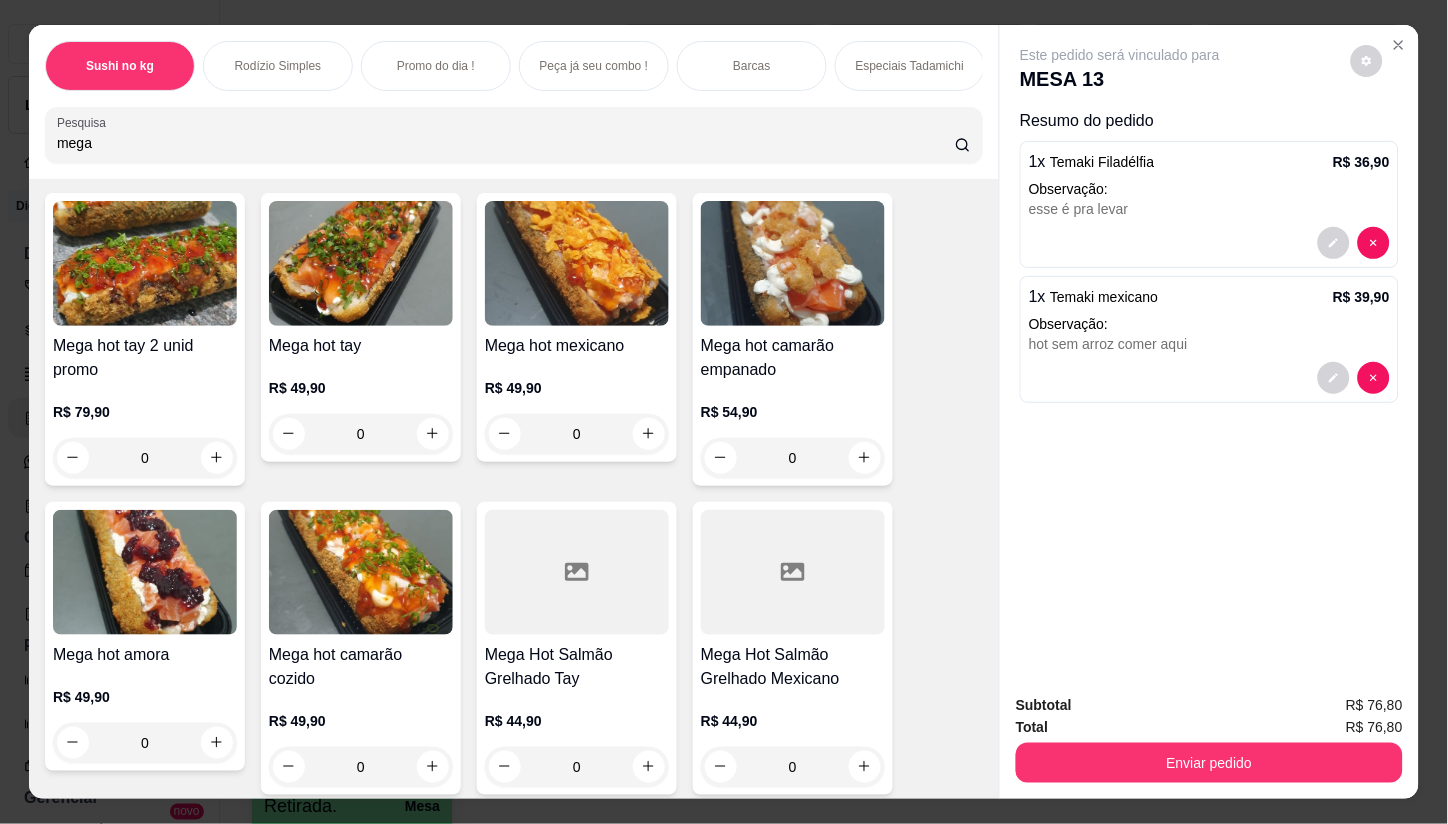 scroll, scrollTop: 0, scrollLeft: 0, axis: both 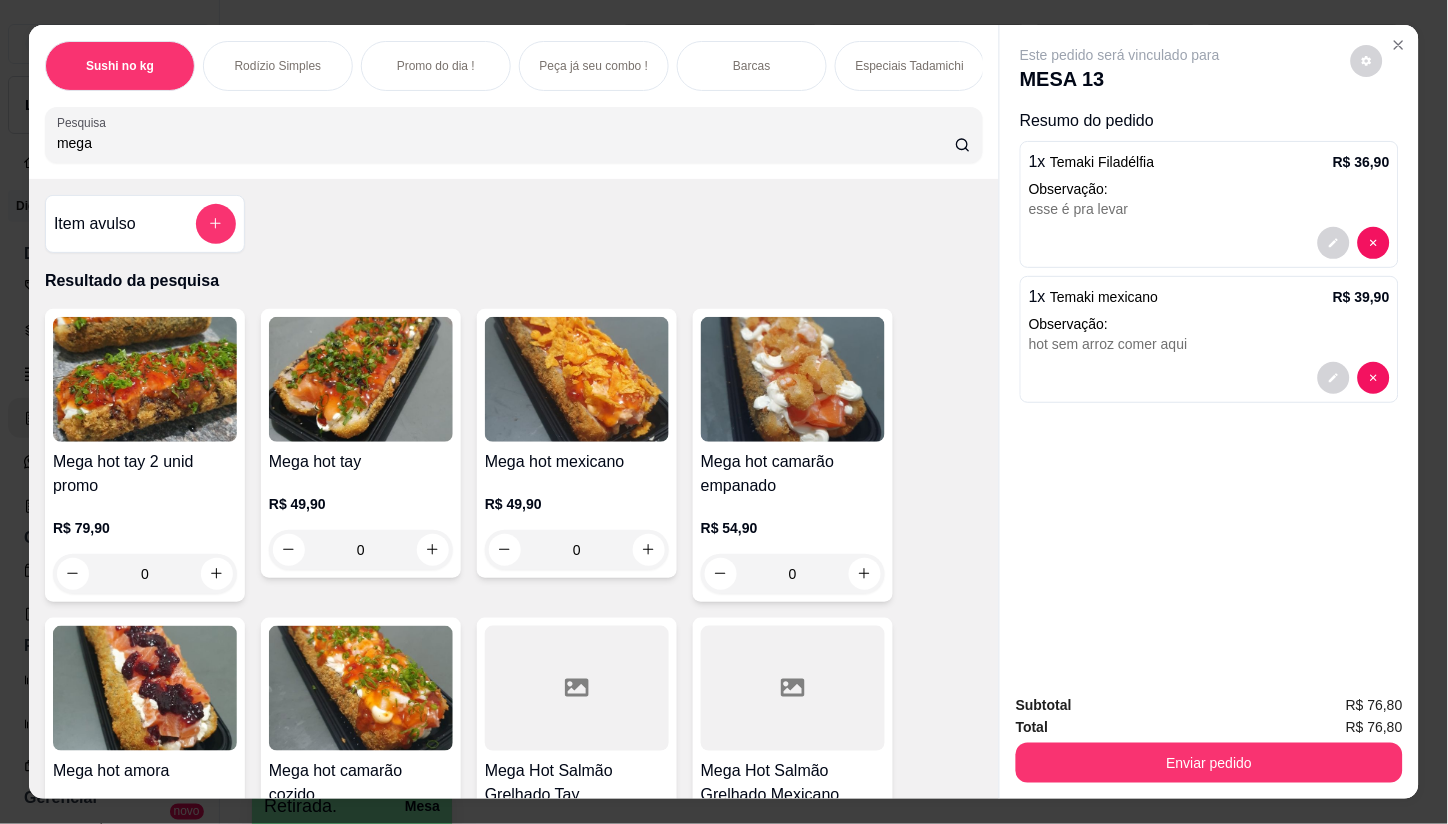 click on "0" at bounding box center [577, 550] 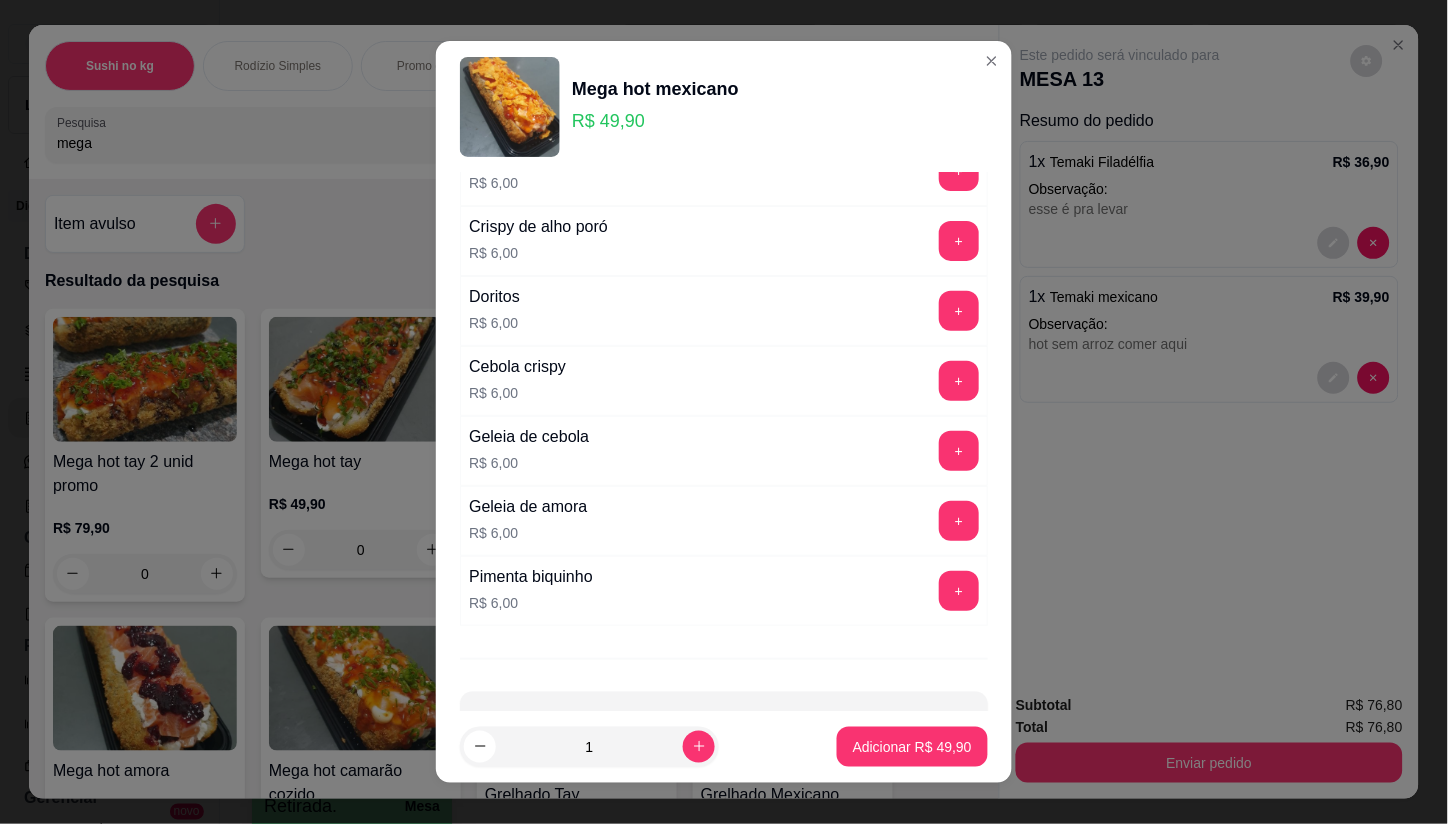 scroll, scrollTop: 0, scrollLeft: 0, axis: both 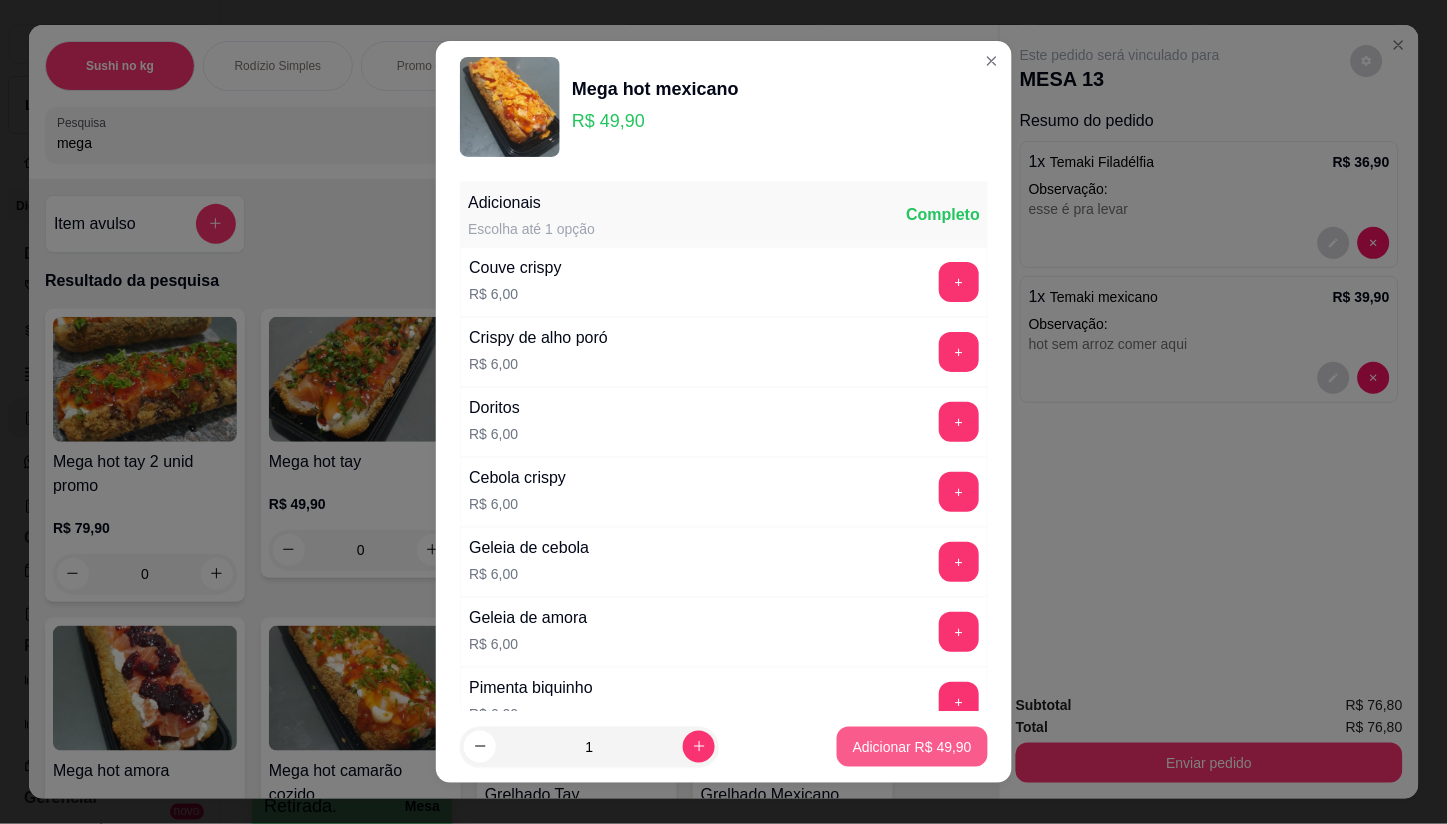 click on "Adicionar   R$ 49,90" at bounding box center (912, 747) 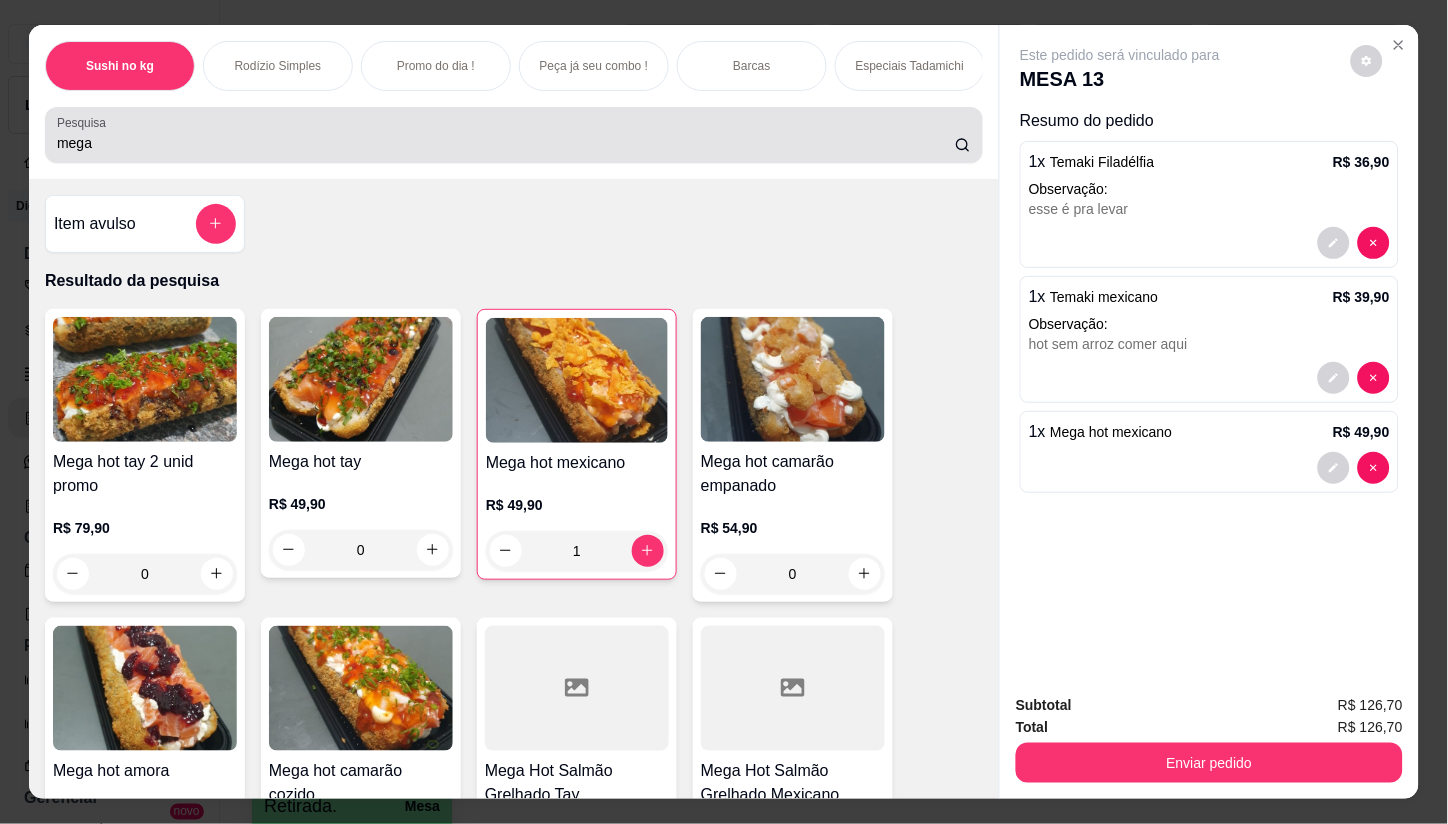 click on "mega" at bounding box center (514, 135) 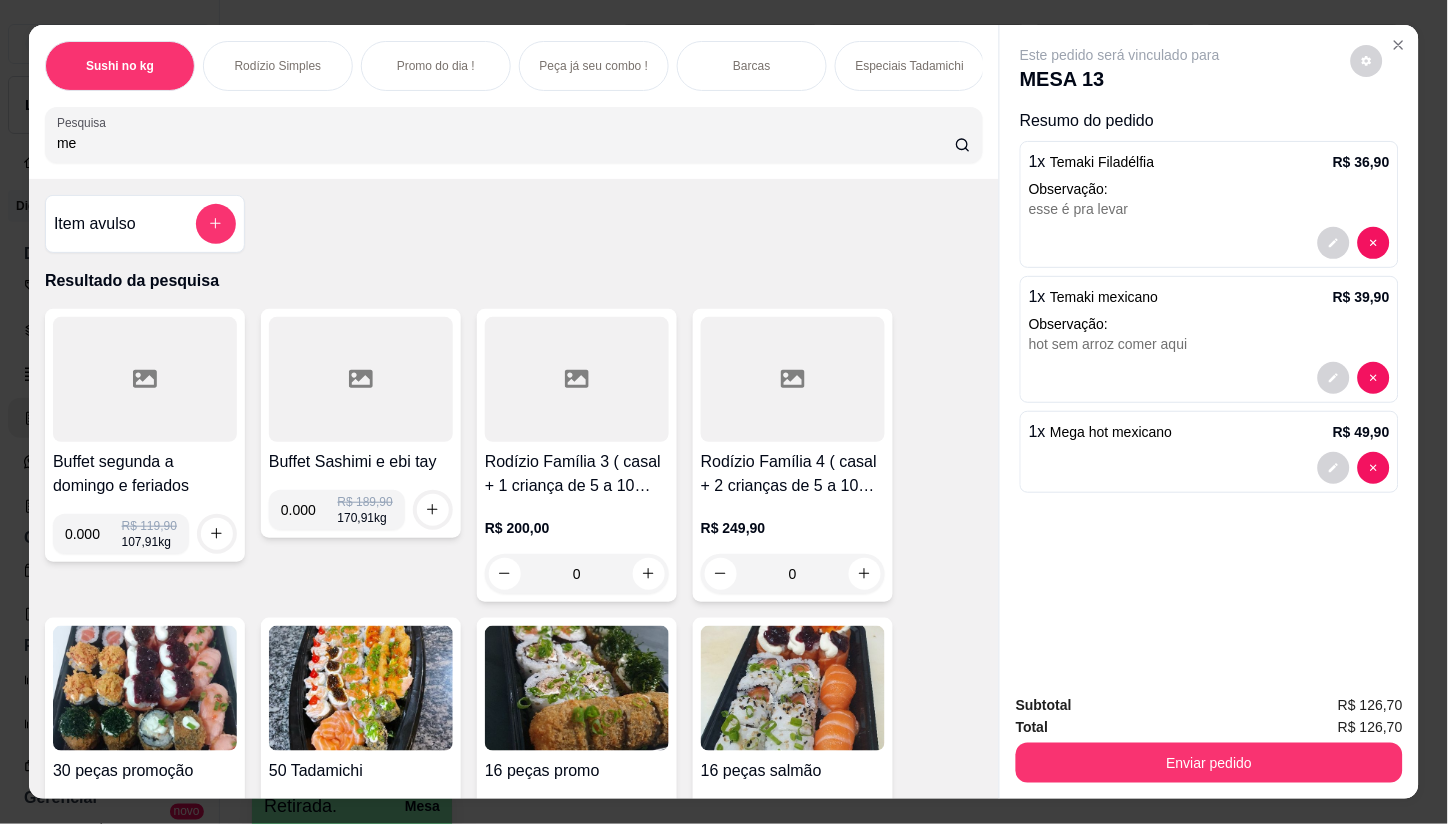 type on "m" 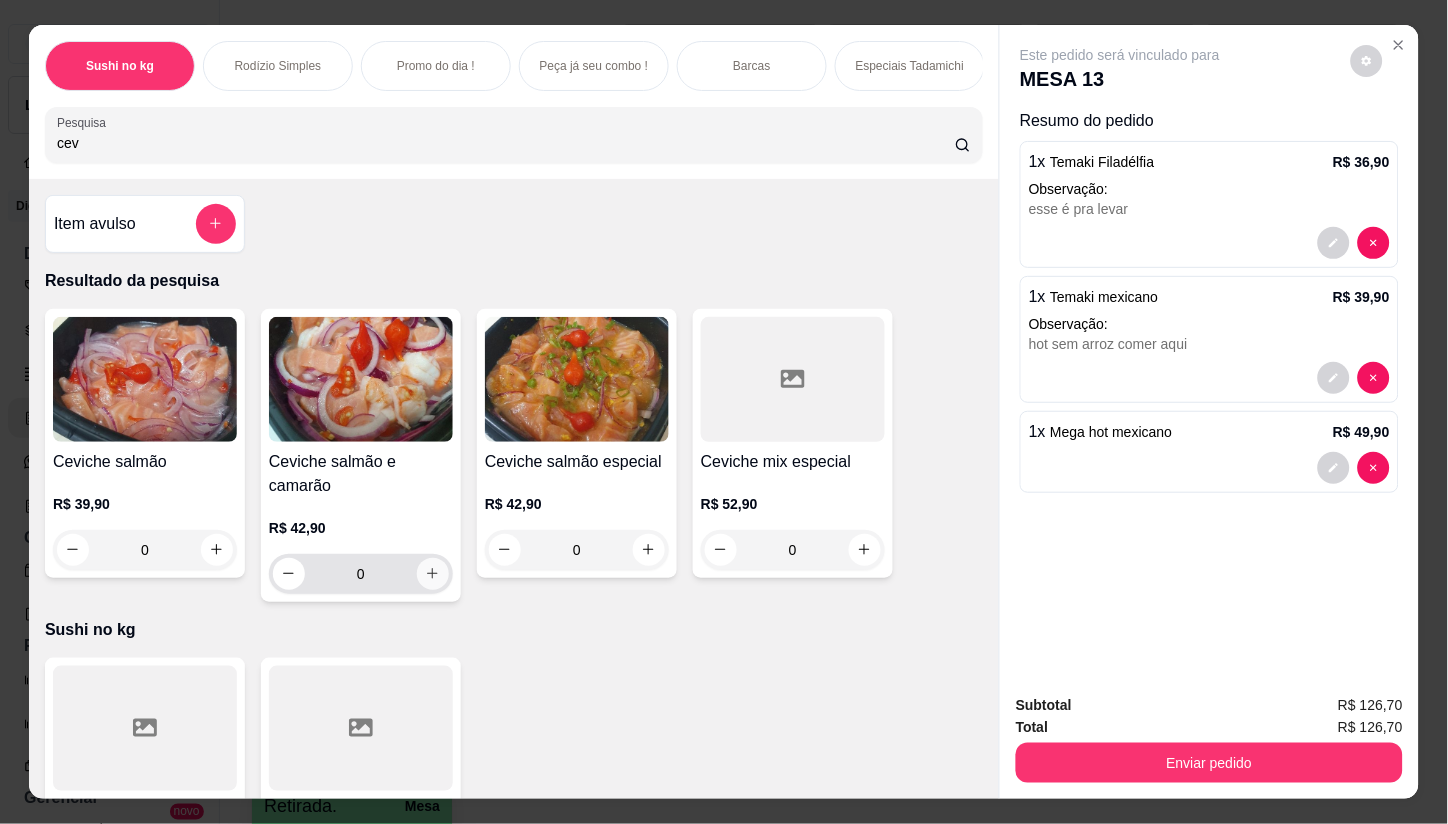 type on "cev" 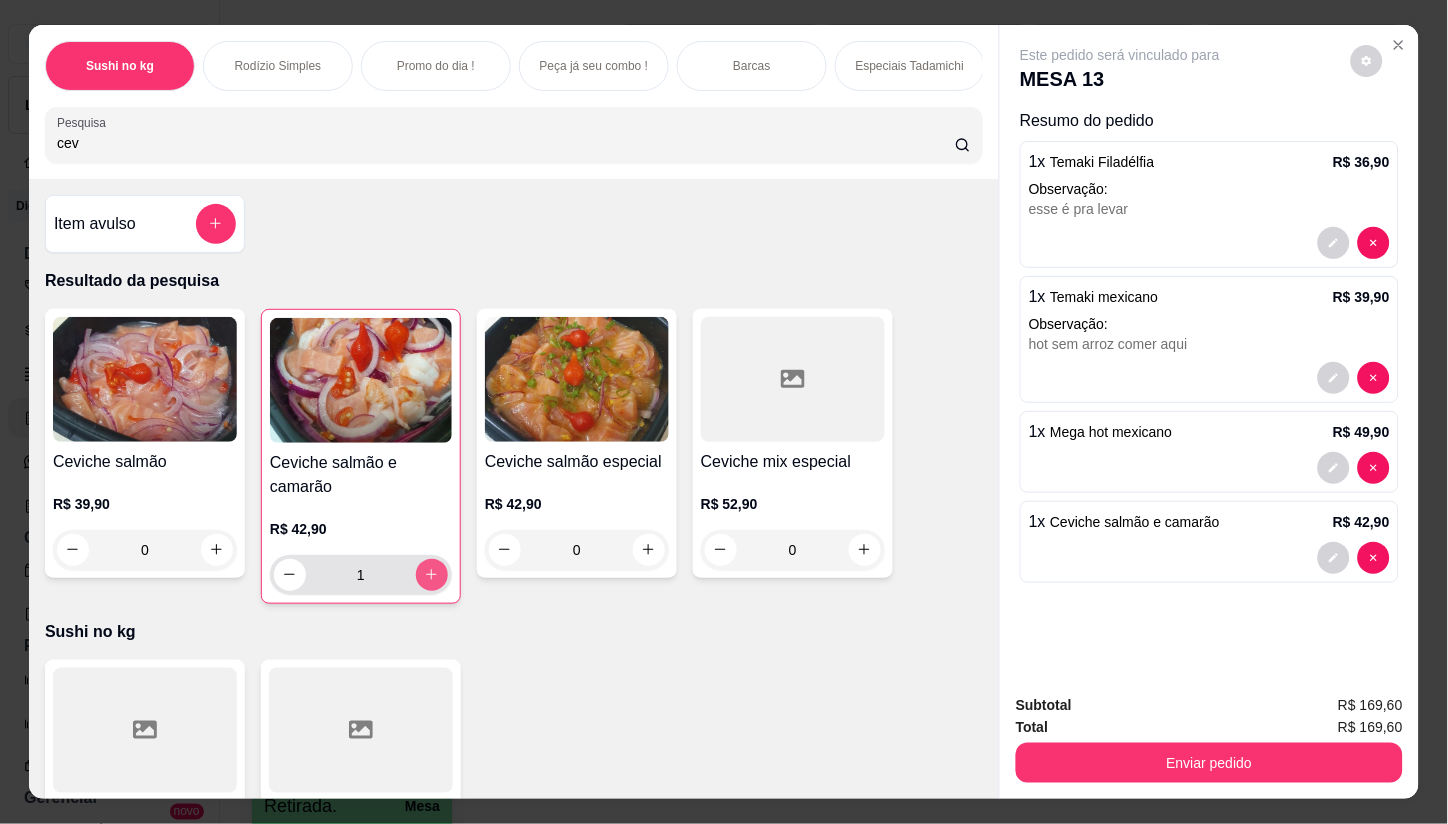 type on "1" 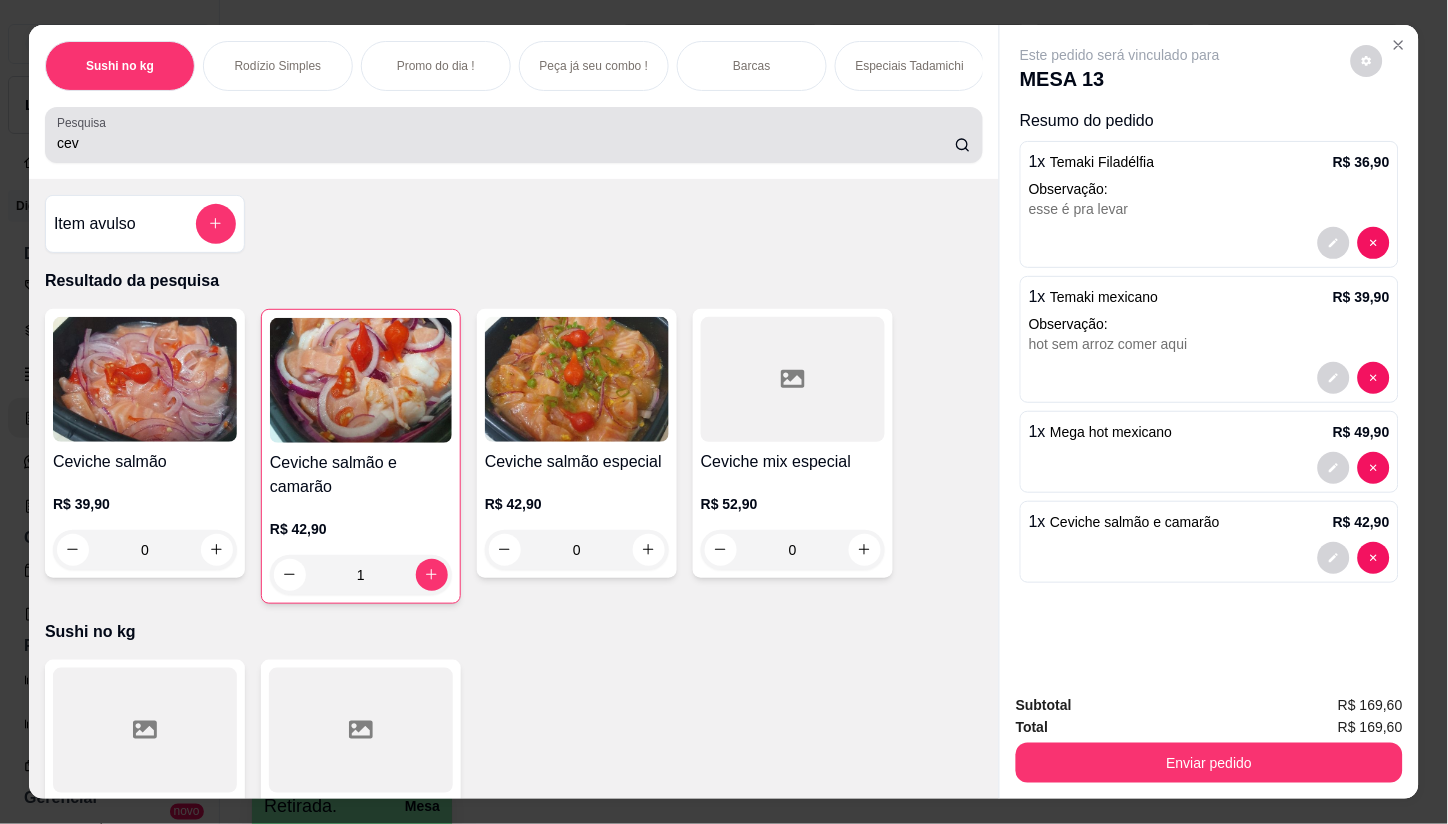 click on "cev" at bounding box center (506, 143) 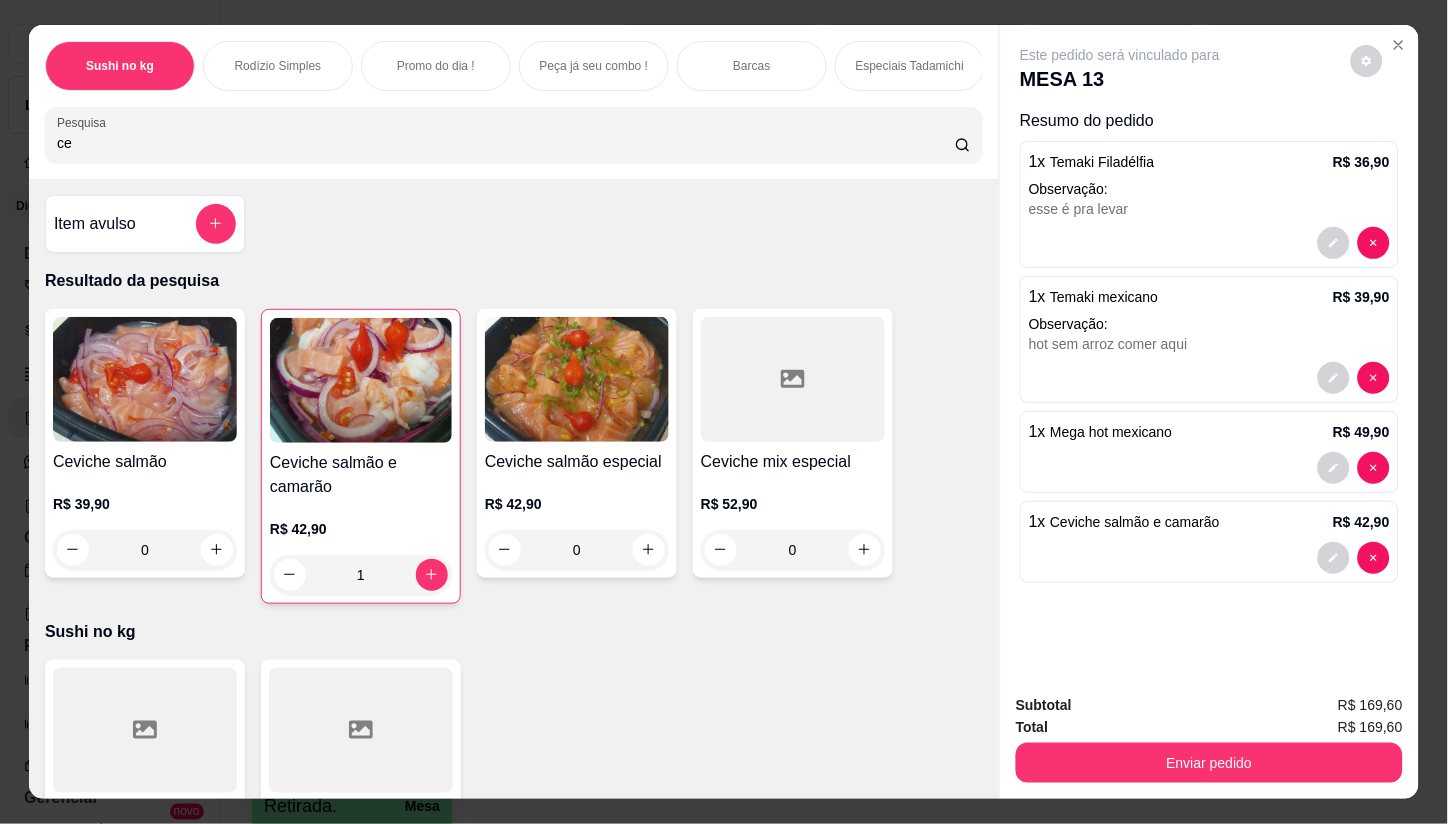 type on "c" 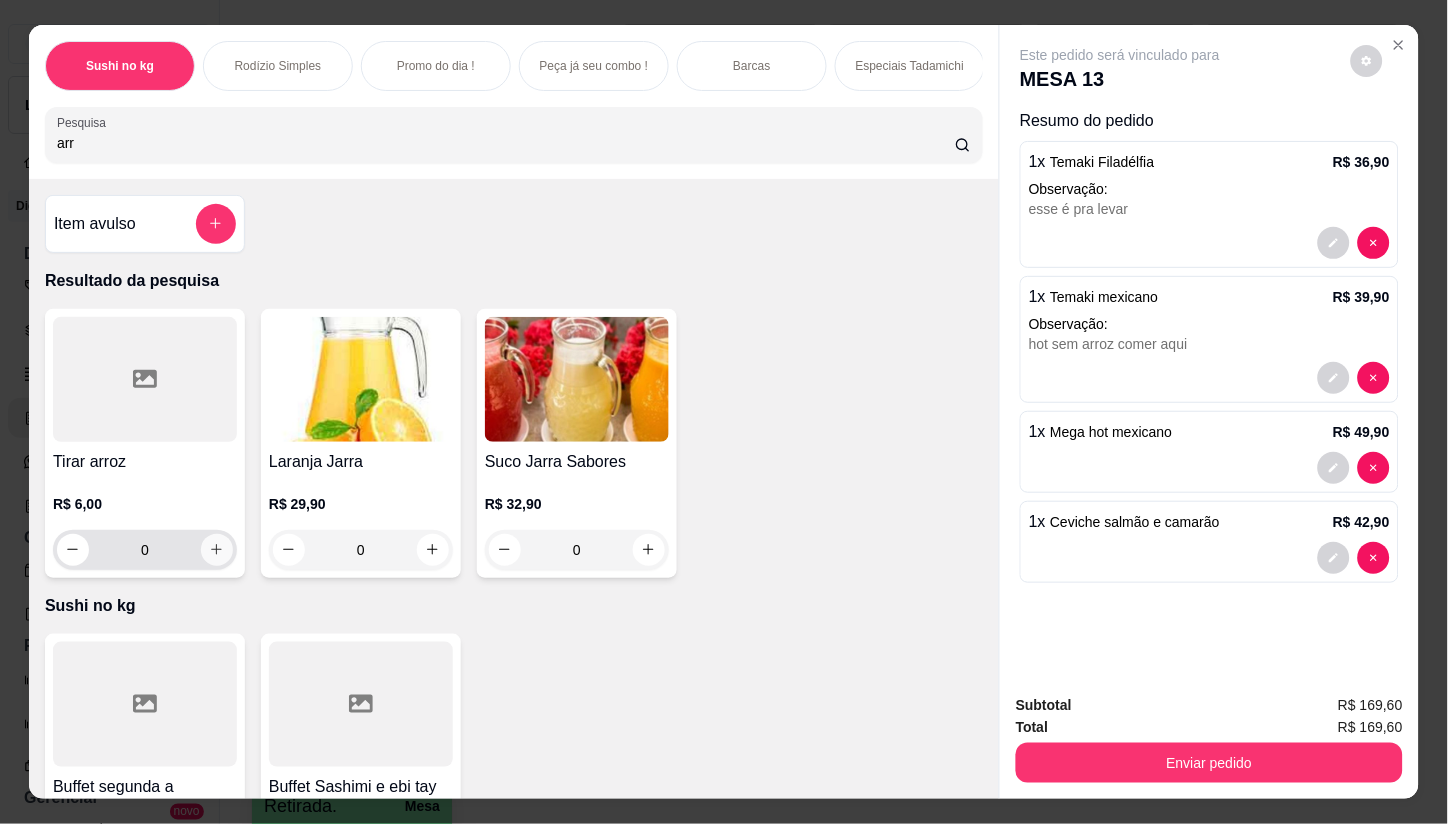 type on "arr" 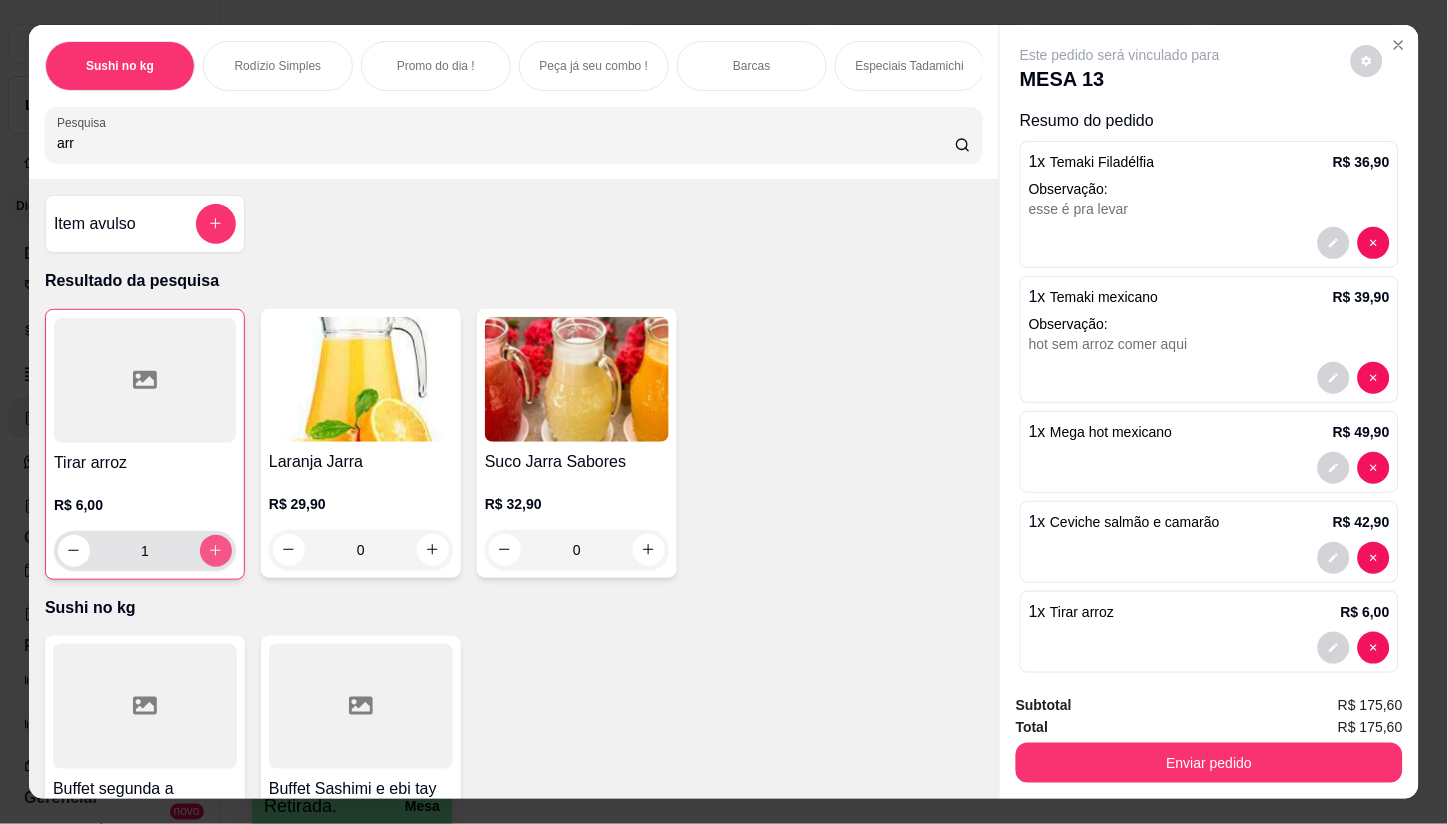 type on "1" 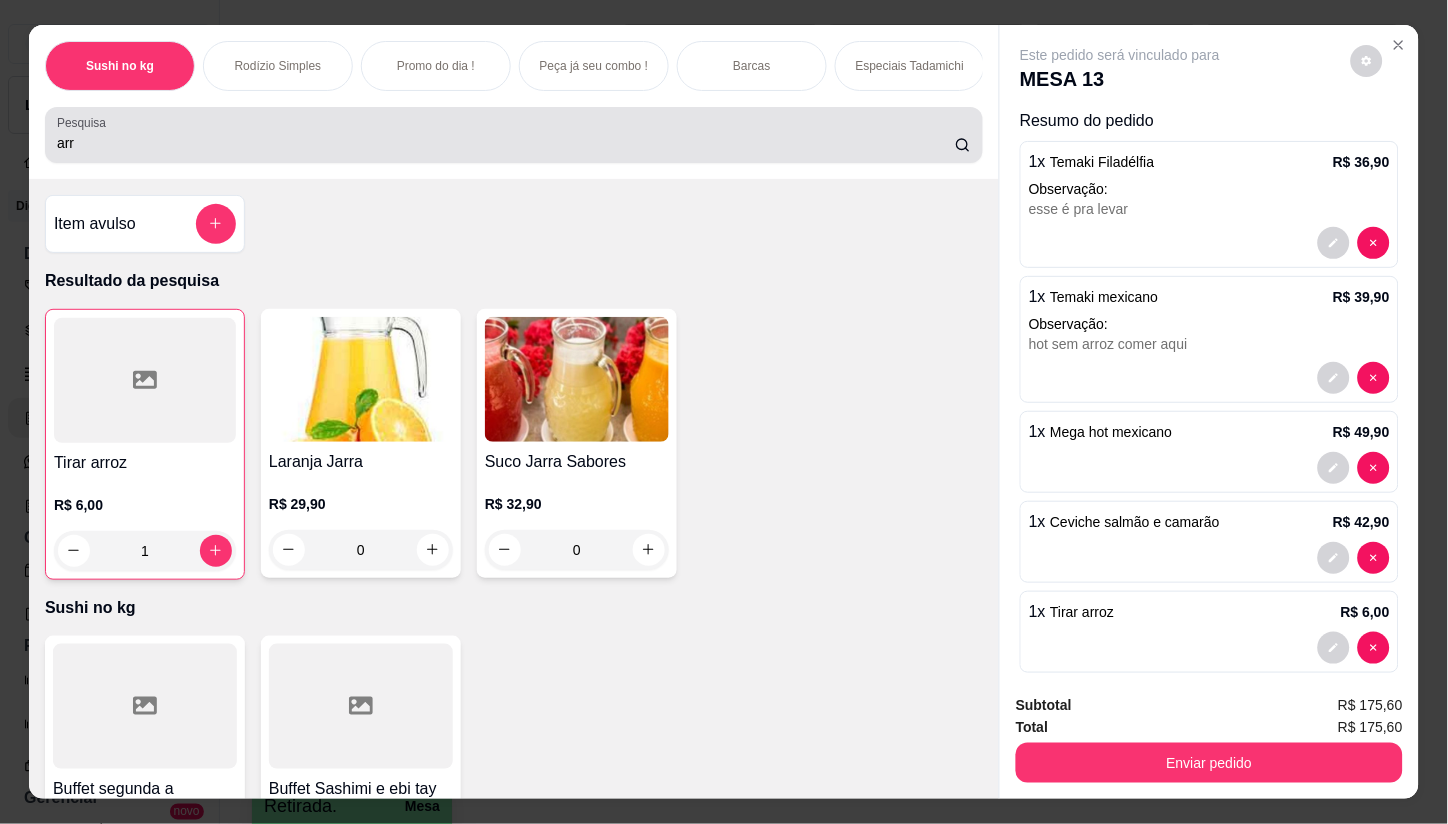 click on "Pesquisa arr" at bounding box center (514, 135) 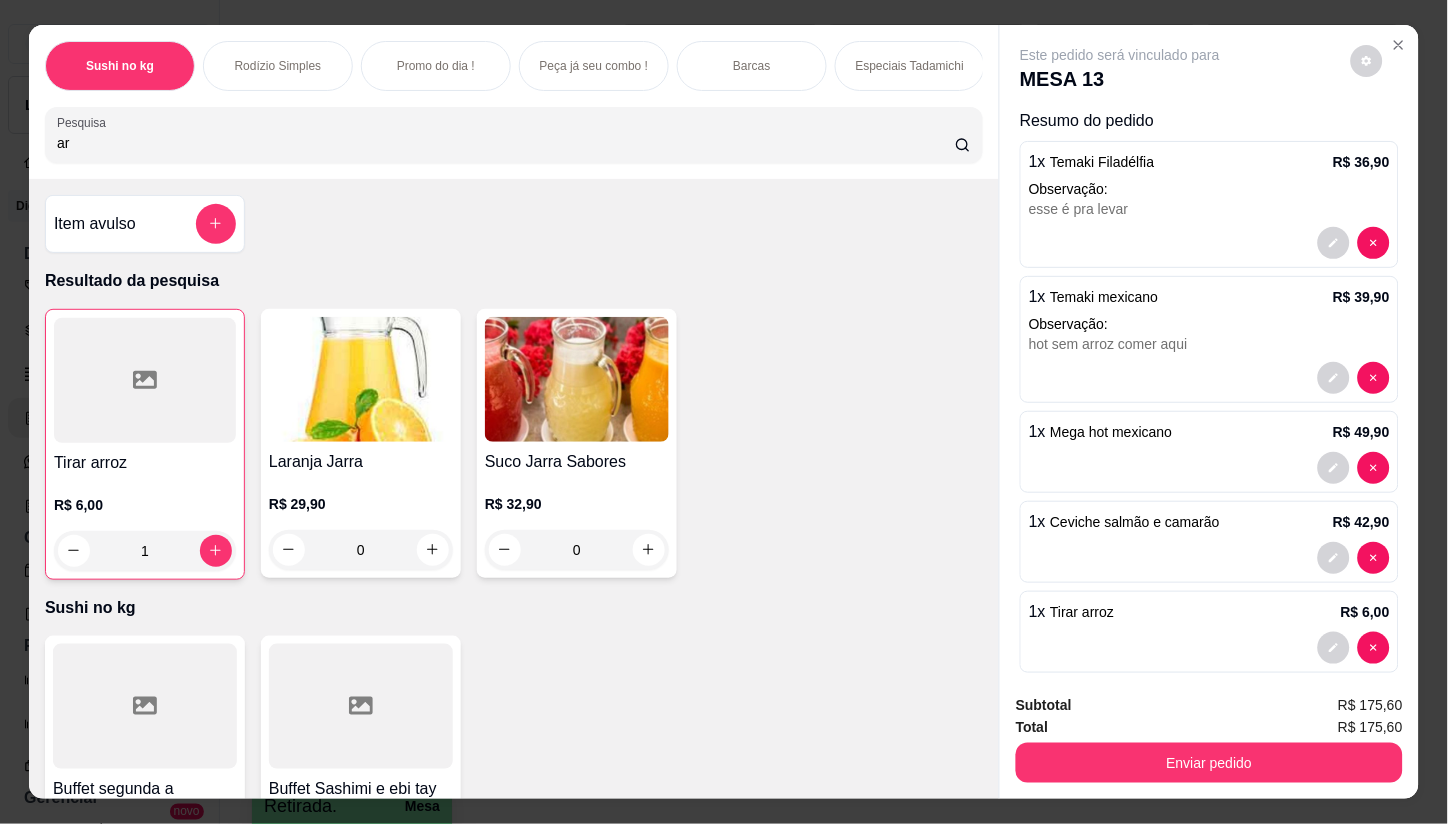 type on "a" 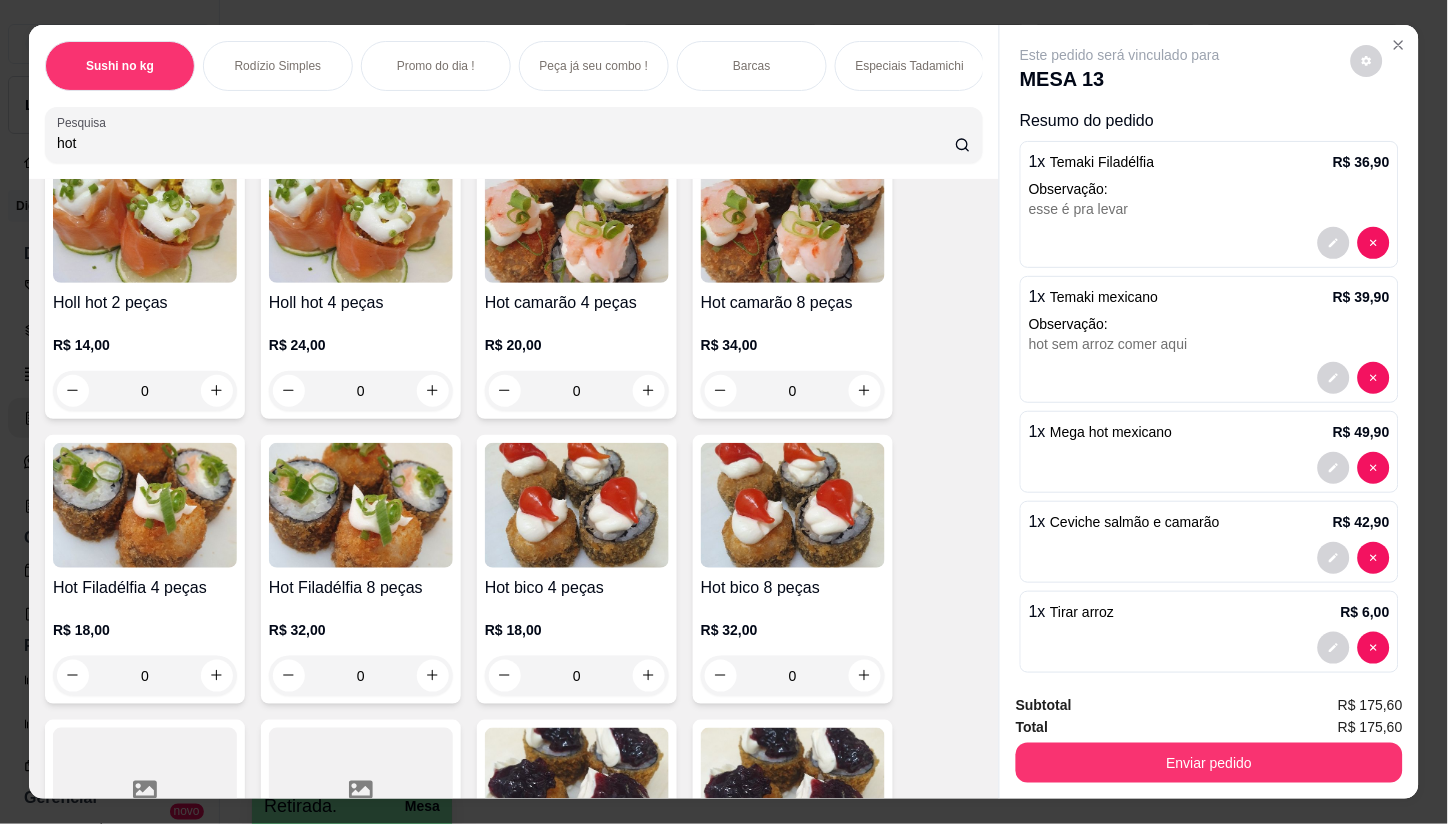 scroll, scrollTop: 0, scrollLeft: 0, axis: both 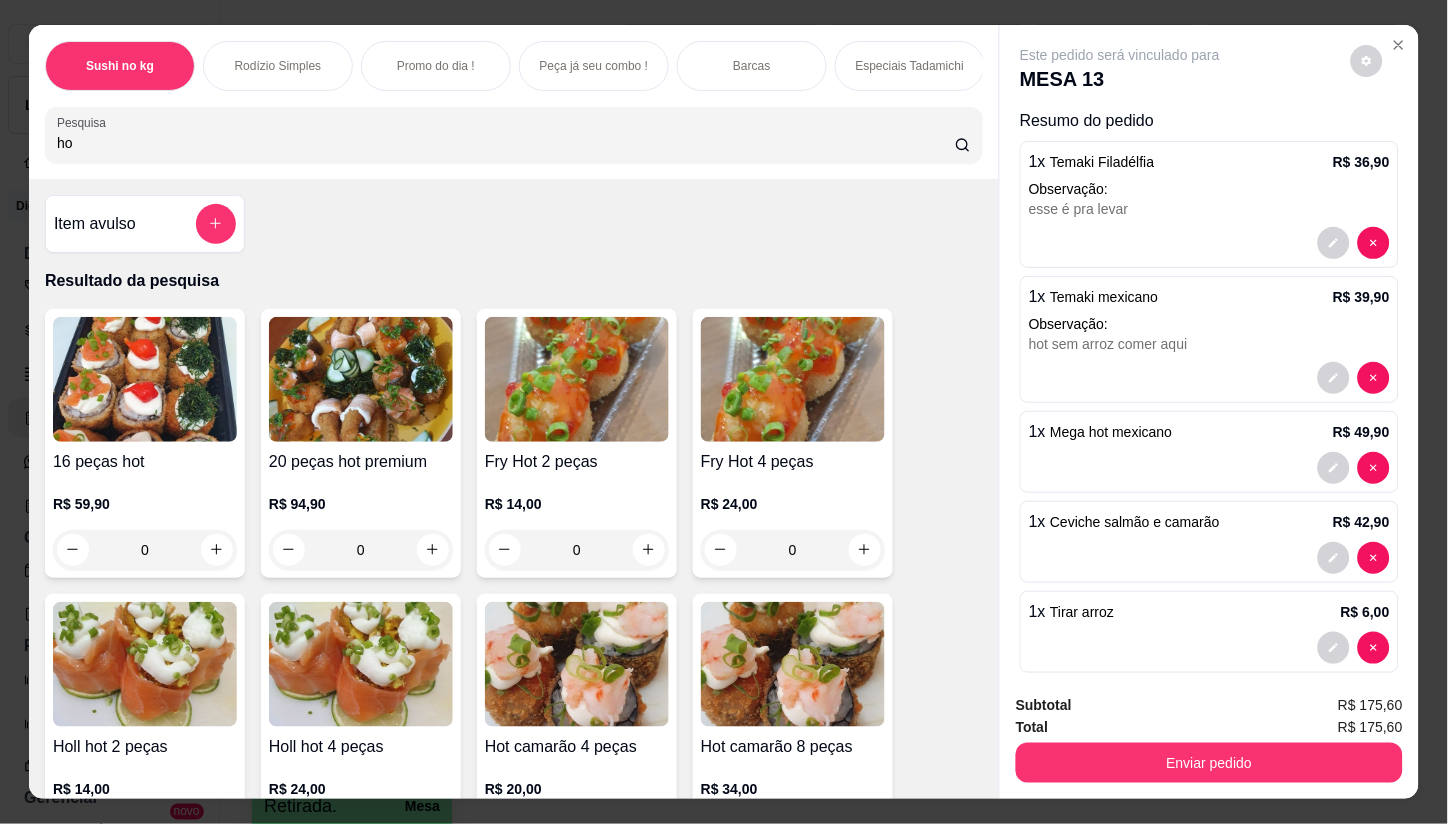 type on "h" 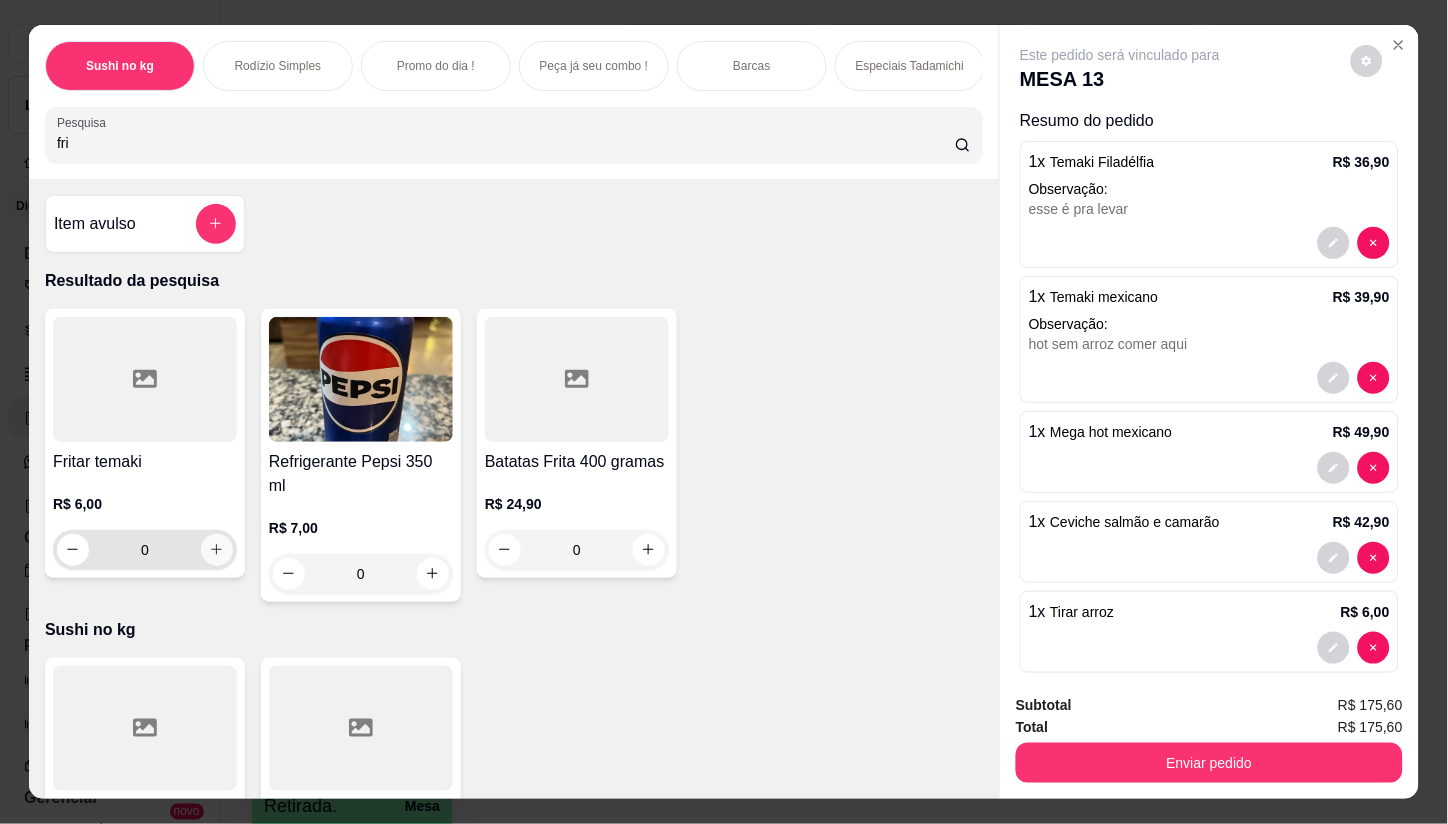 type on "fri" 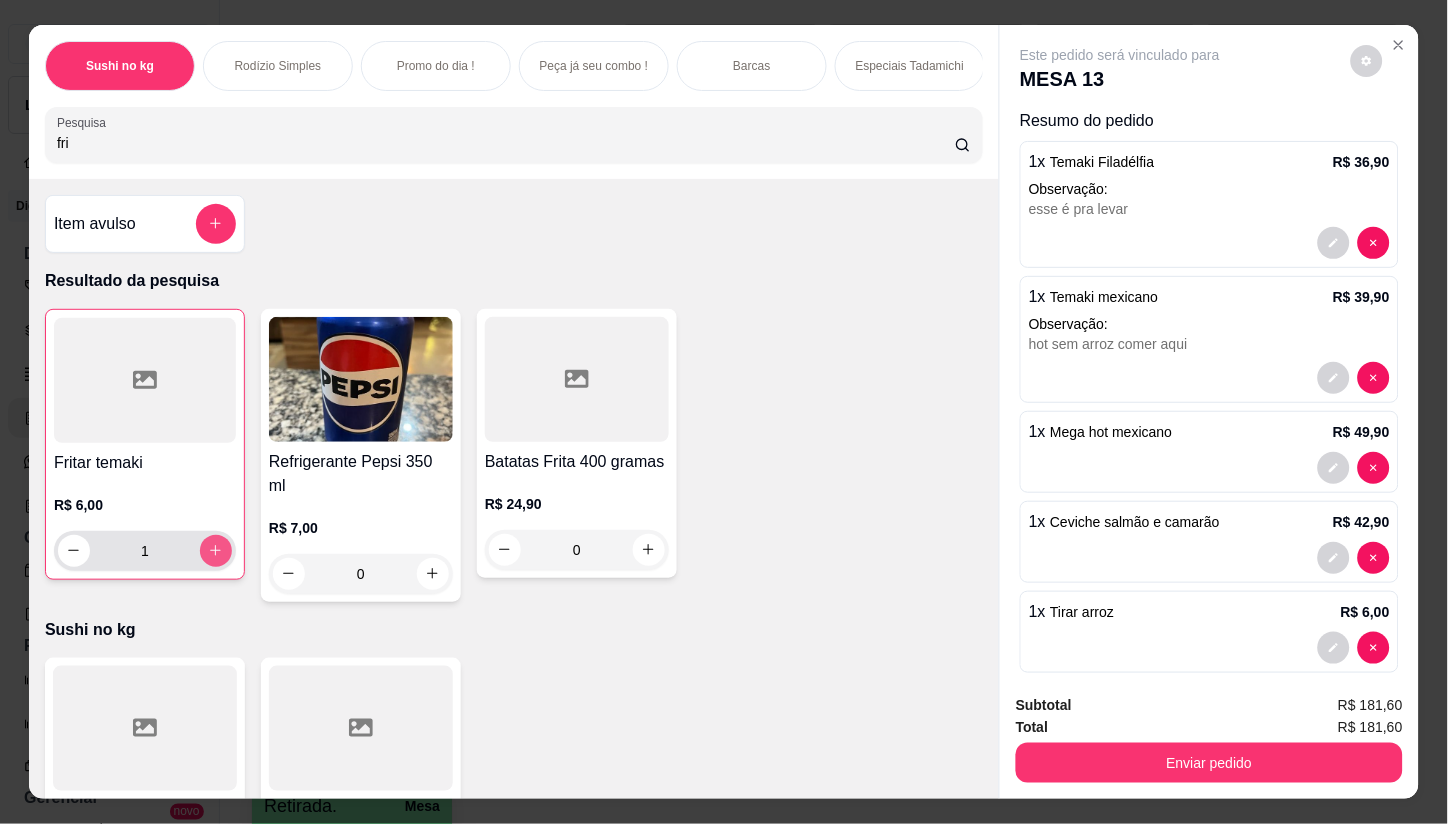 type on "1" 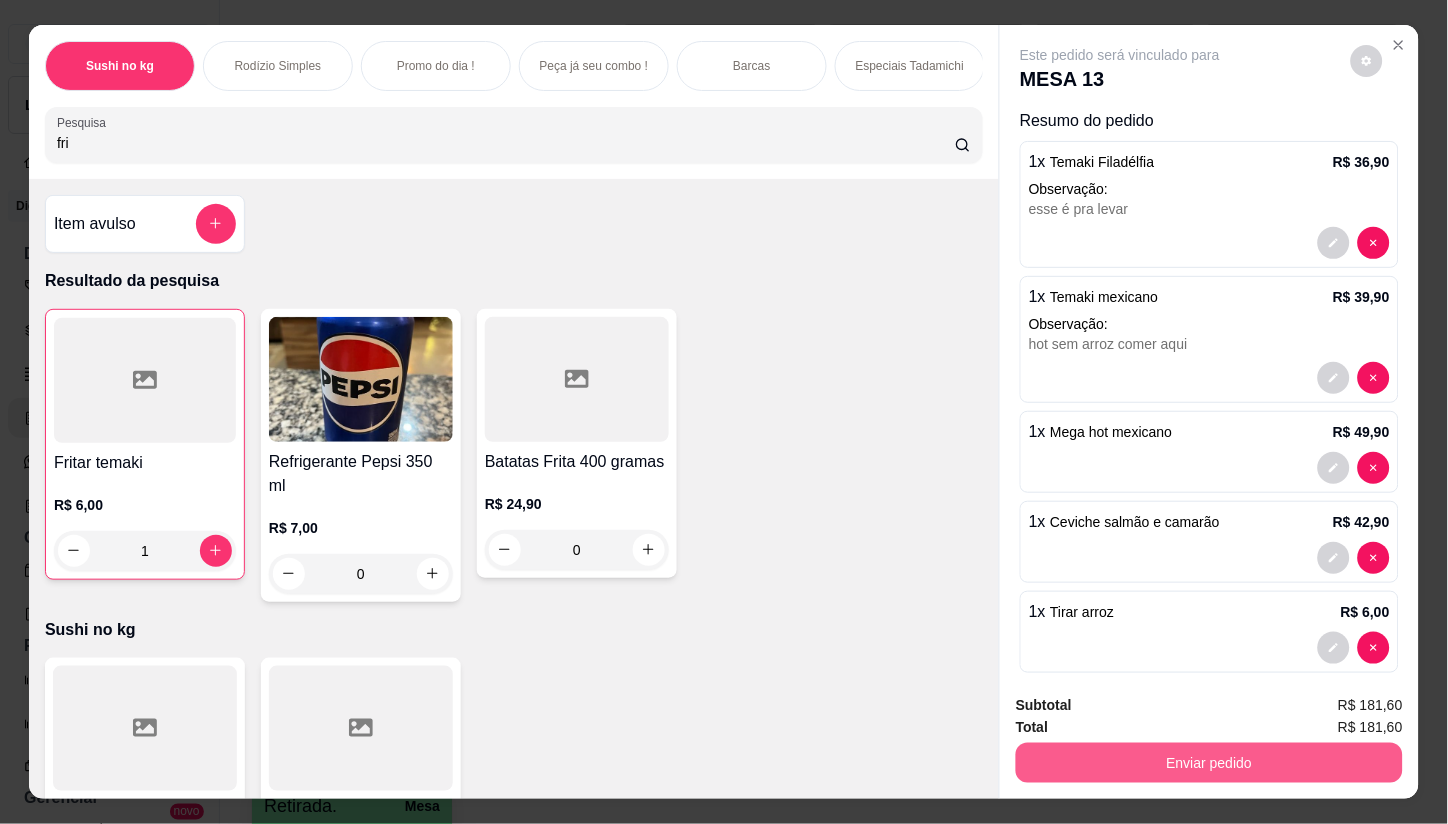 click on "Enviar pedido" at bounding box center [1209, 763] 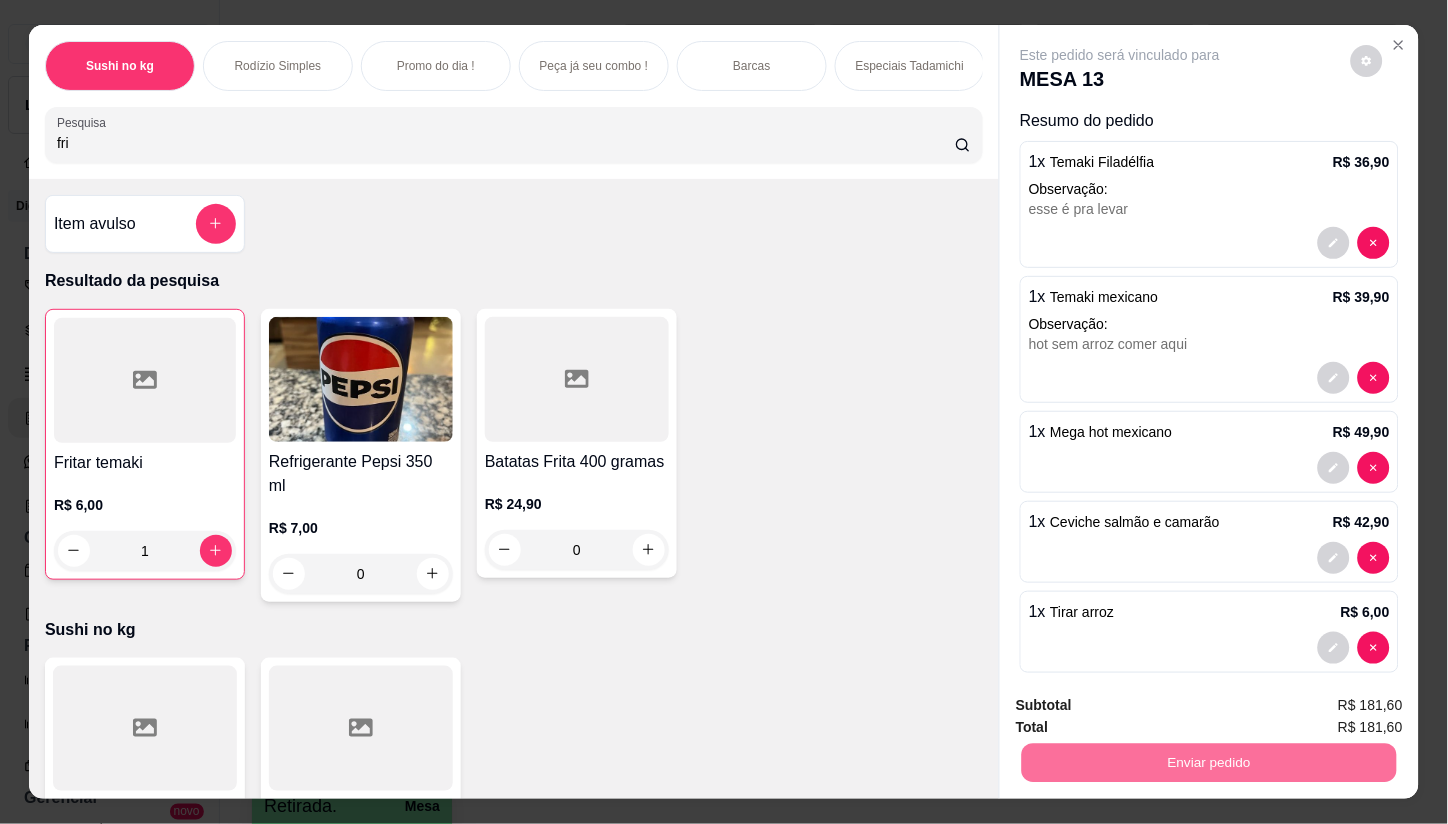 scroll, scrollTop: 527, scrollLeft: 0, axis: vertical 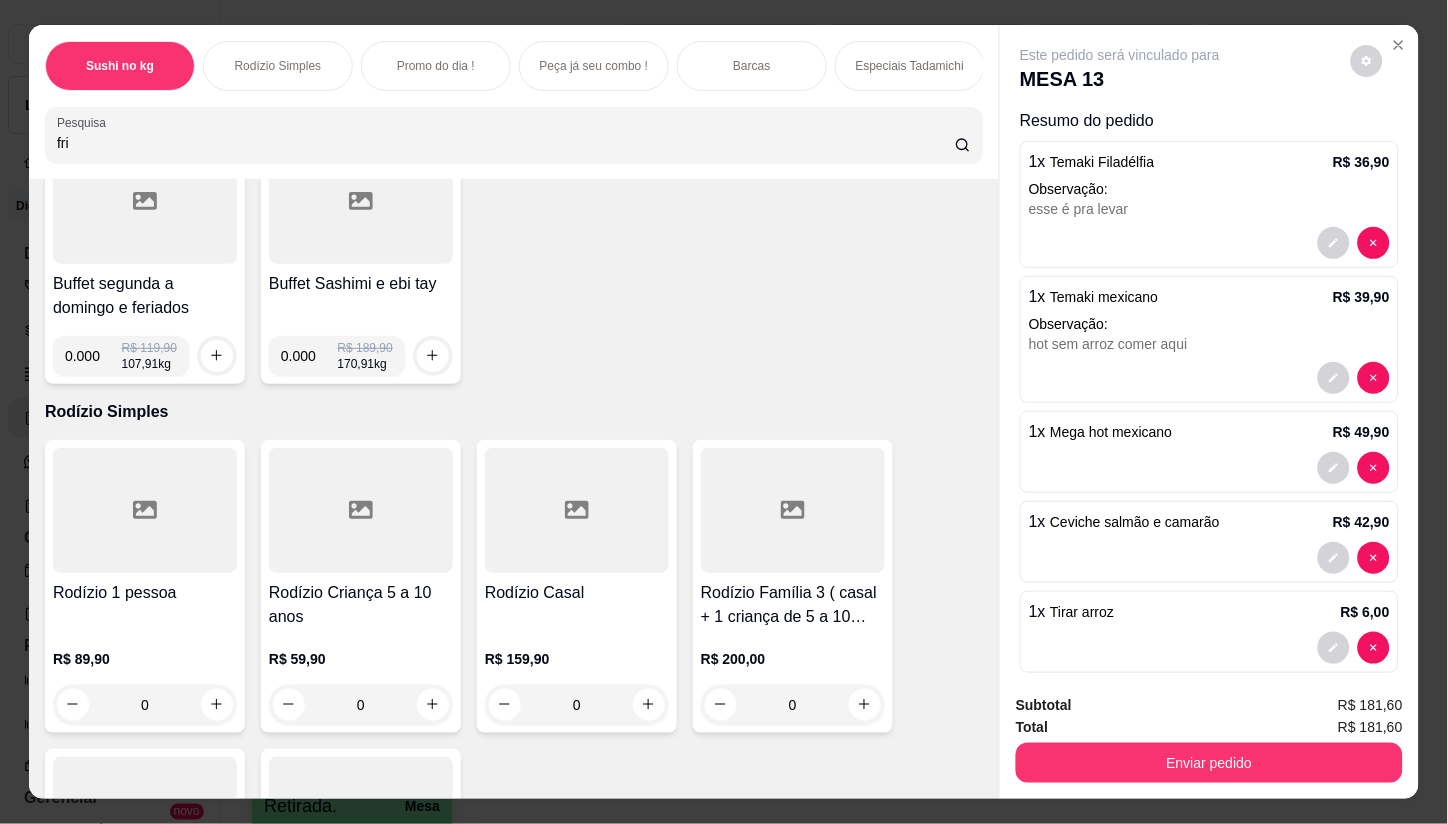 click on "fri" at bounding box center [506, 143] 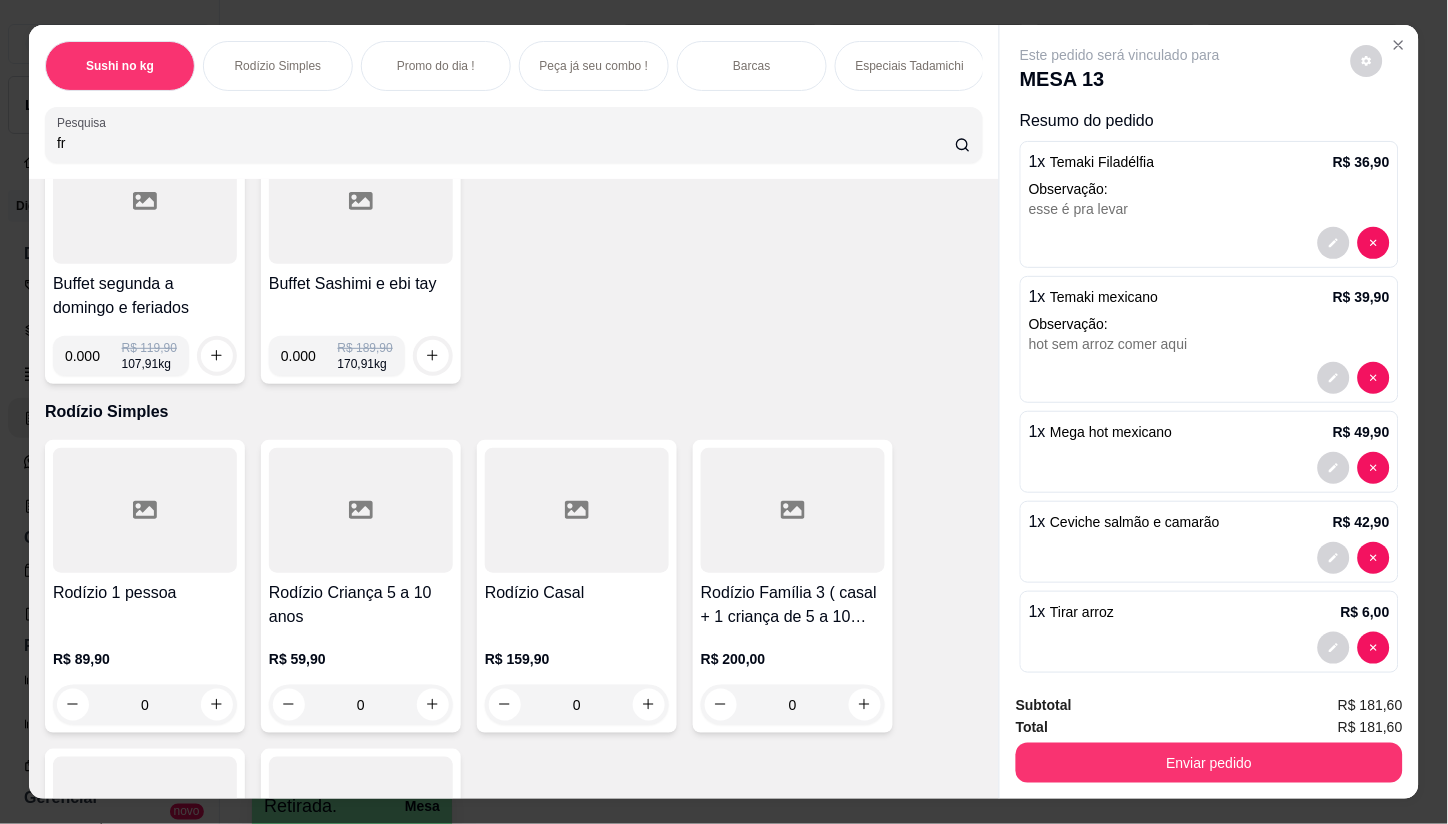 type on "f" 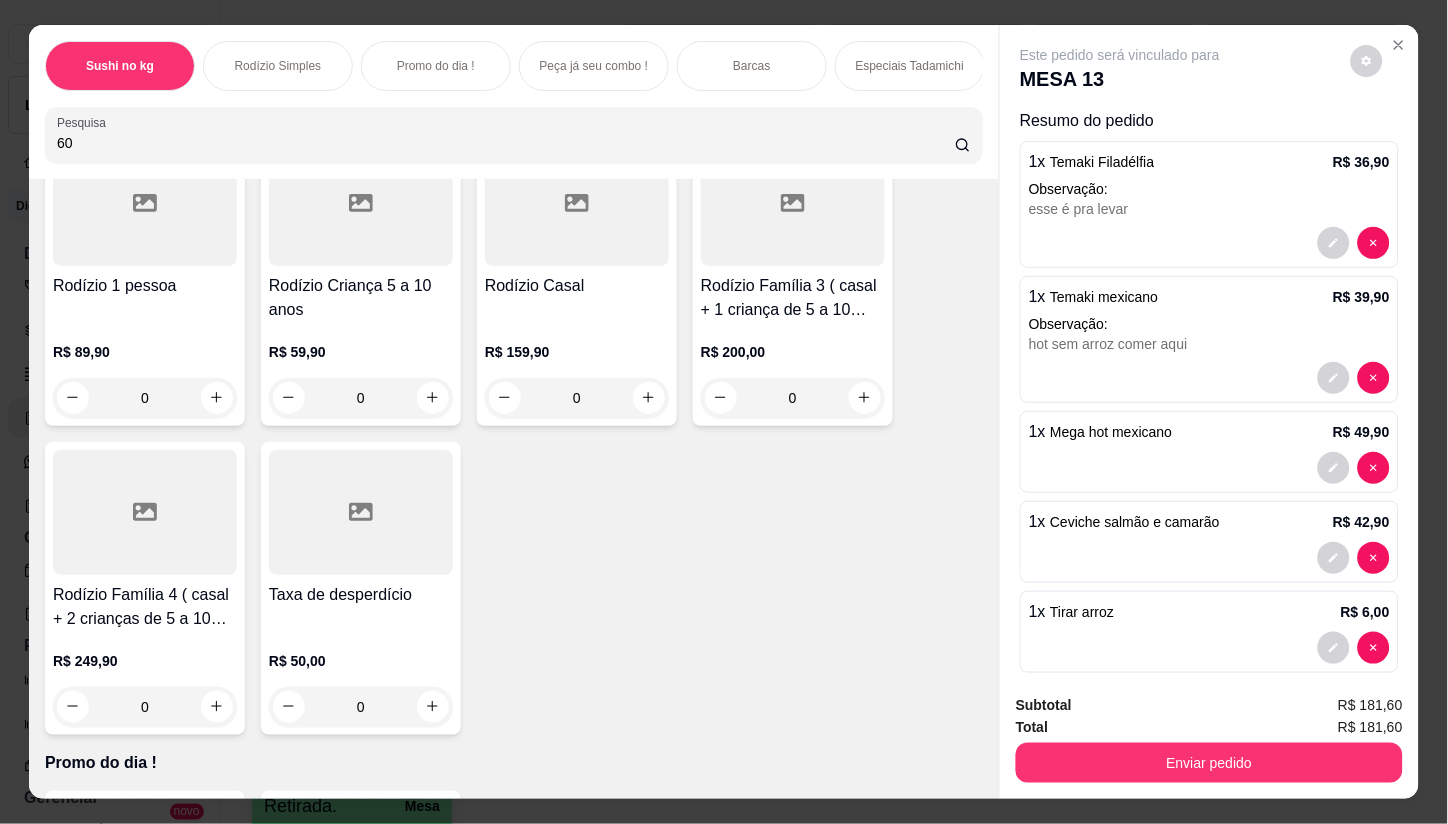 scroll, scrollTop: 811, scrollLeft: 0, axis: vertical 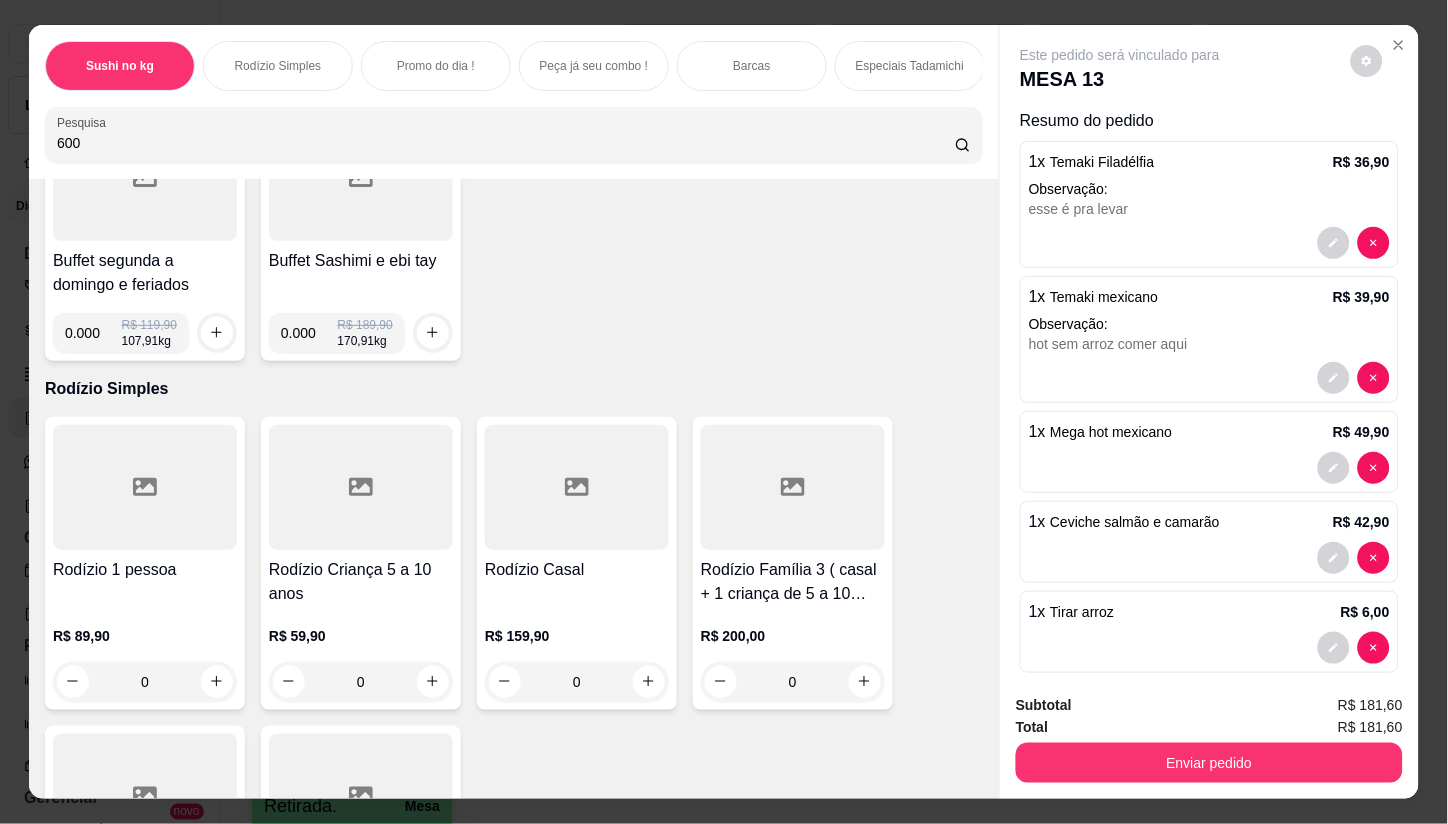type on "600" 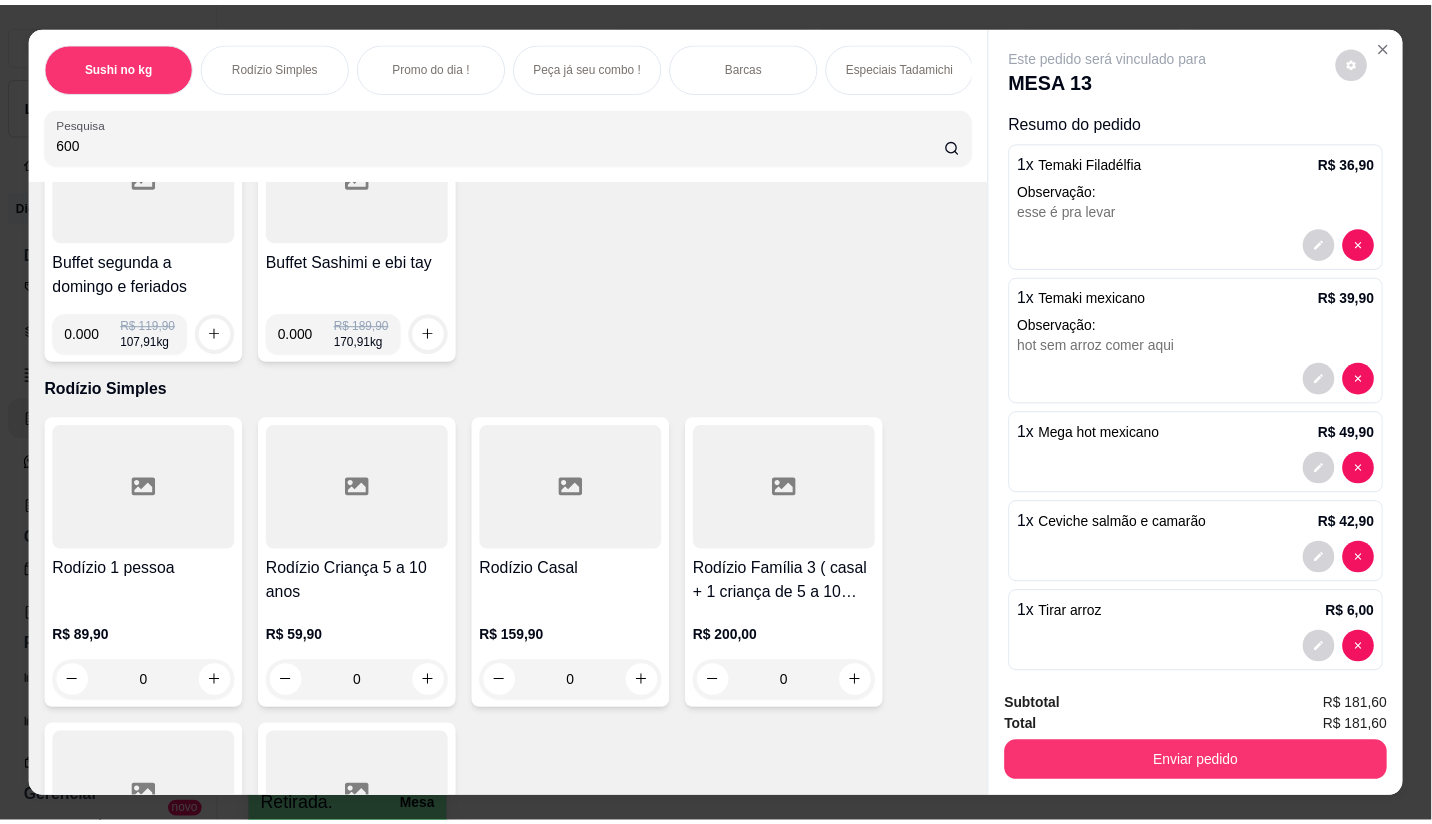 scroll, scrollTop: 0, scrollLeft: 0, axis: both 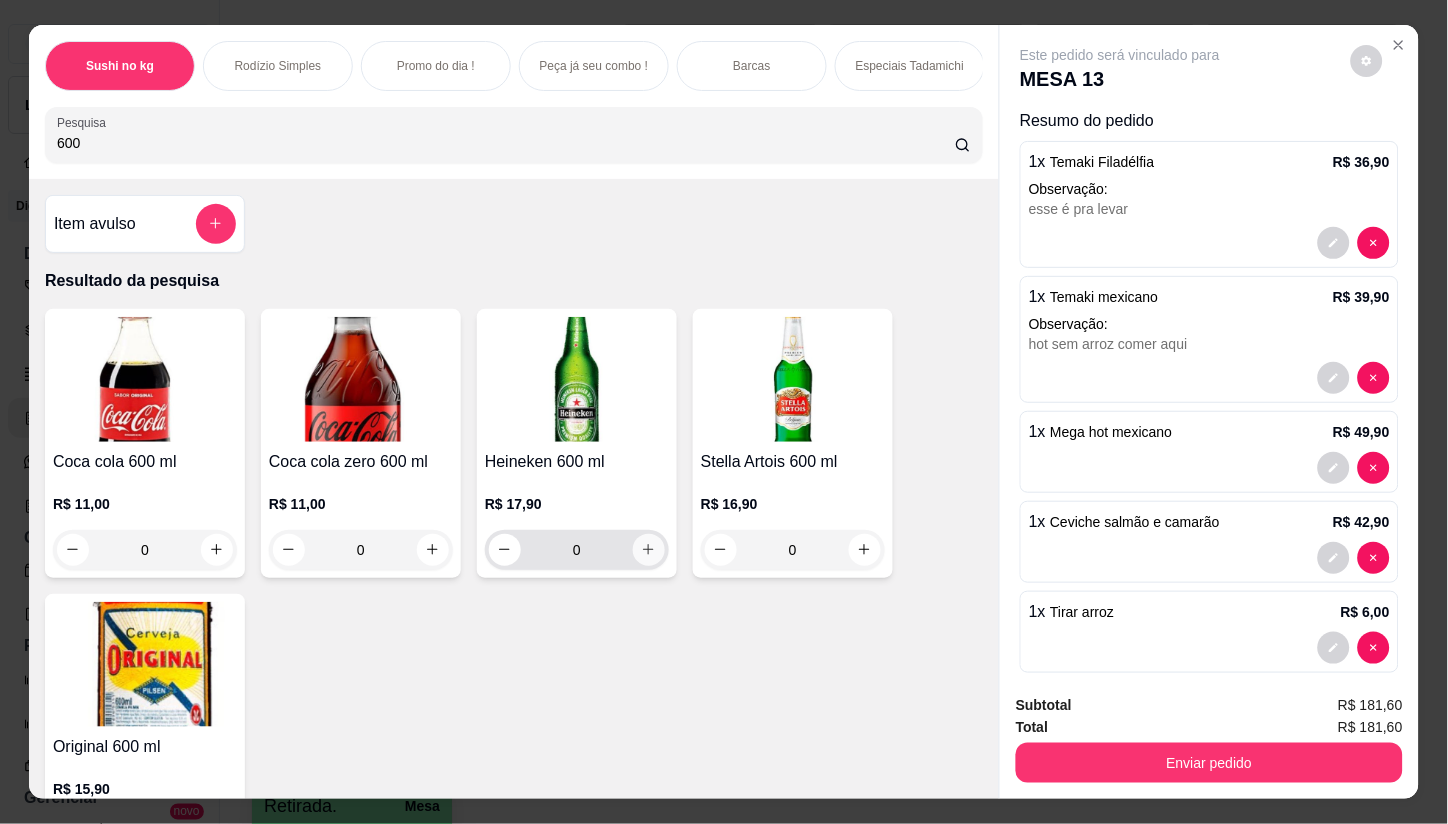 click 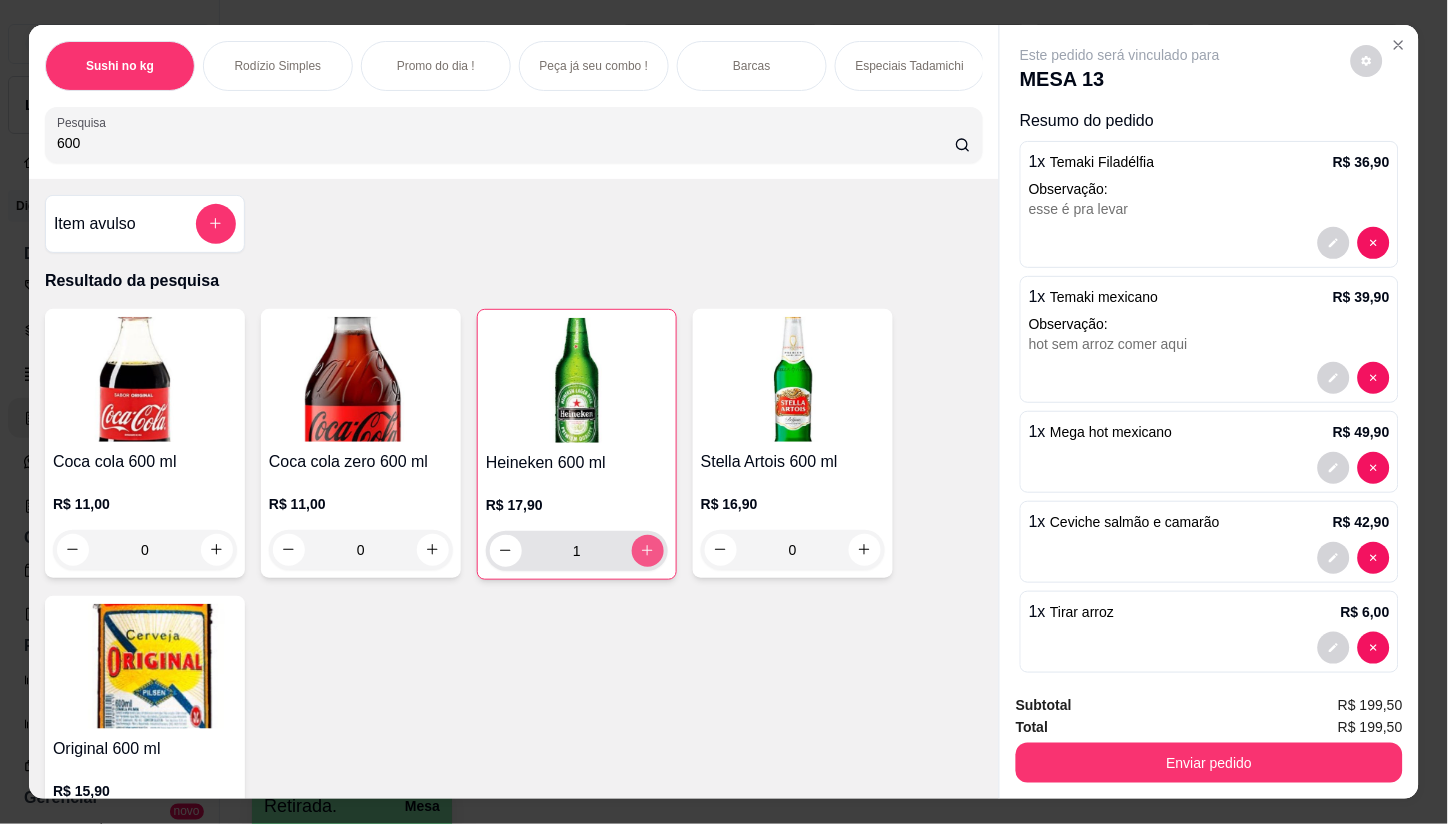 type on "1" 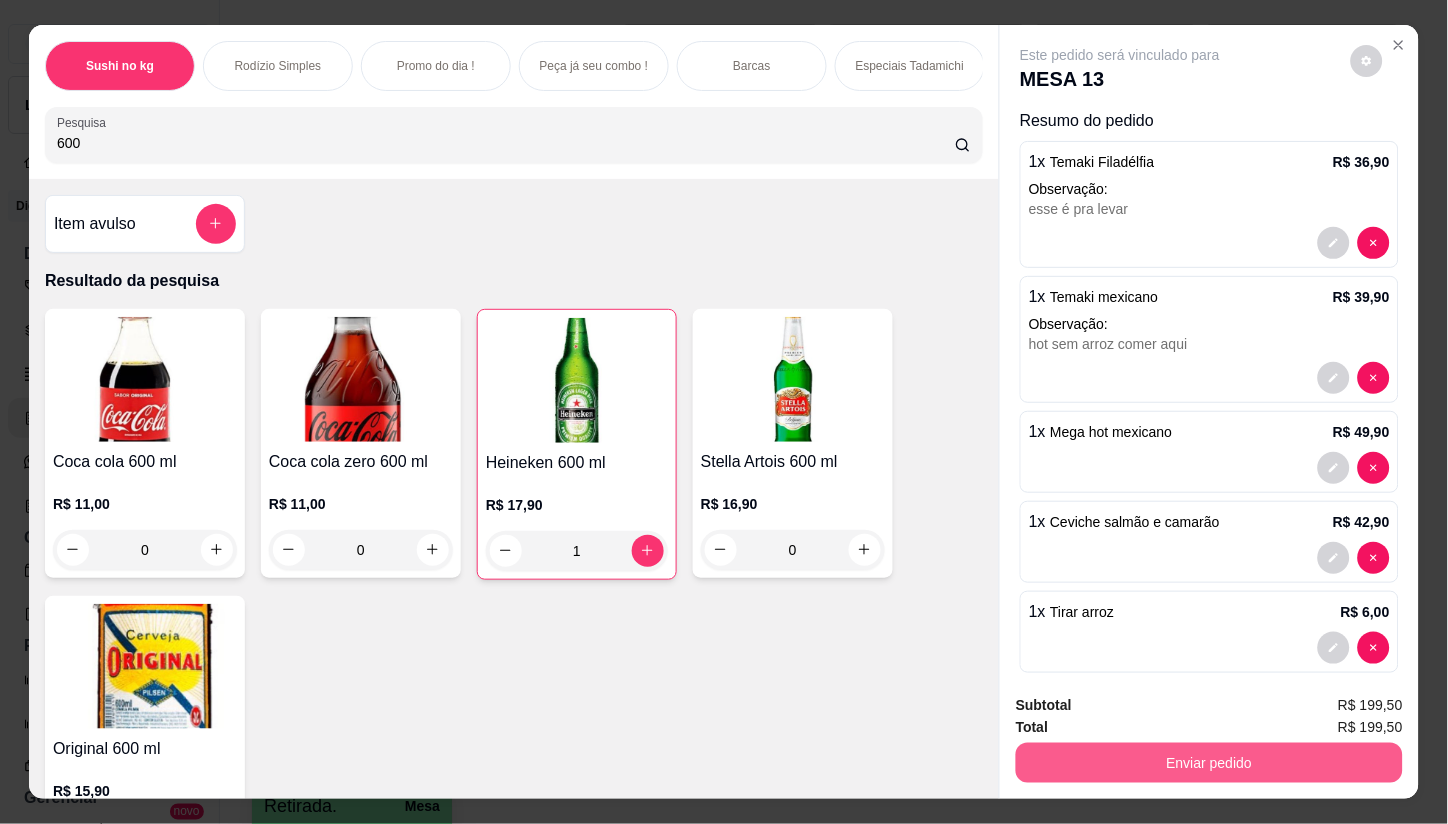 click on "Enviar pedido" at bounding box center [1209, 763] 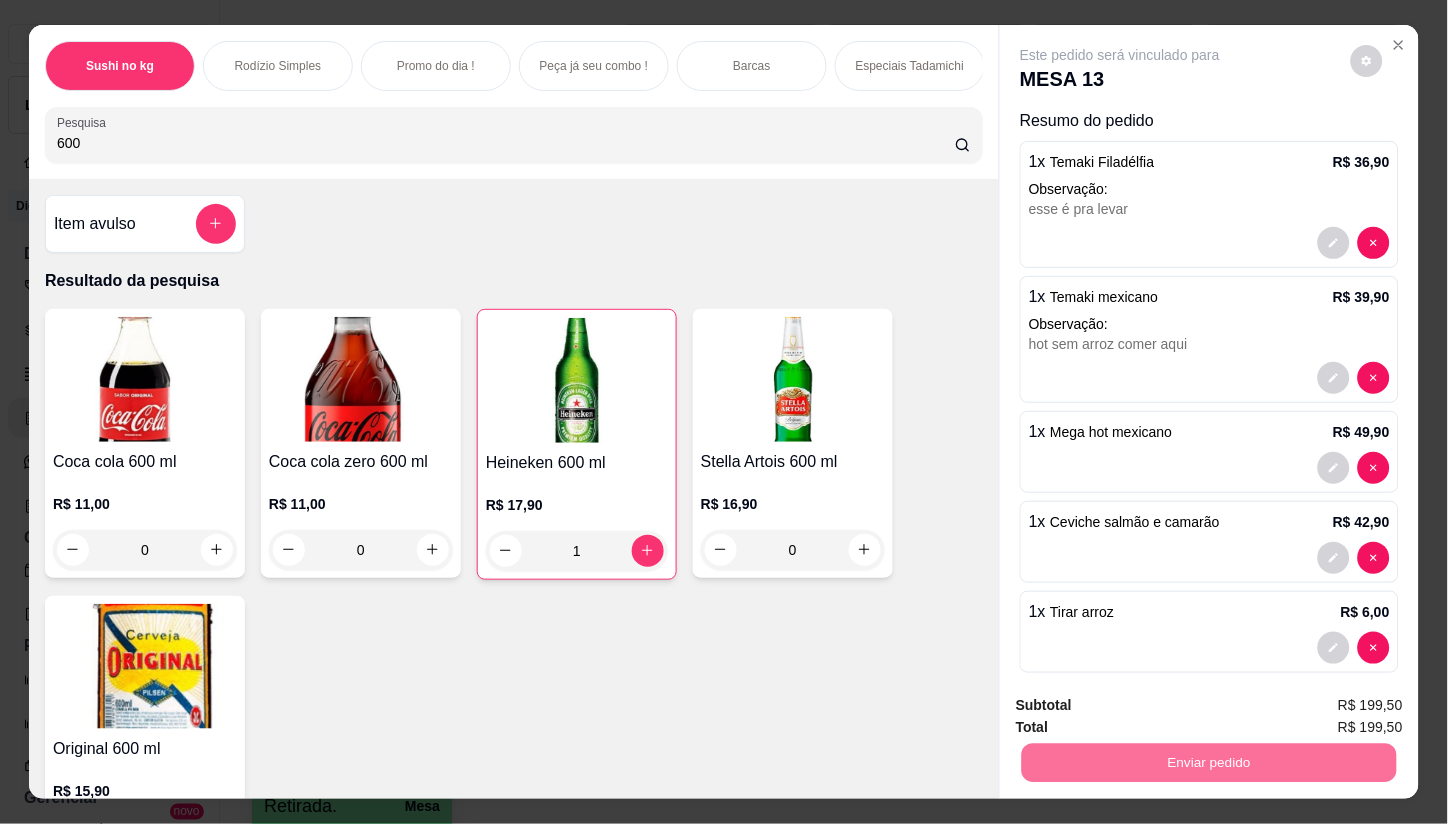 click on "Não registrar e enviar pedido" at bounding box center (1144, 705) 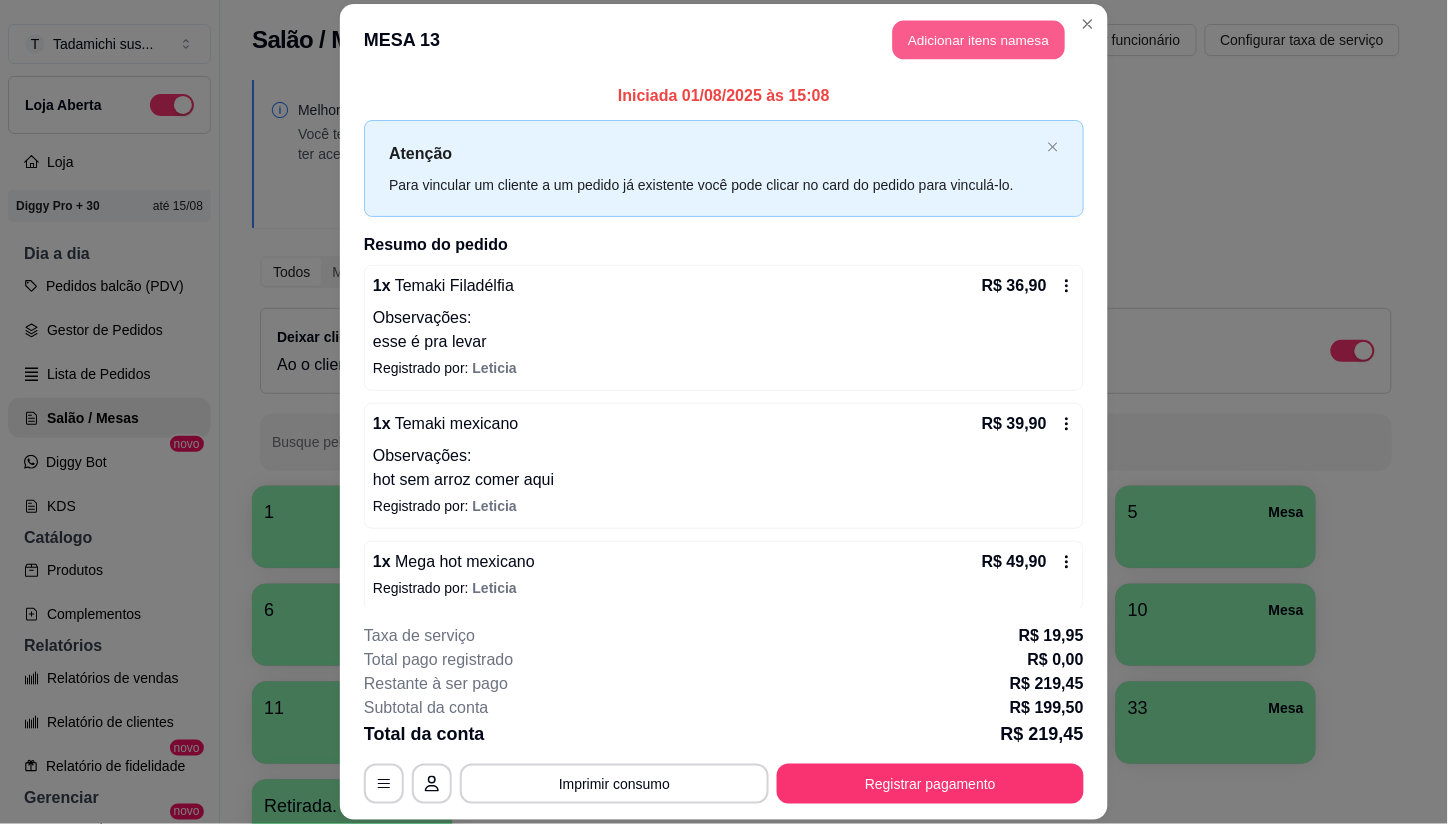 click on "Adicionar itens na  mesa" at bounding box center [979, 40] 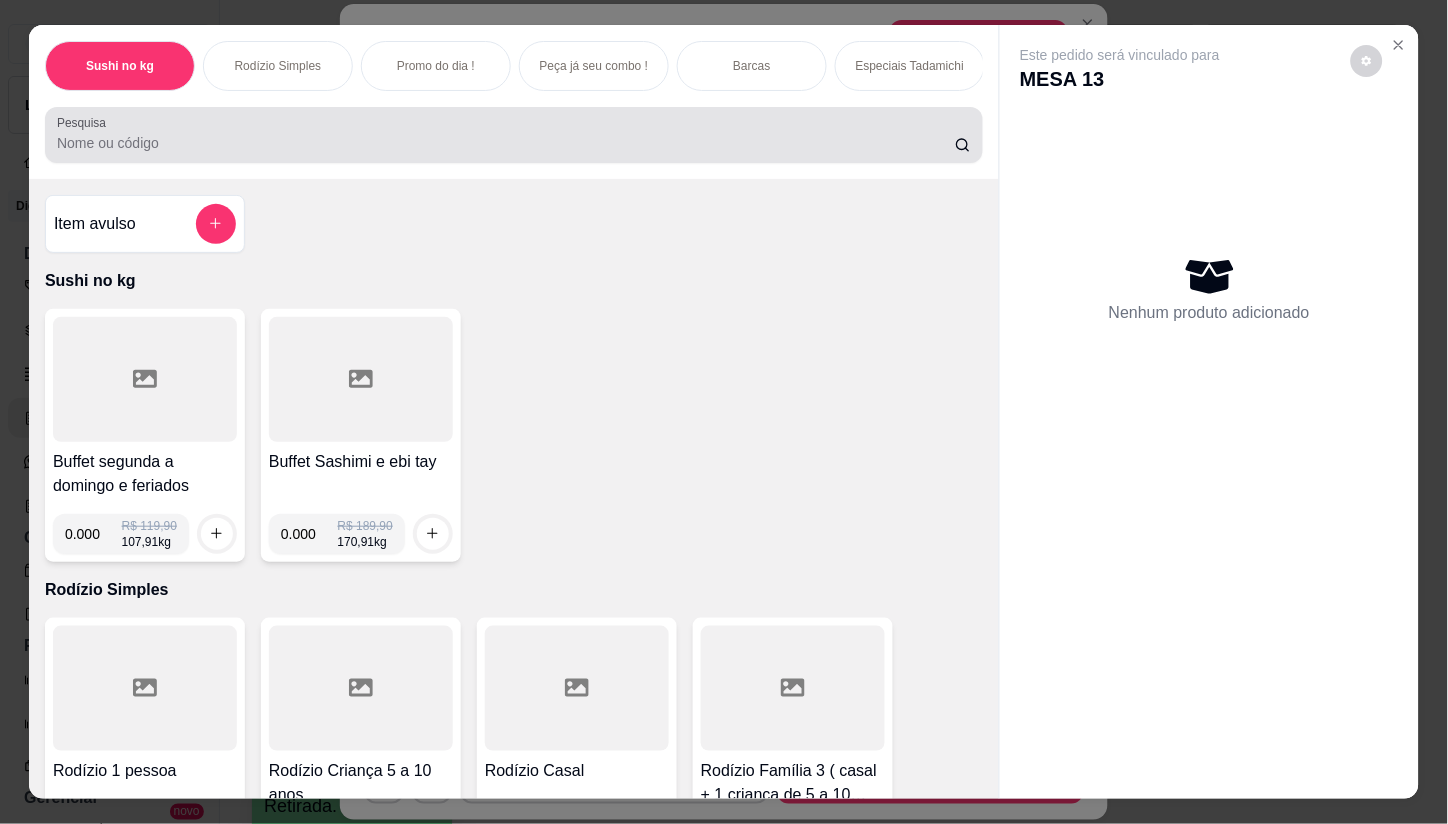 click on "Pesquisa" at bounding box center (506, 143) 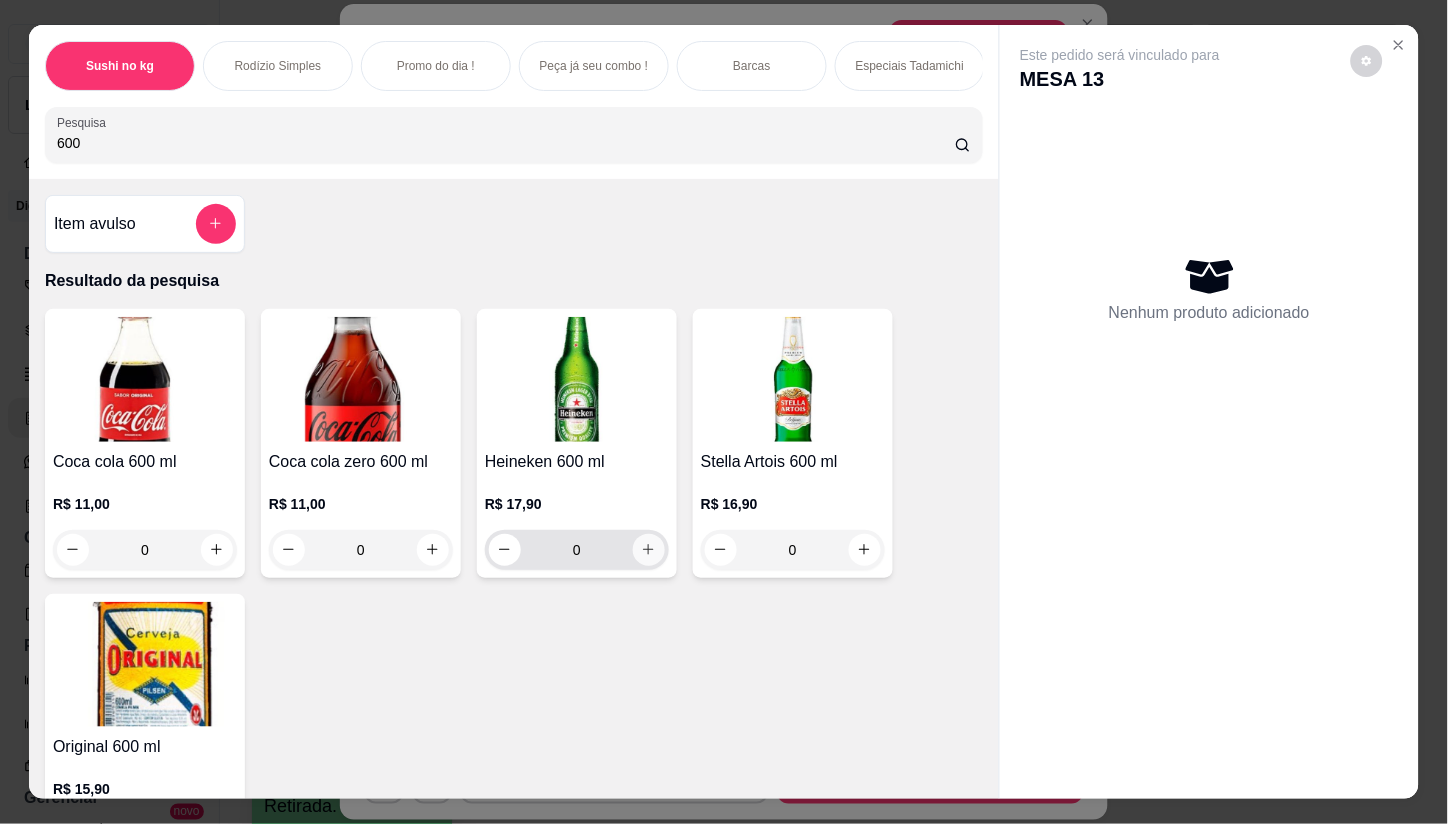 type on "600" 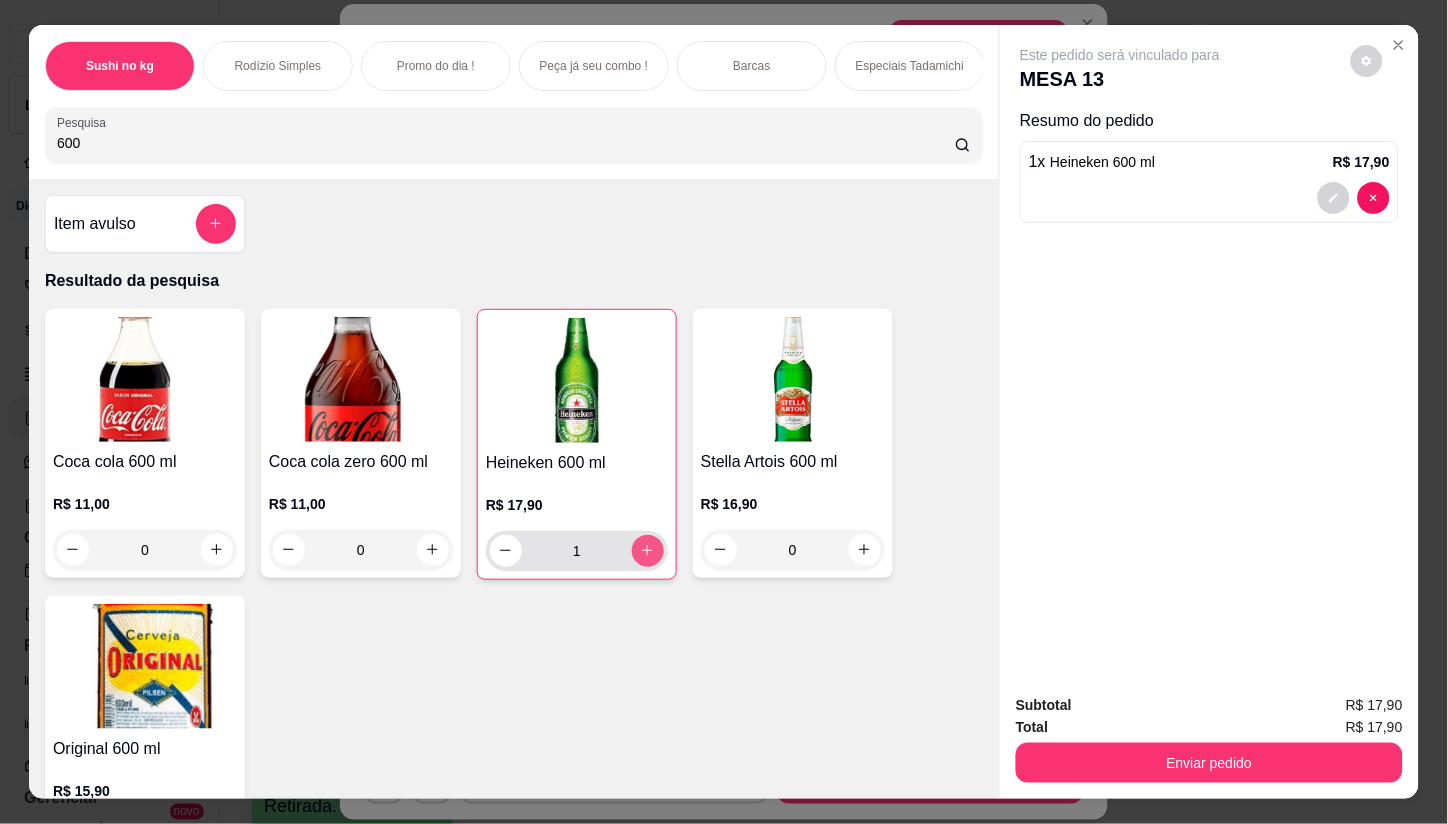 type on "1" 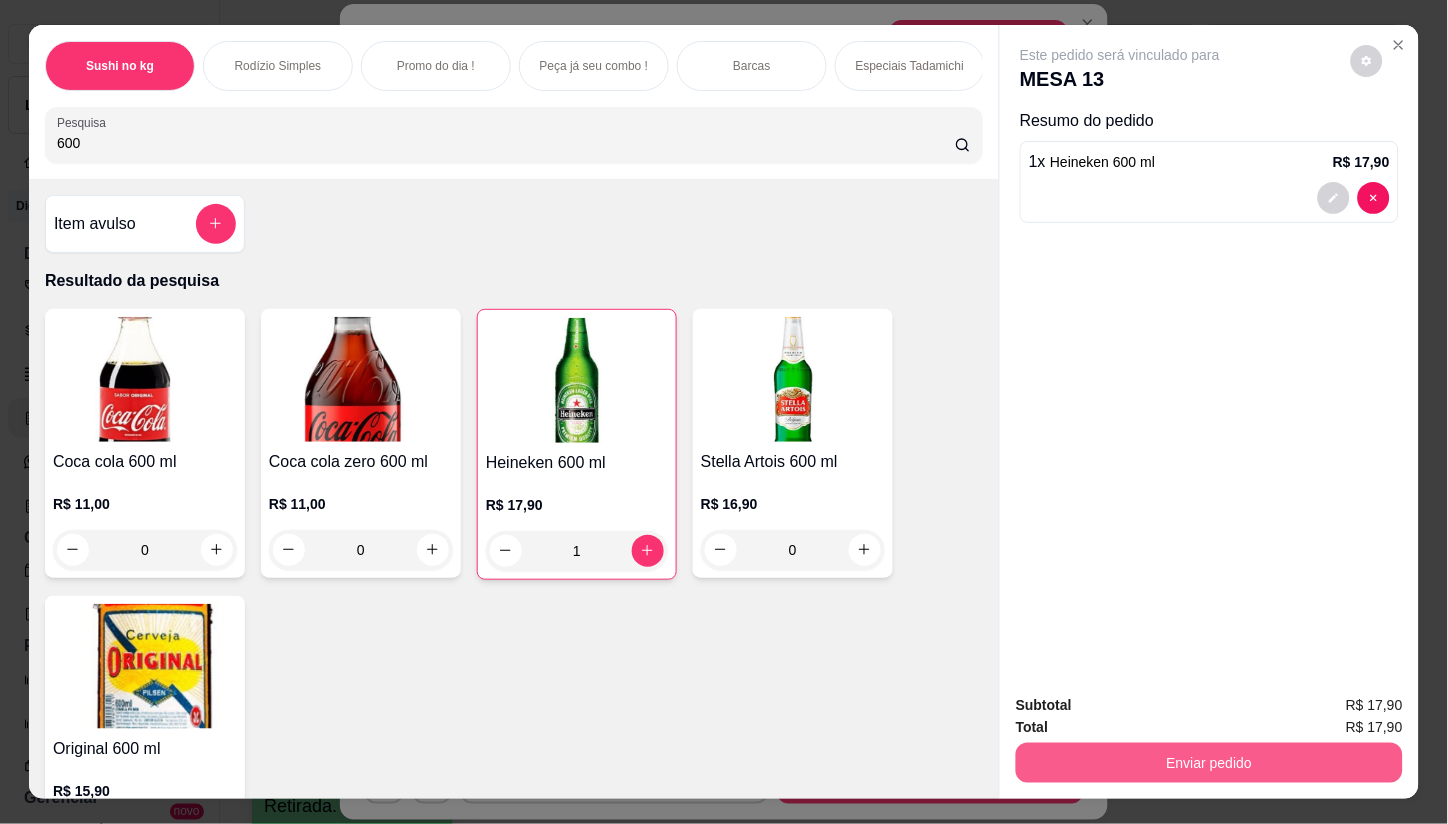 click on "Enviar pedido" at bounding box center [1209, 763] 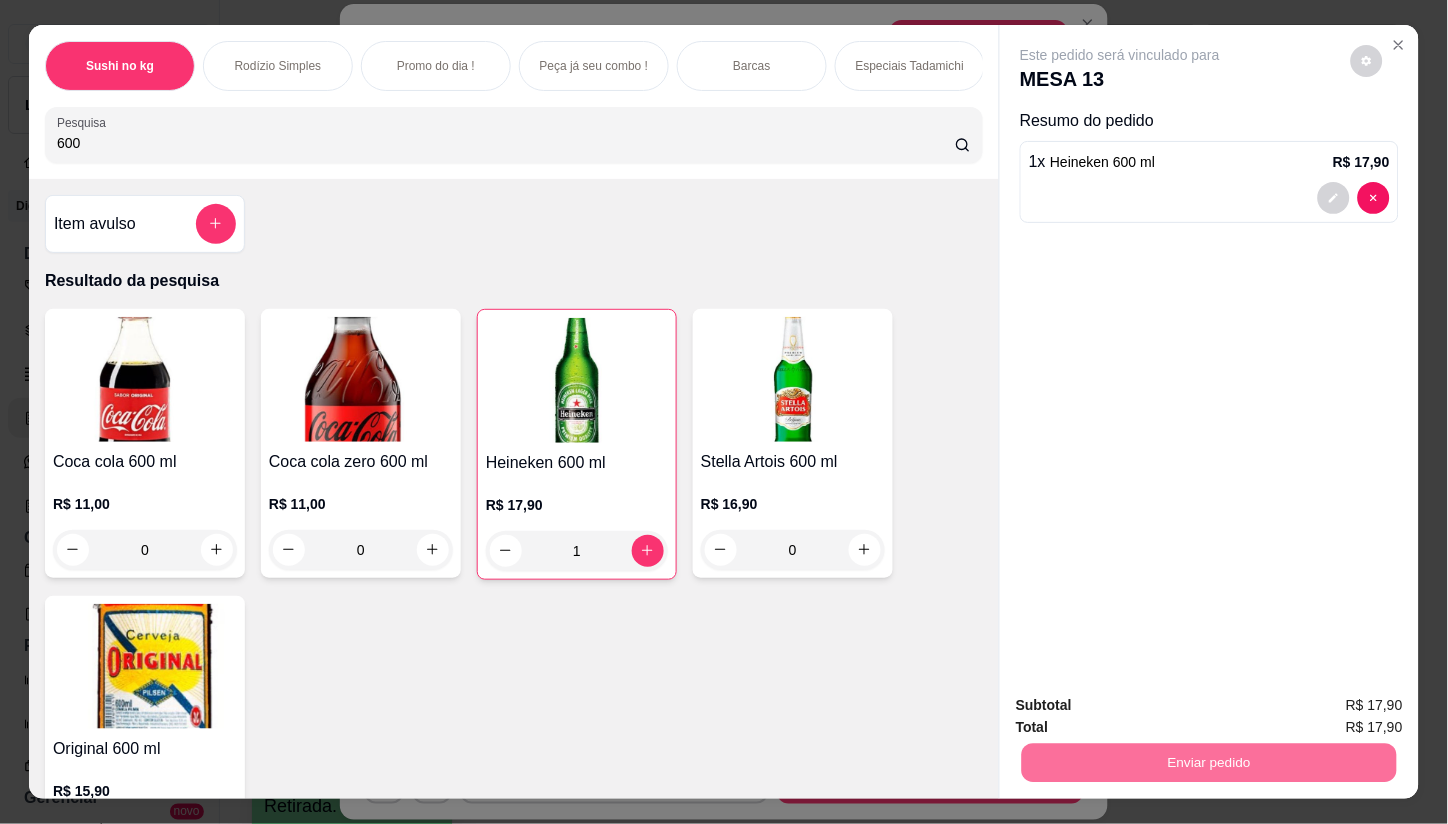 click on "Não registrar e enviar pedido" at bounding box center [1144, 705] 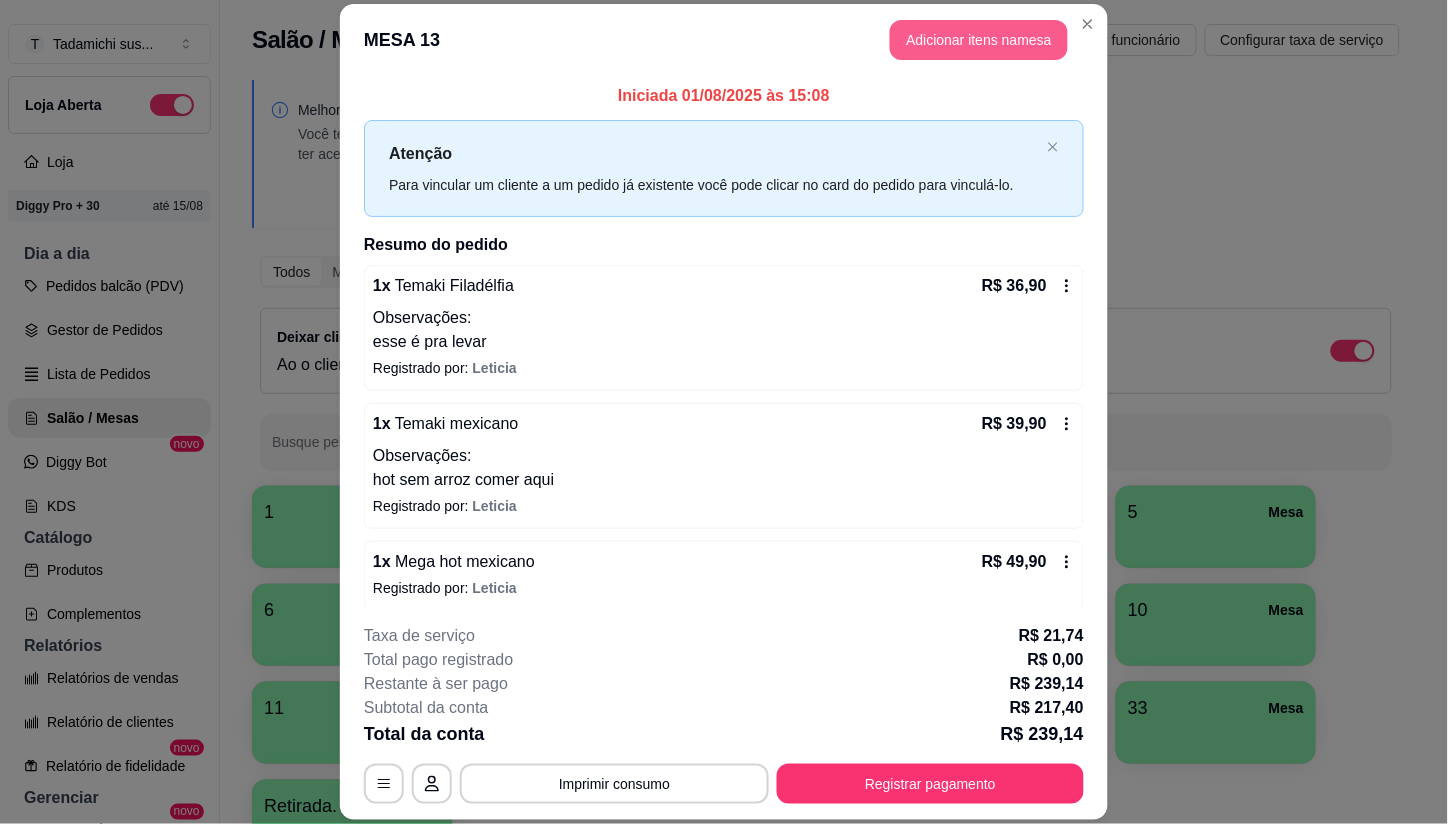 click on "Adicionar itens na  mesa" at bounding box center [979, 40] 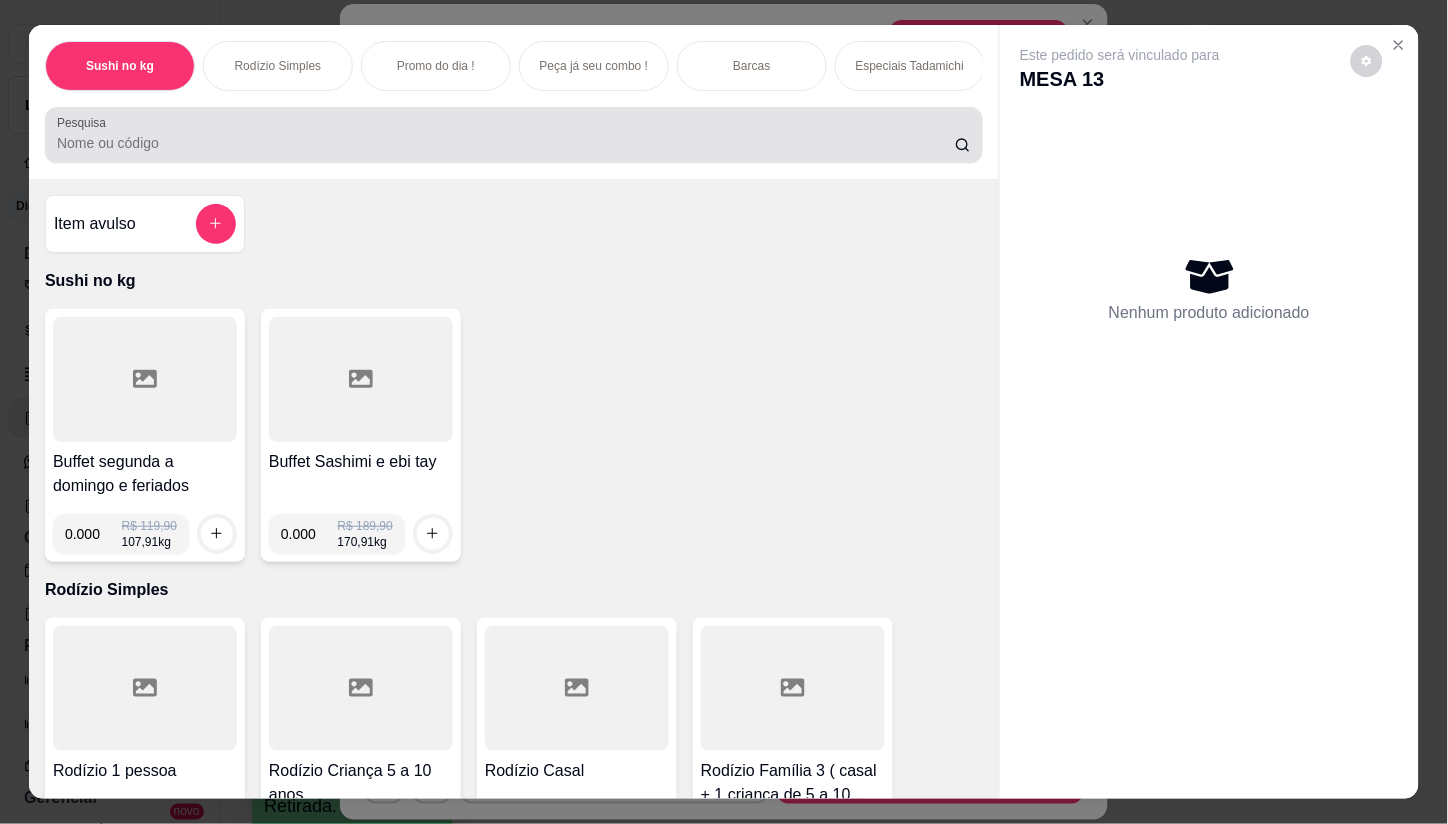click at bounding box center [514, 135] 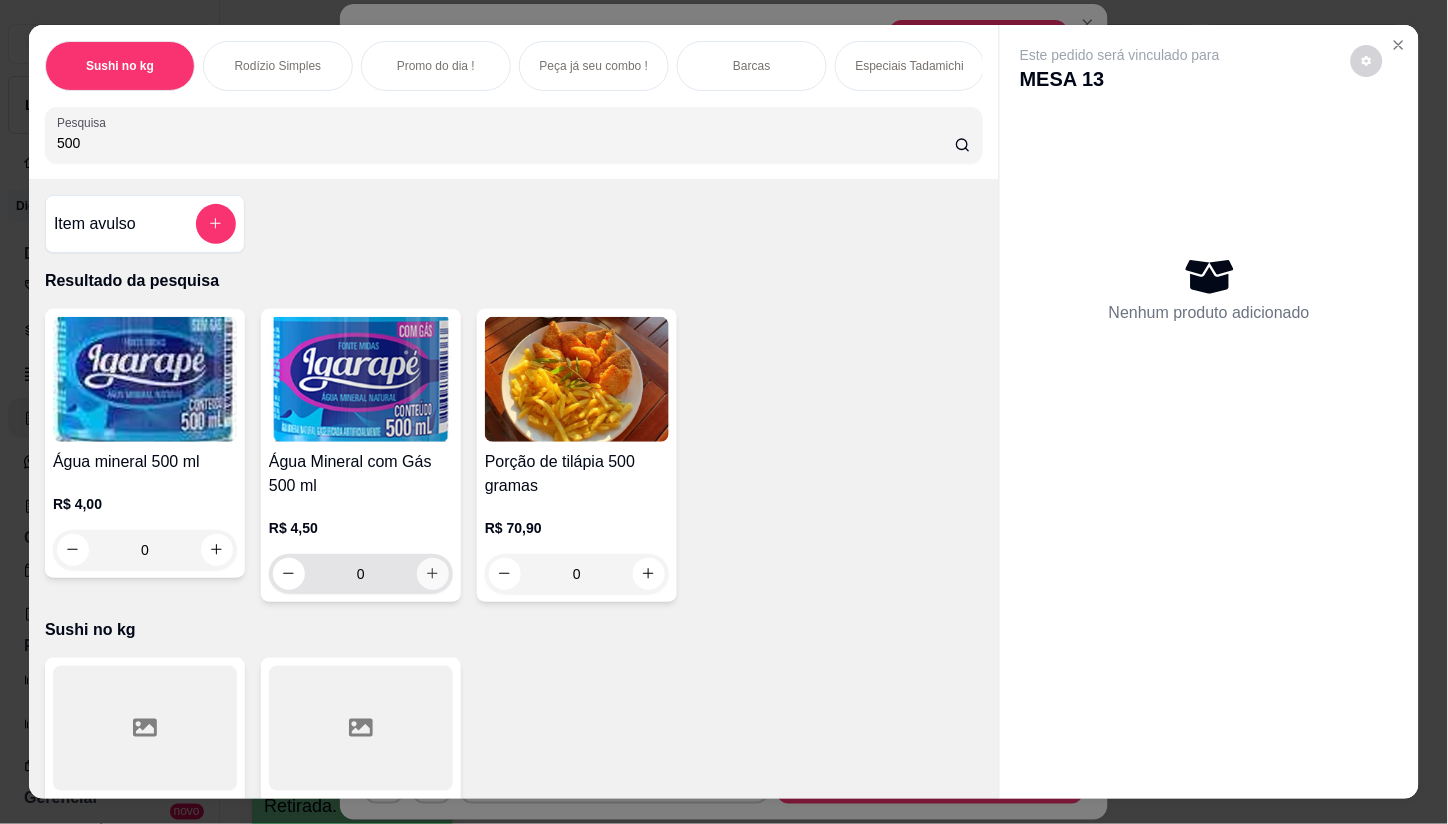 type on "500" 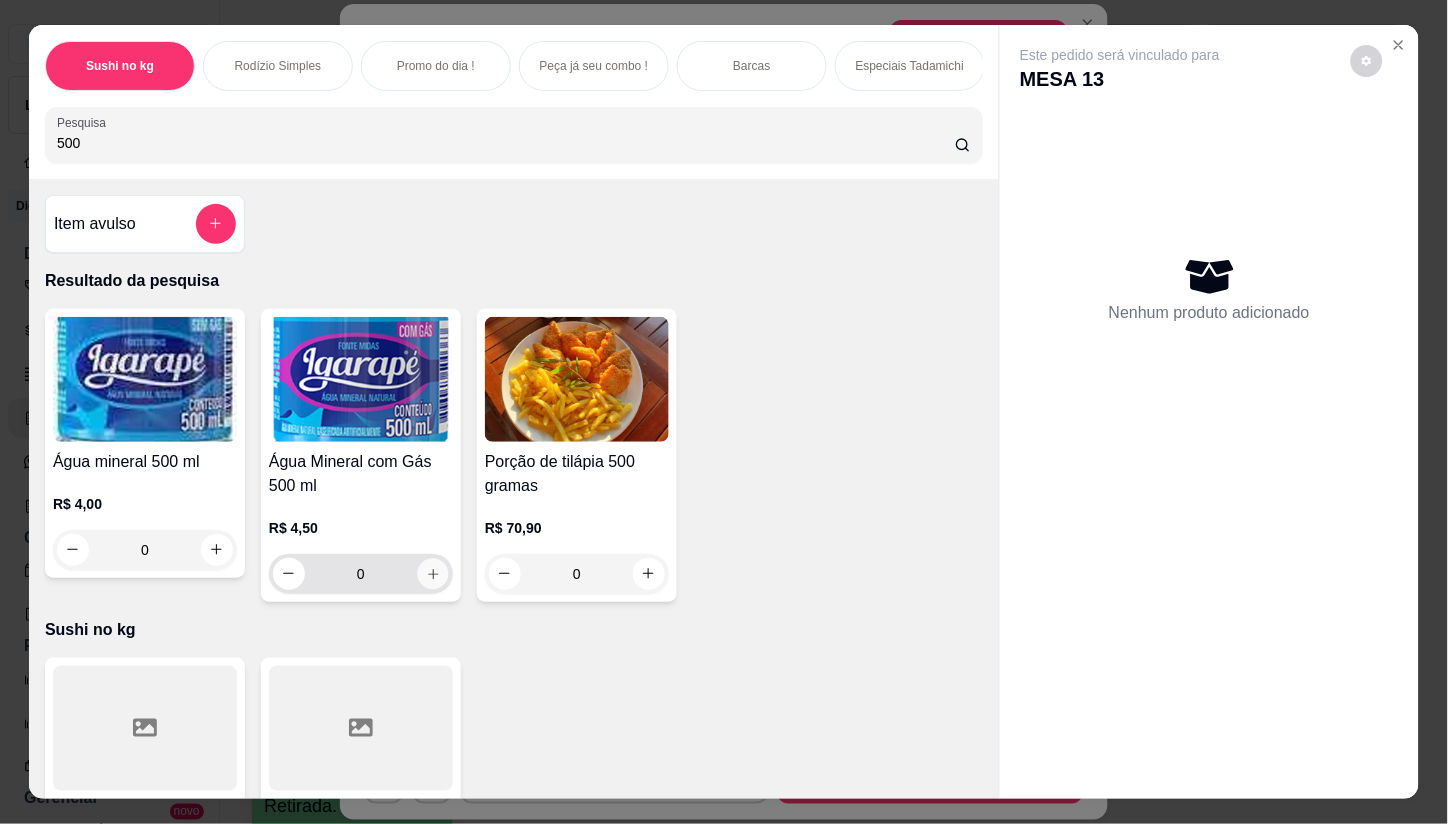 click 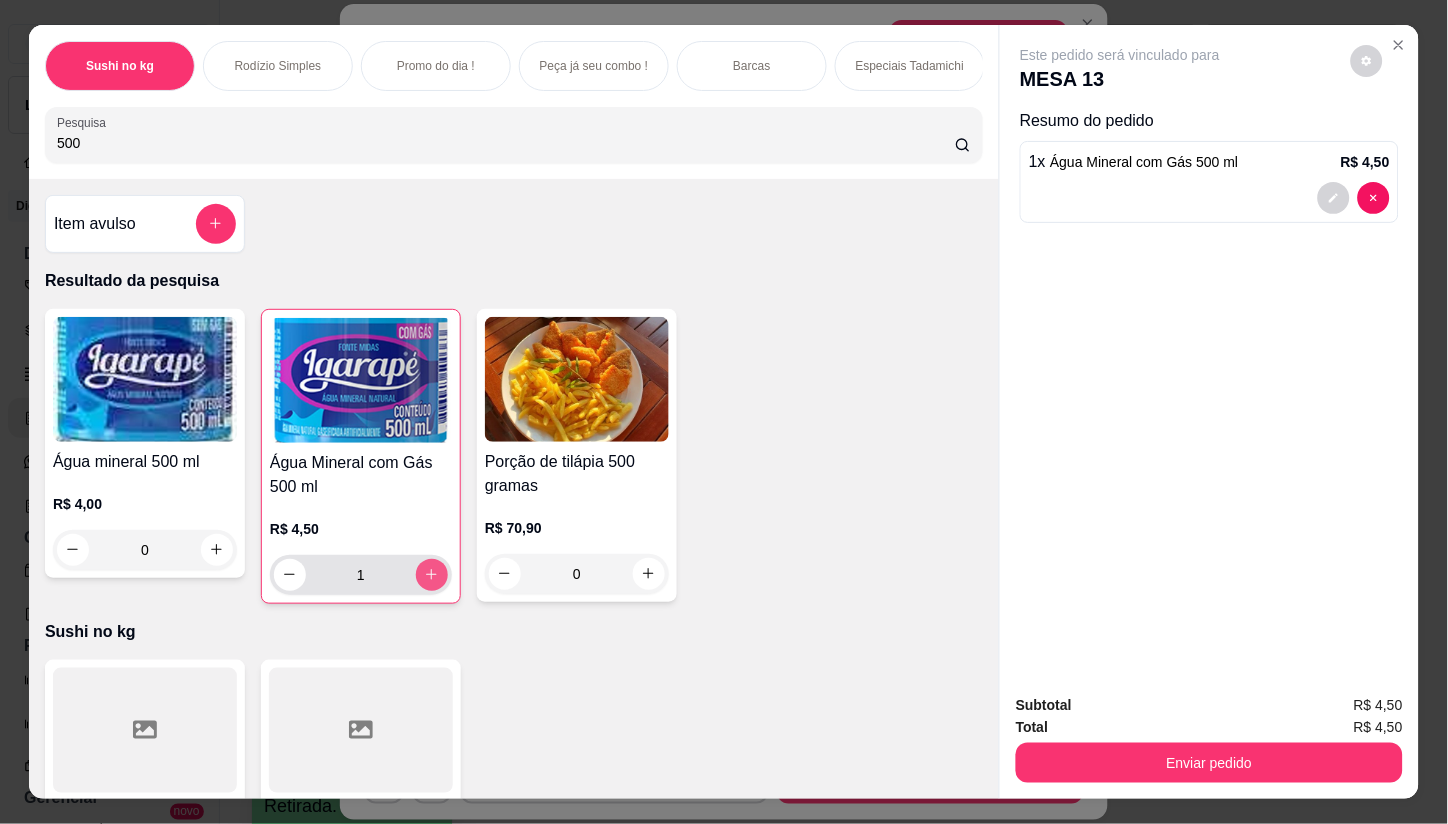 type on "1" 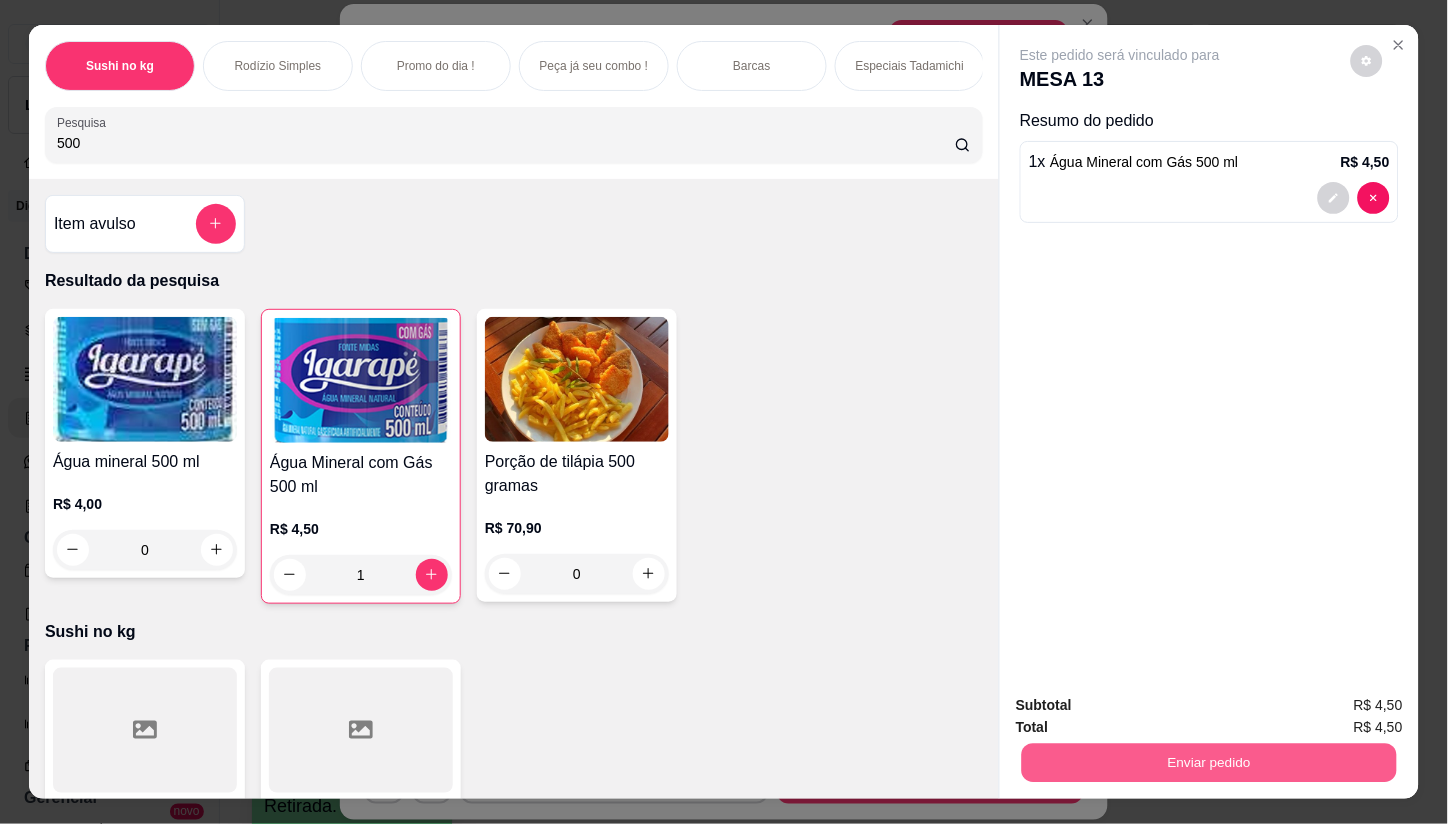 click on "Enviar pedido" at bounding box center (1209, 763) 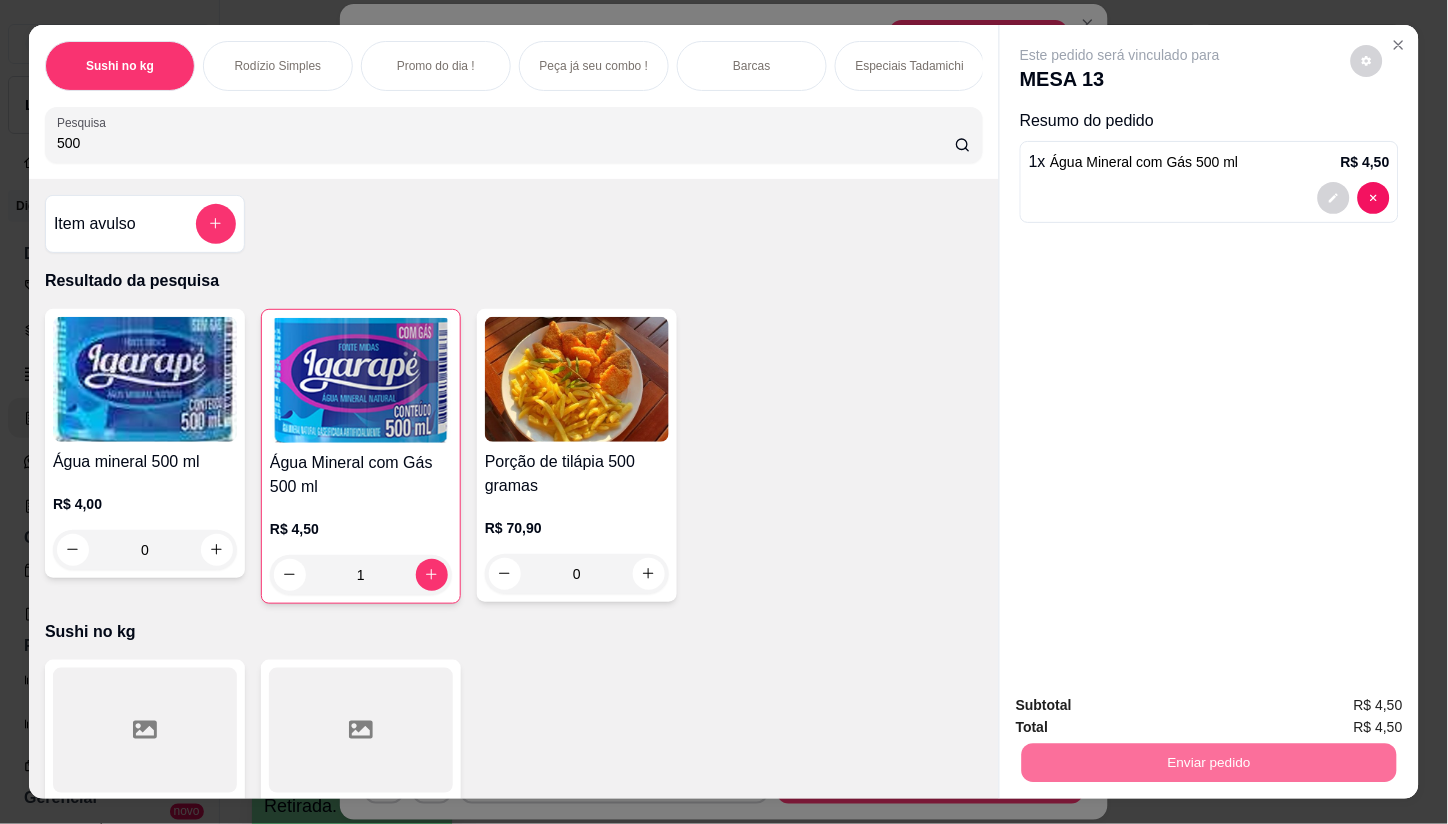 click on "Não registrar e enviar pedido" at bounding box center [1143, 706] 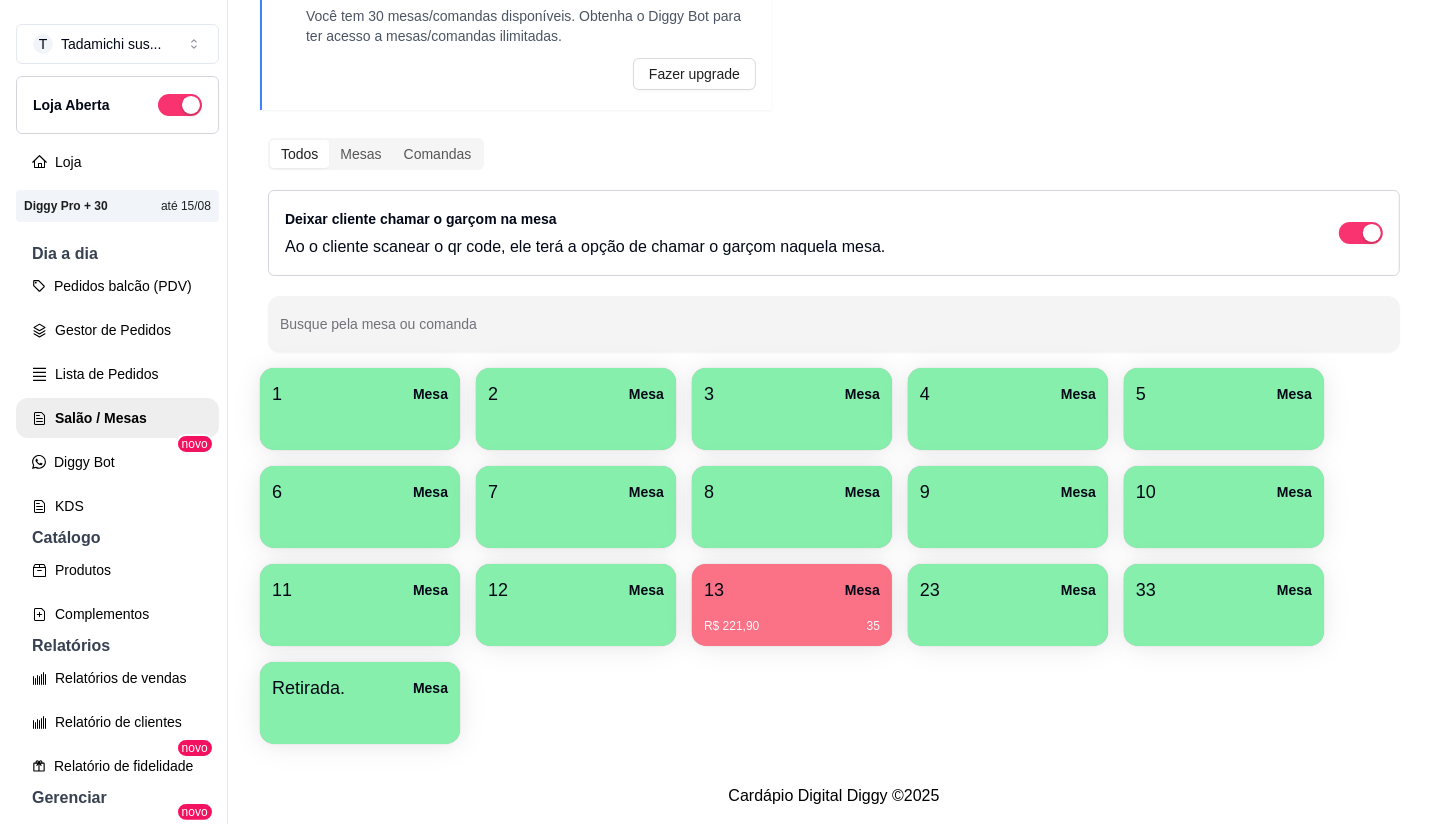 scroll, scrollTop: 134, scrollLeft: 0, axis: vertical 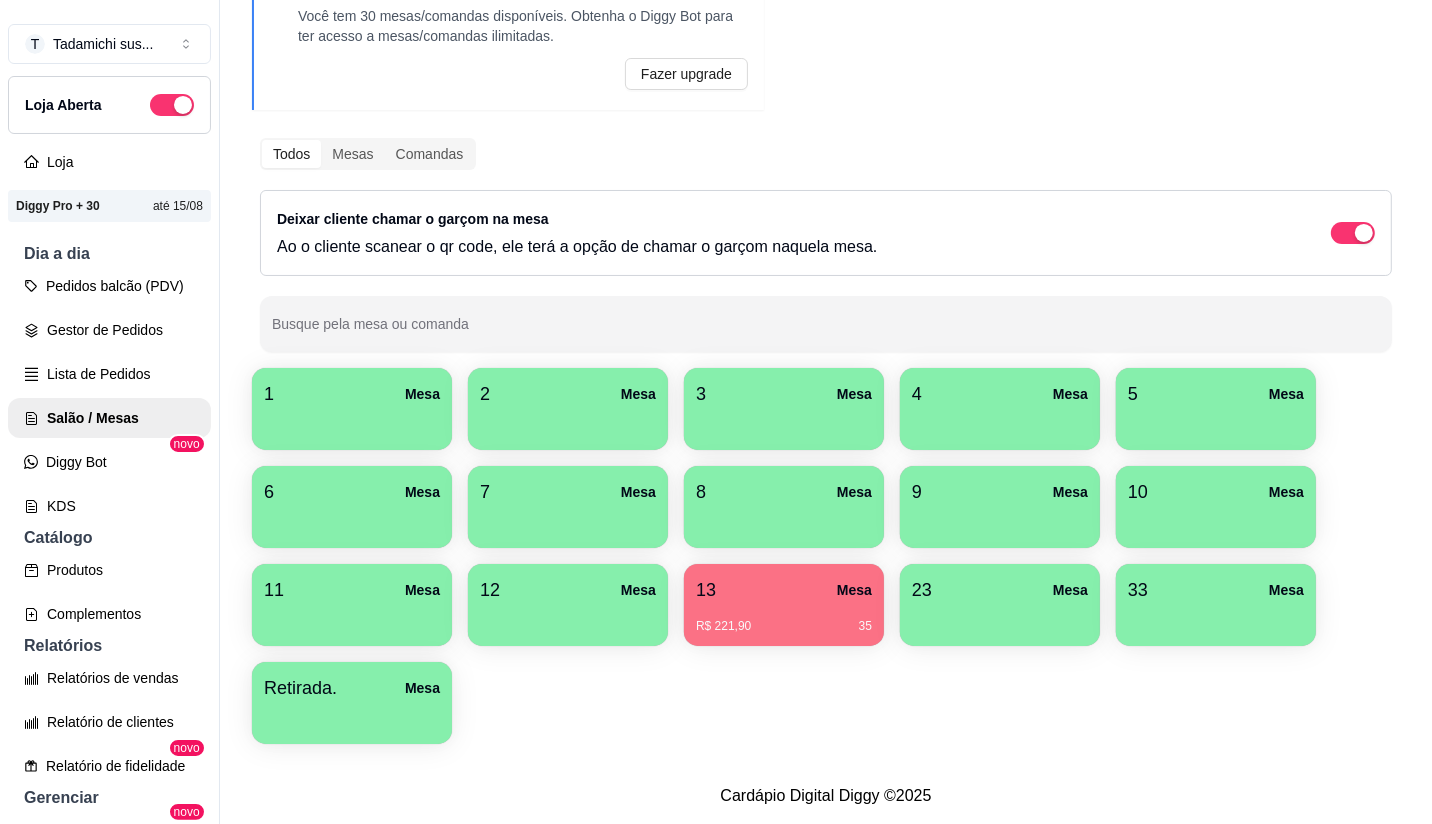click at bounding box center [352, 717] 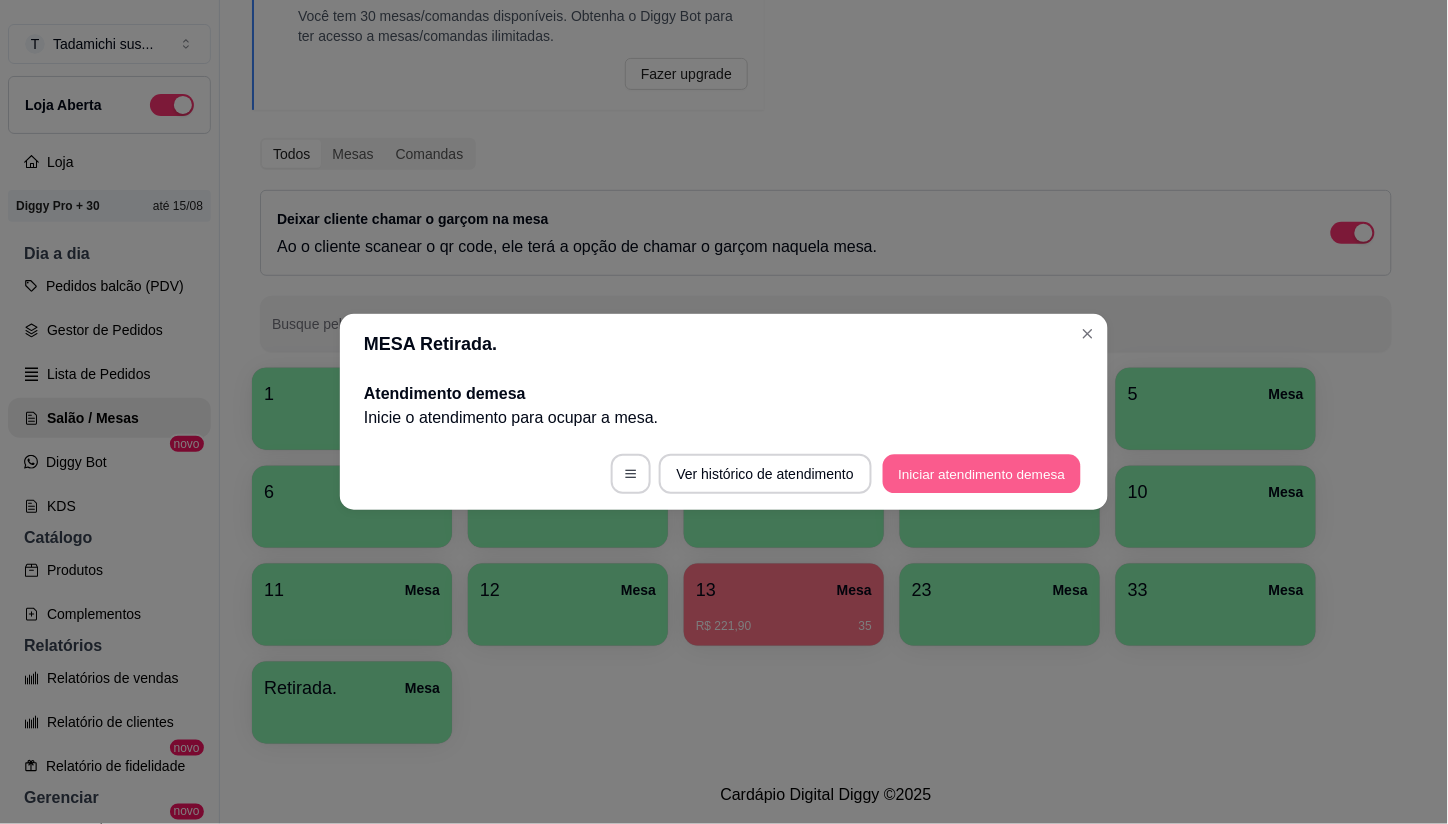 click on "Iniciar atendimento de  mesa" at bounding box center [982, 474] 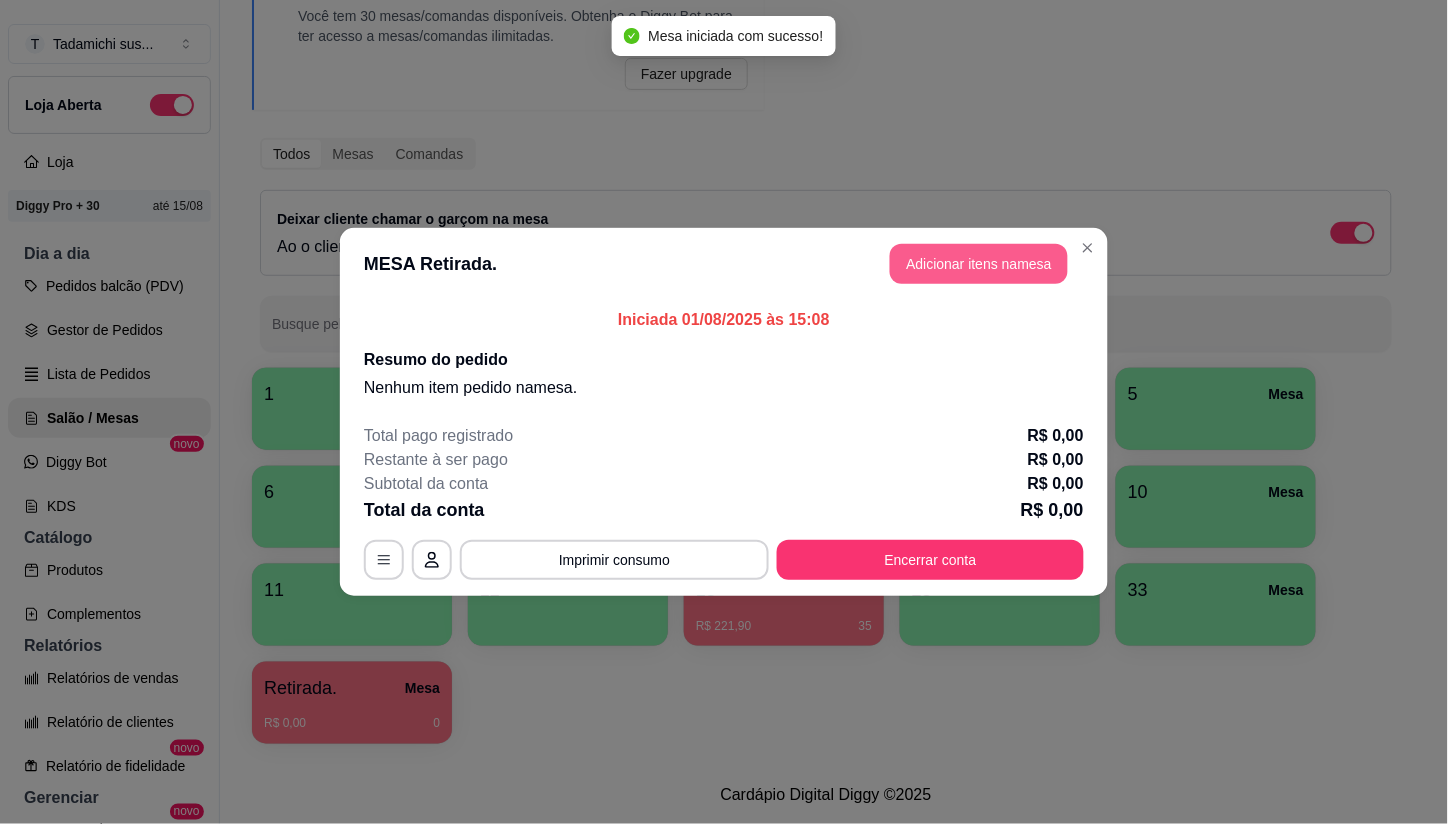 click on "Adicionar itens na  mesa" at bounding box center [979, 264] 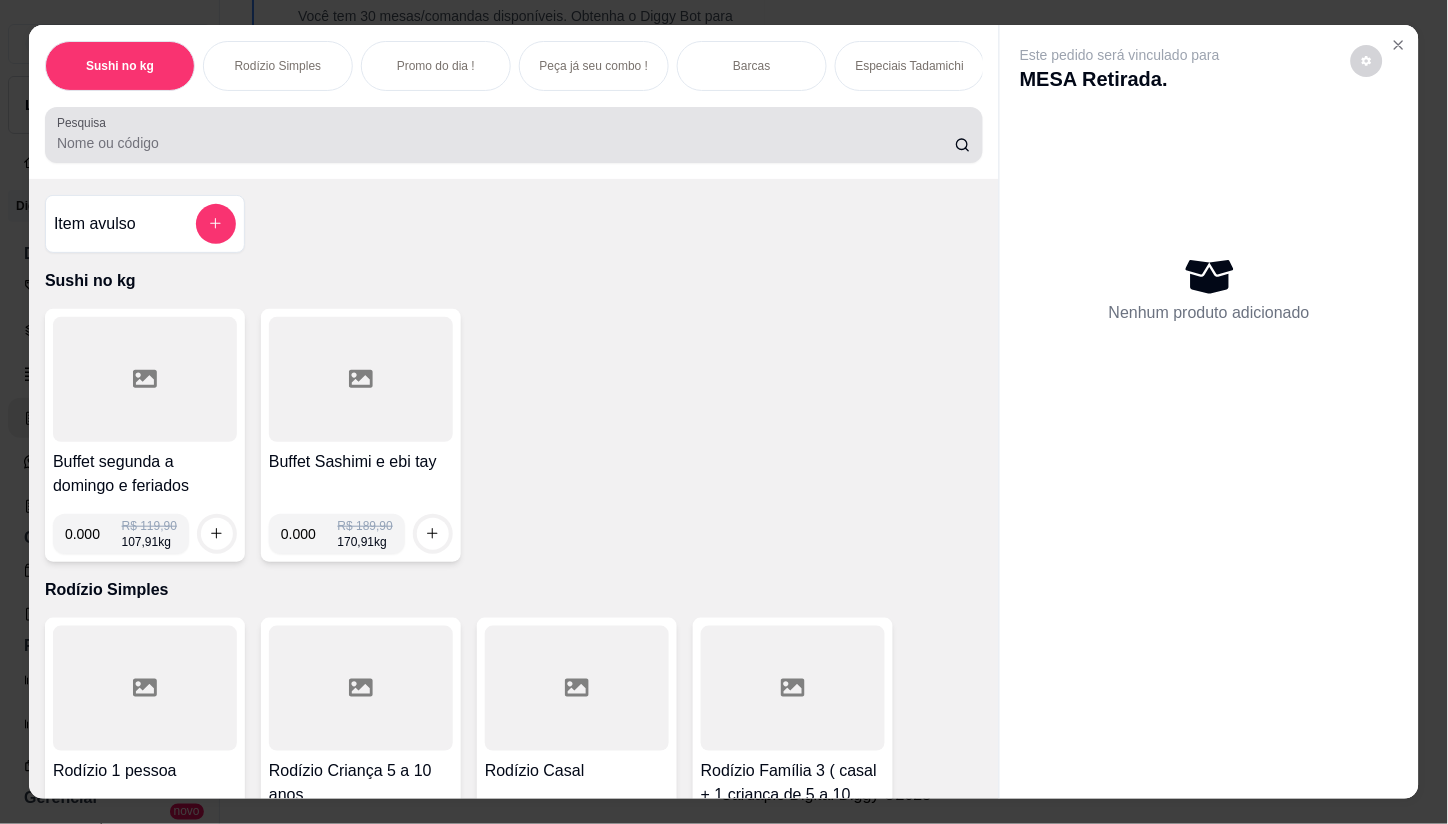 click at bounding box center [514, 135] 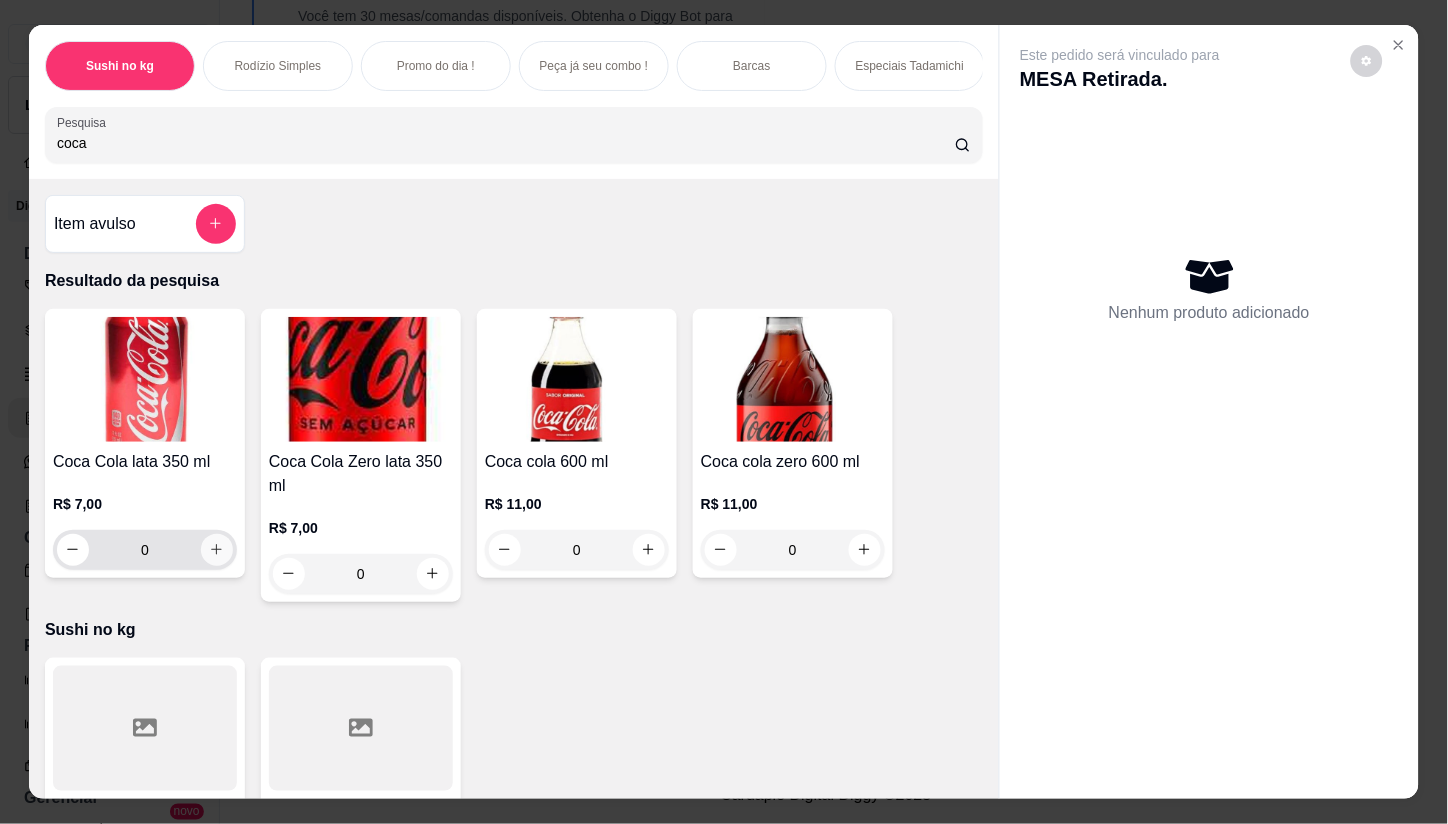type on "coca" 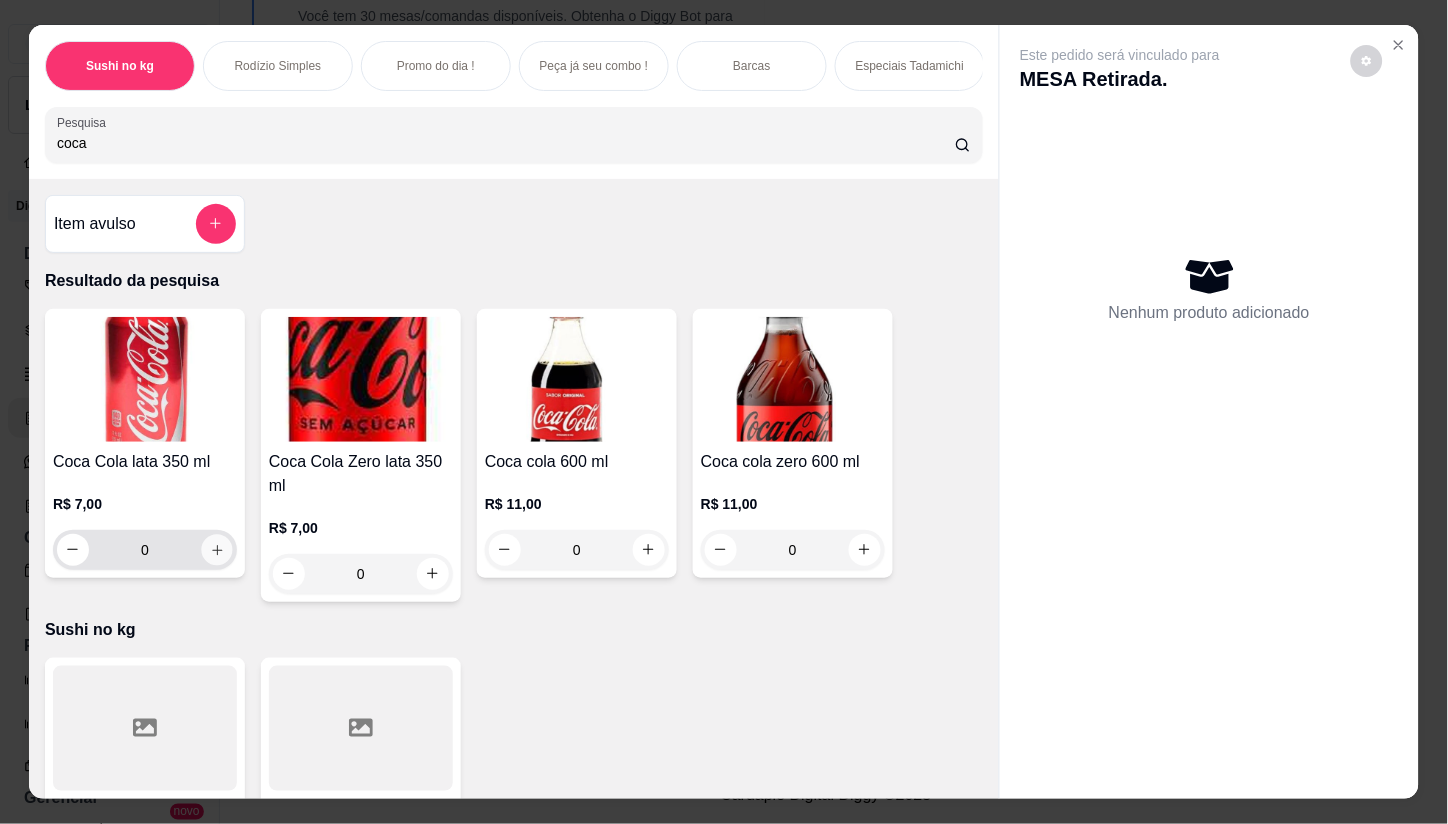 click 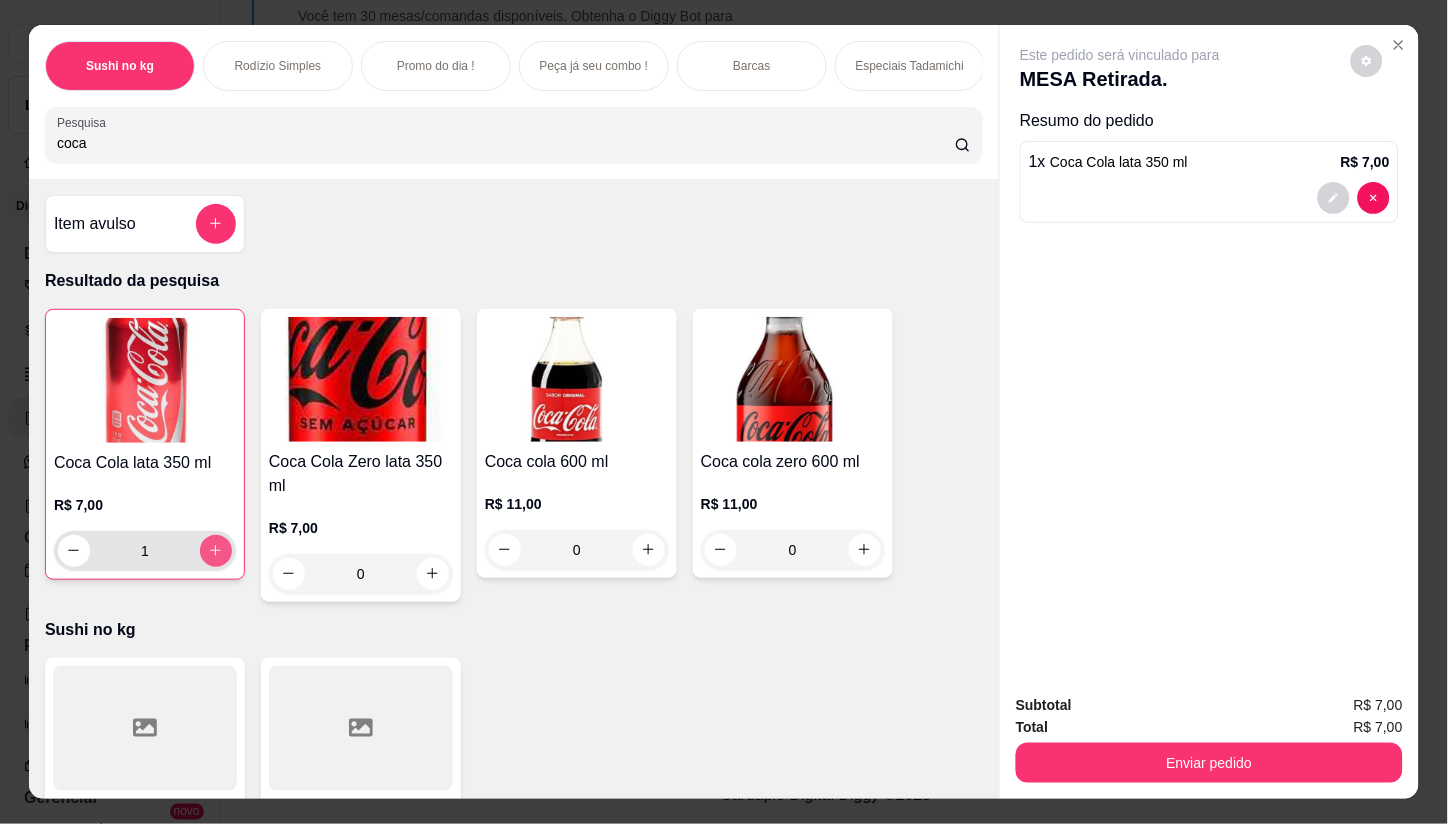 type on "1" 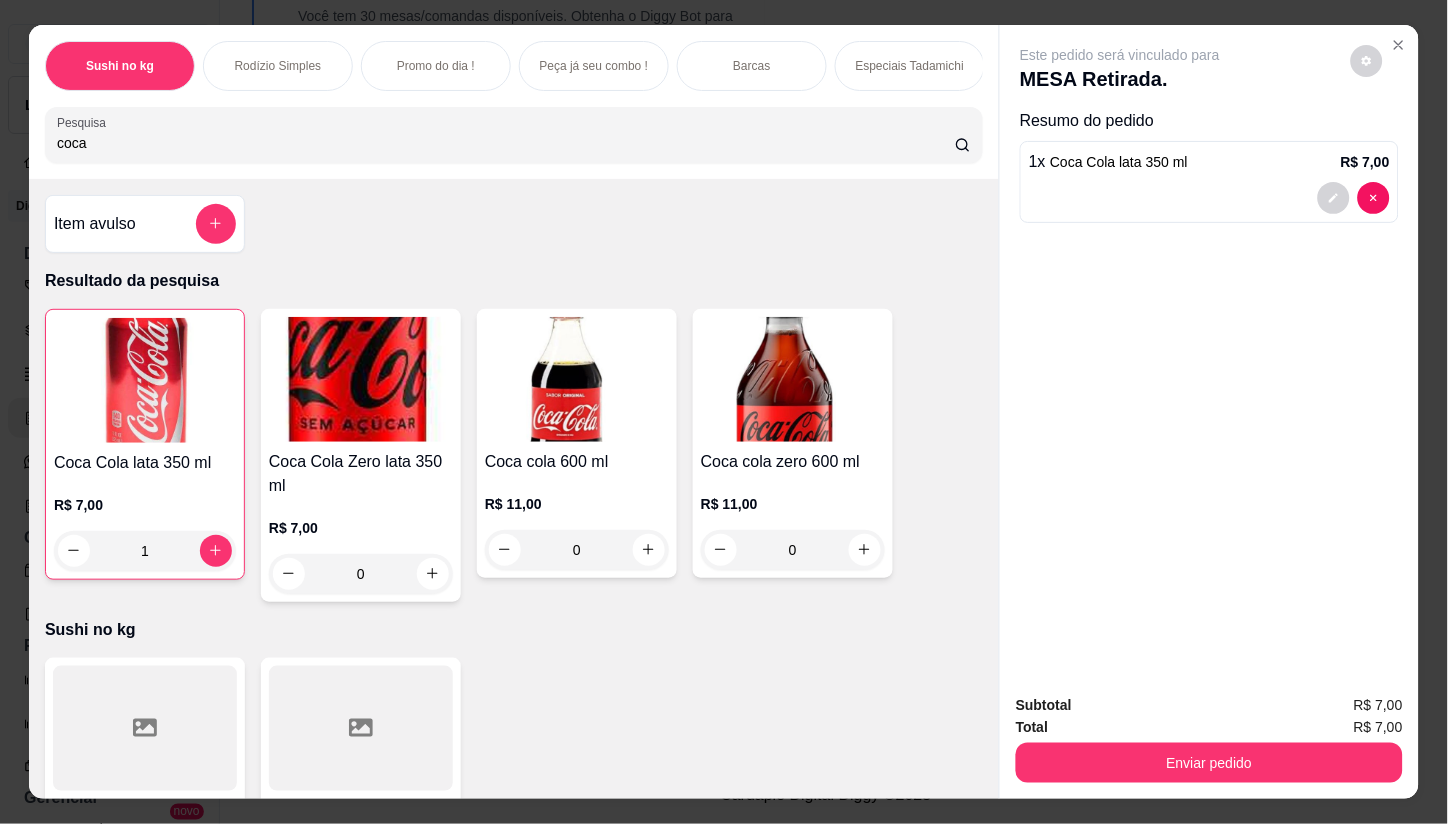 drag, startPoint x: 998, startPoint y: 684, endPoint x: 1053, endPoint y: 715, distance: 63.134777 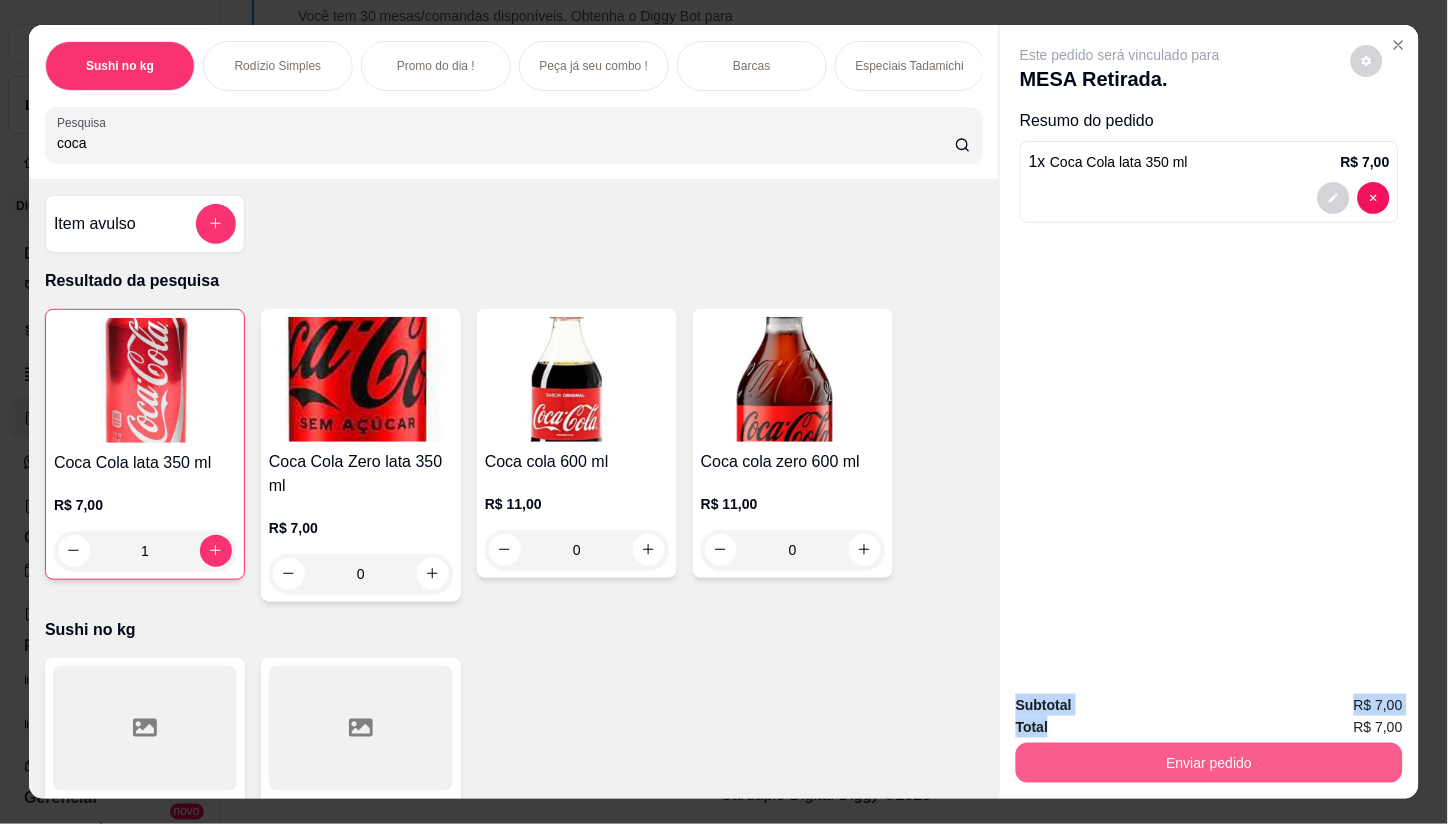 click on "Enviar pedido" at bounding box center (1209, 763) 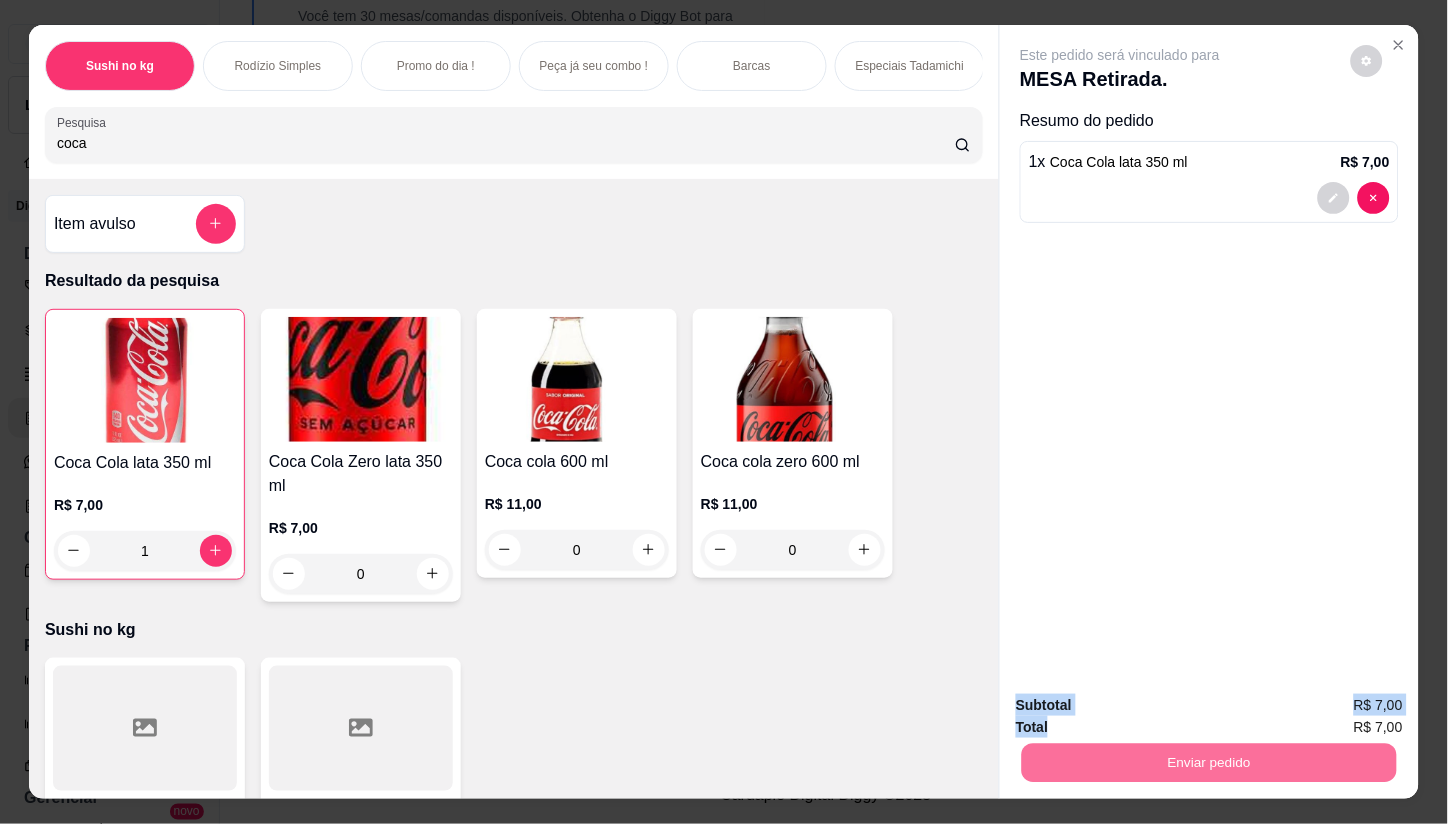 click on "Não registrar e enviar pedido" at bounding box center (1144, 705) 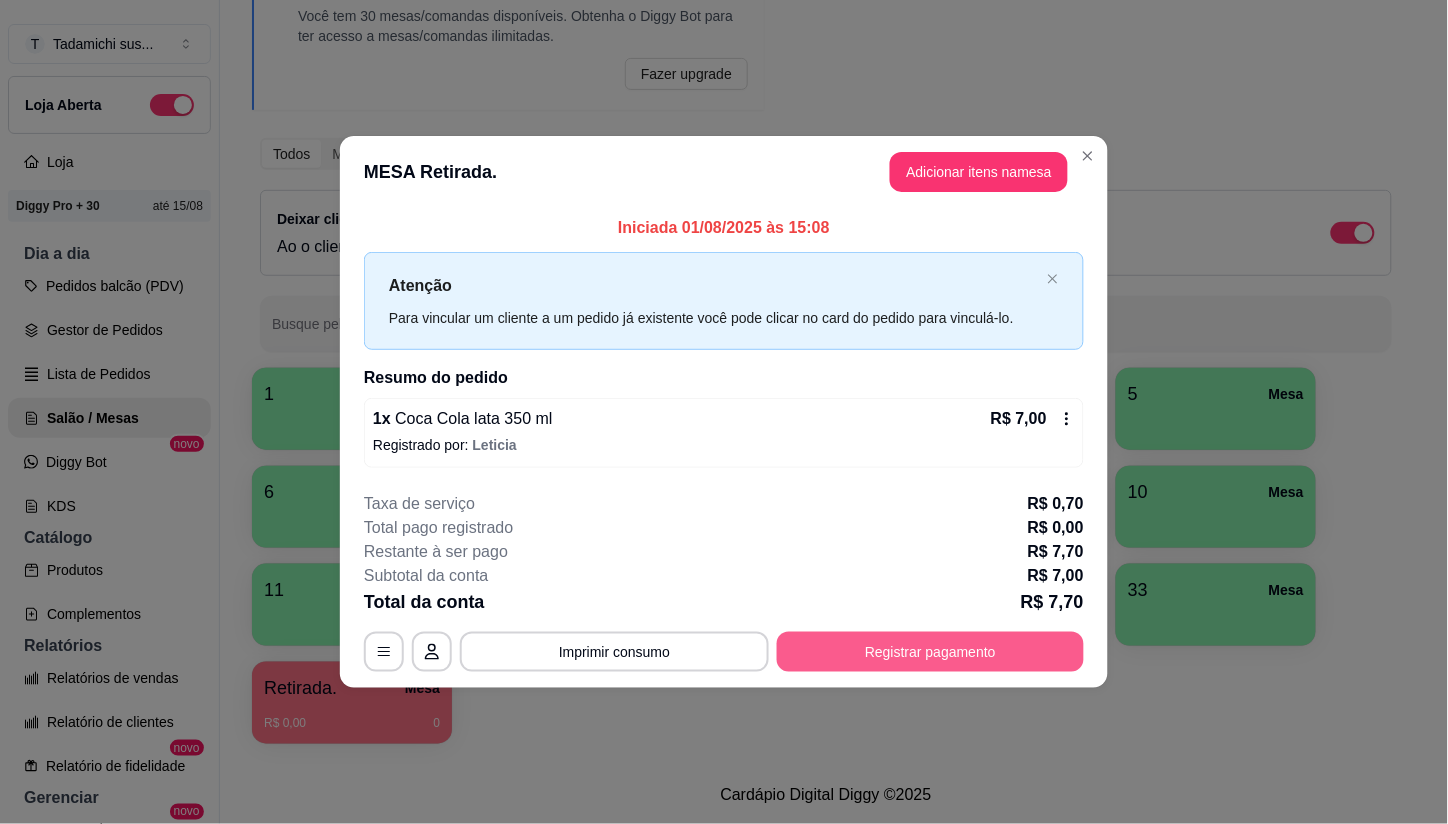 click on "Registrar pagamento" at bounding box center [930, 652] 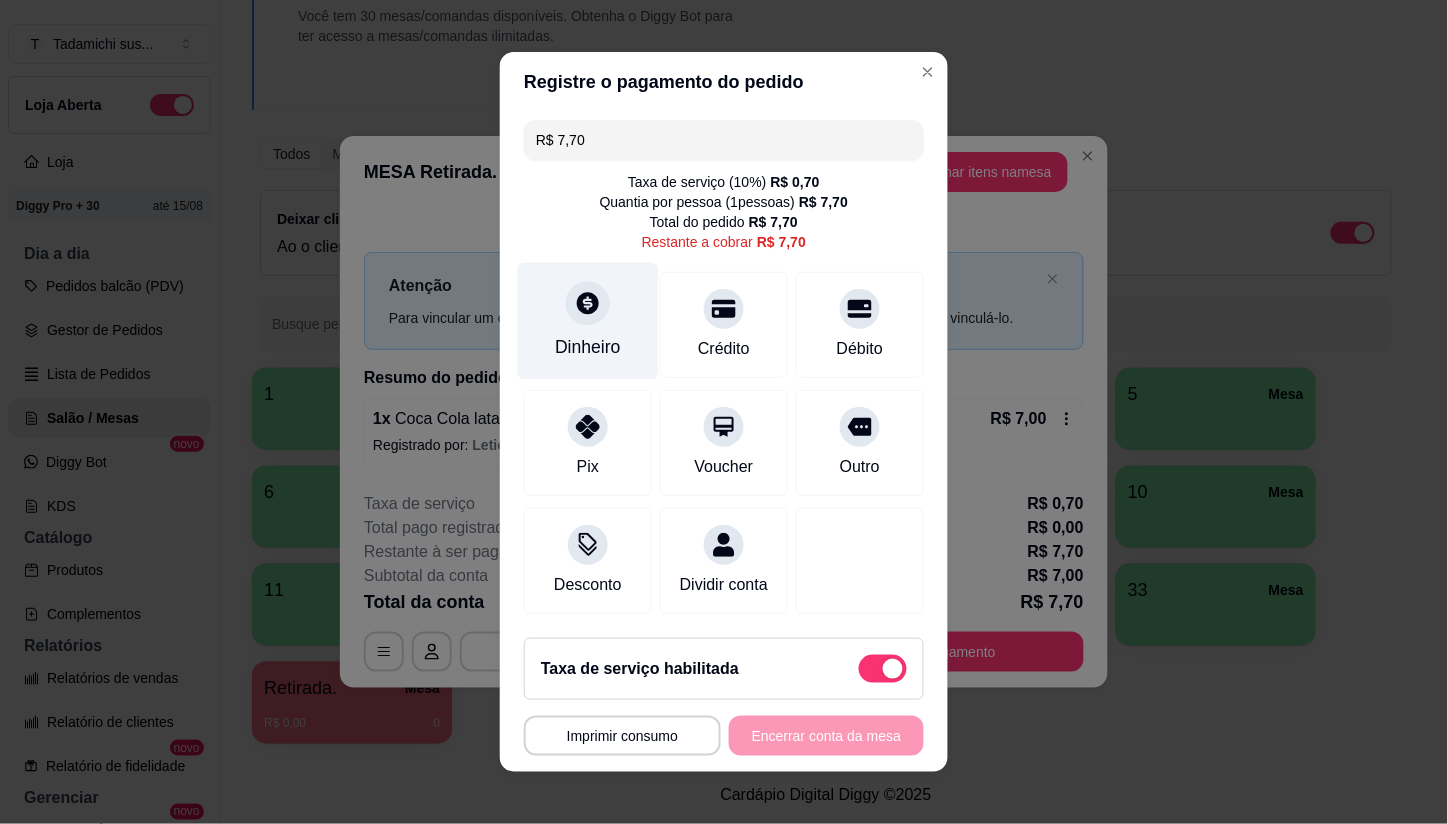 click on "Dinheiro" at bounding box center (588, 321) 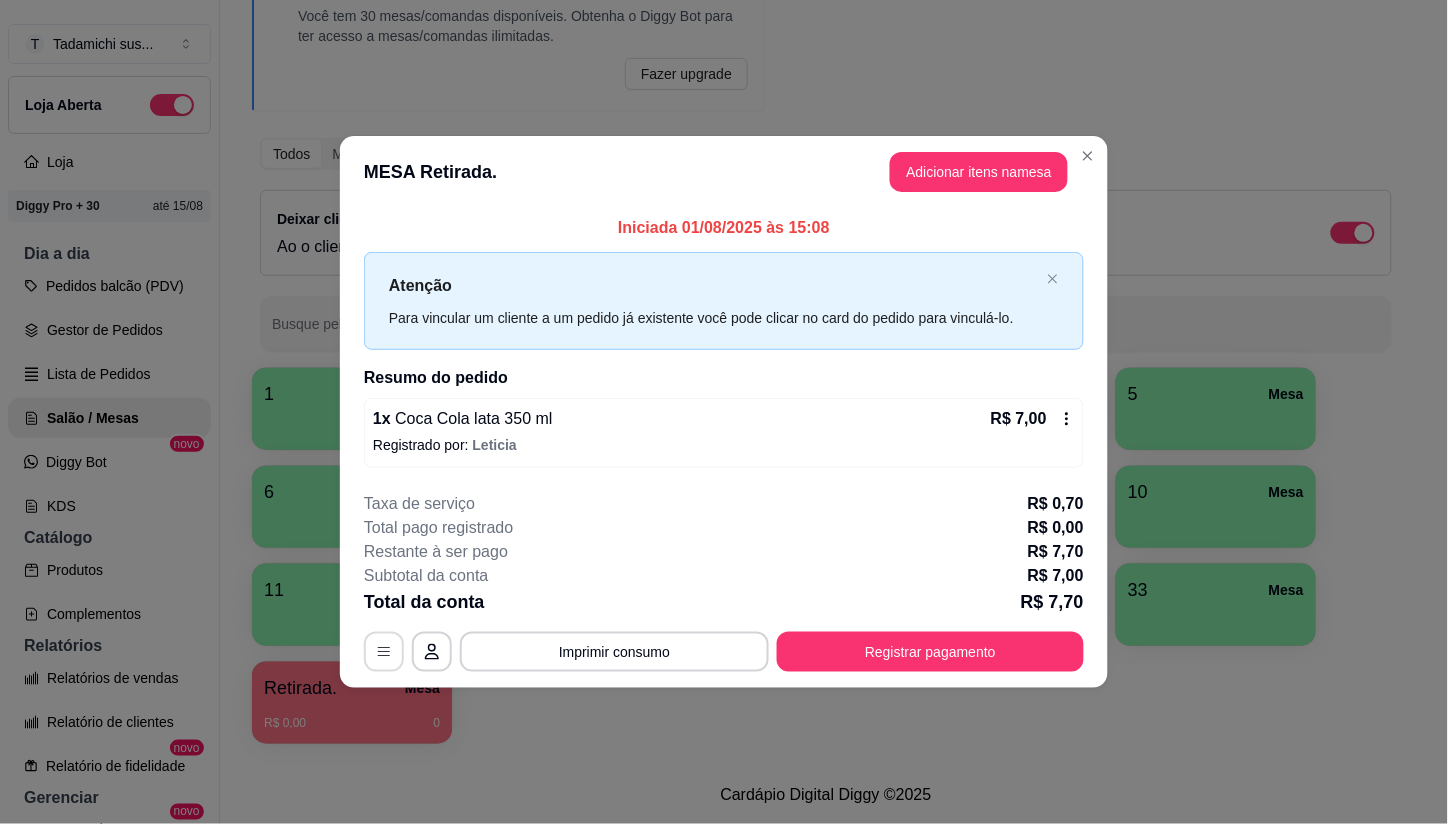 click 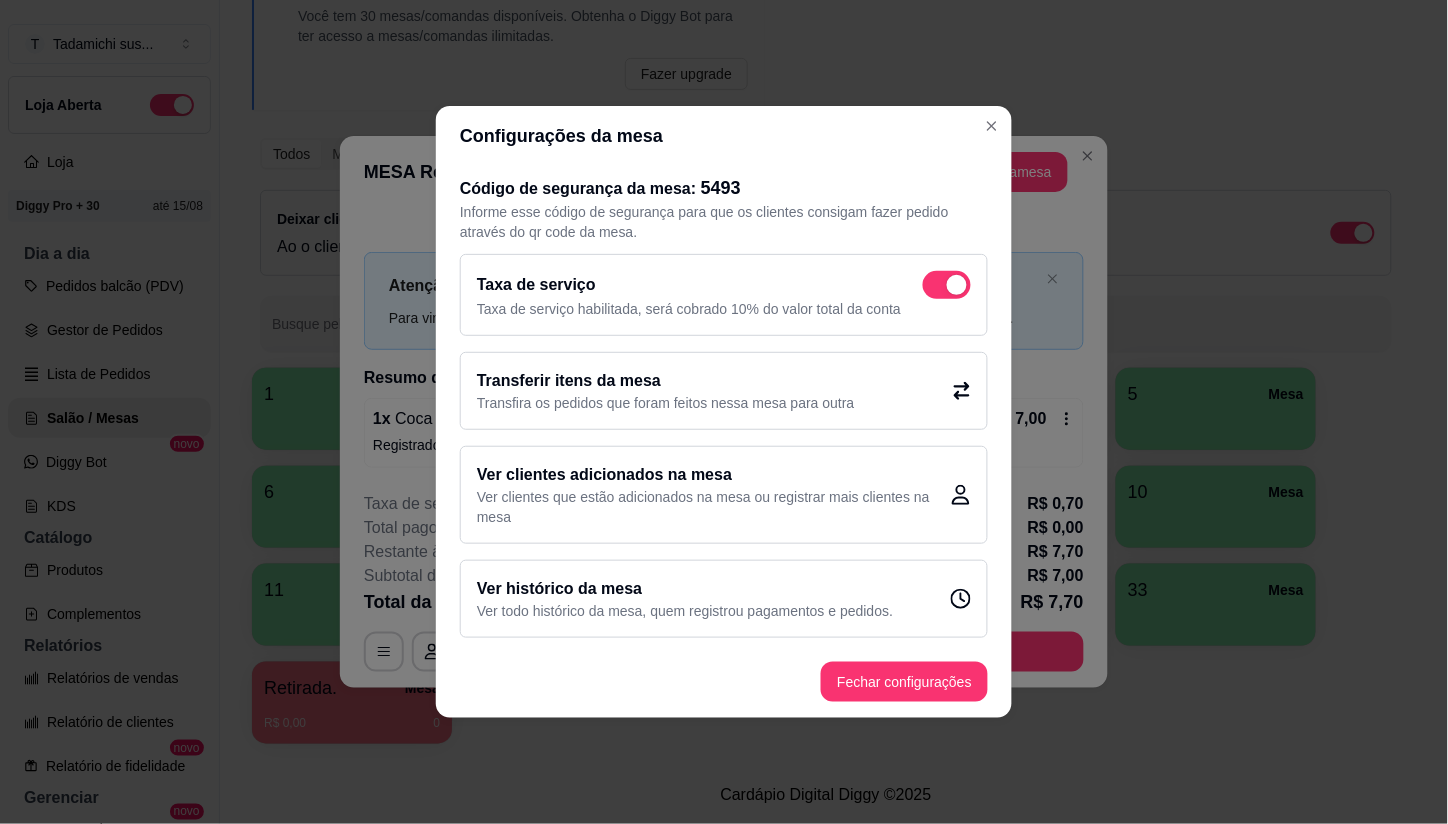 click at bounding box center [947, 285] 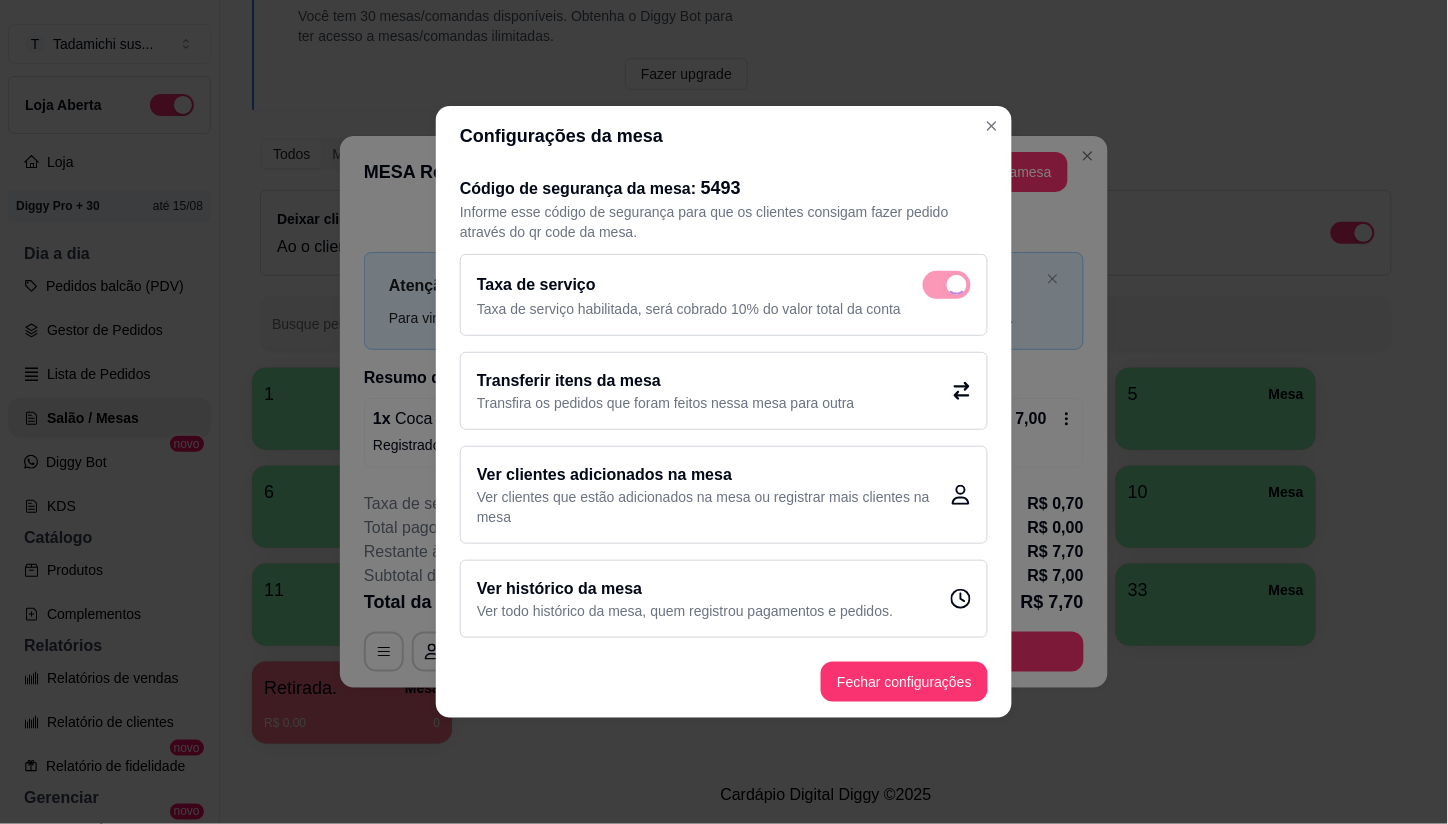 checkbox on "false" 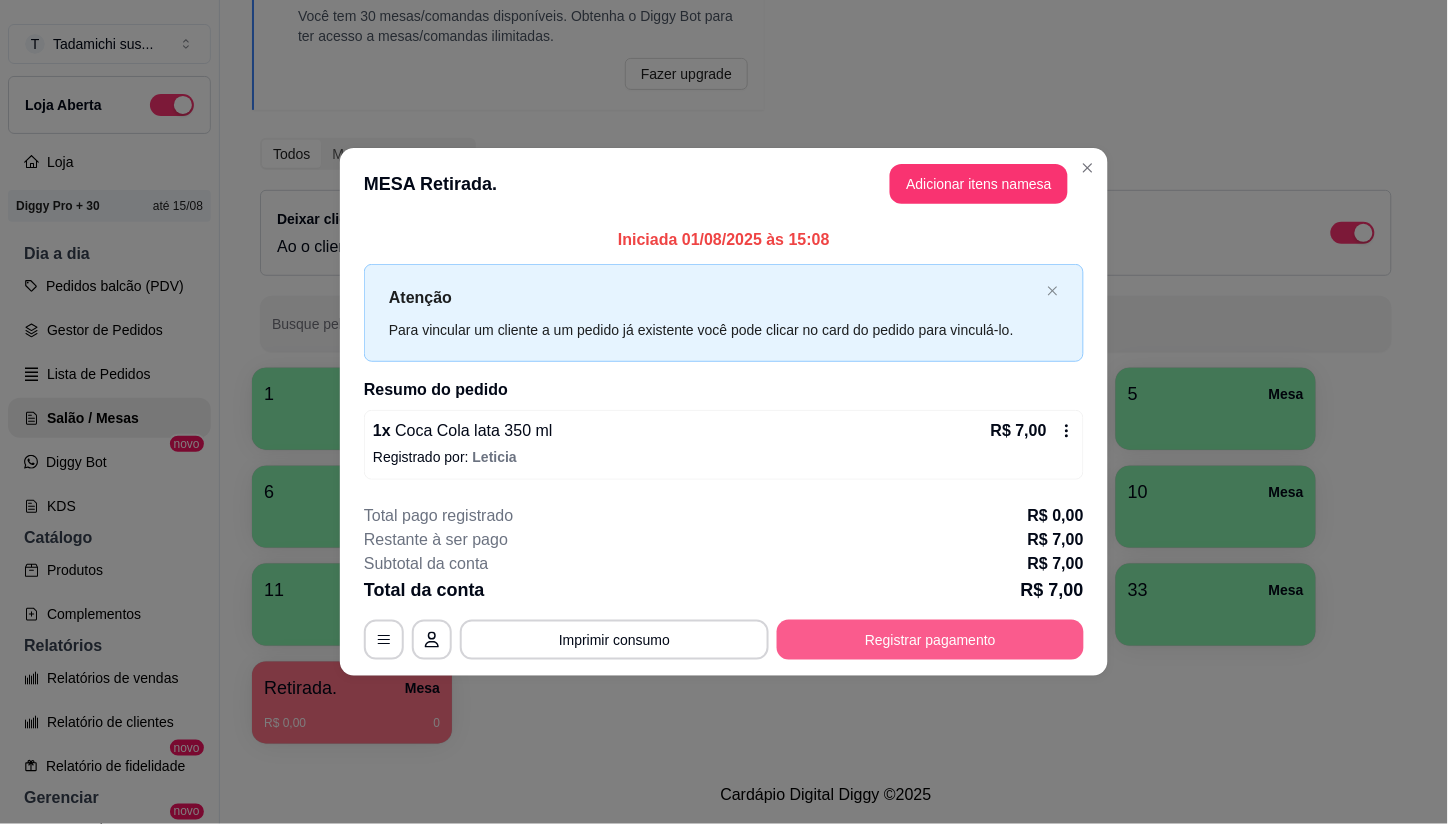 click on "Registrar pagamento" at bounding box center (930, 640) 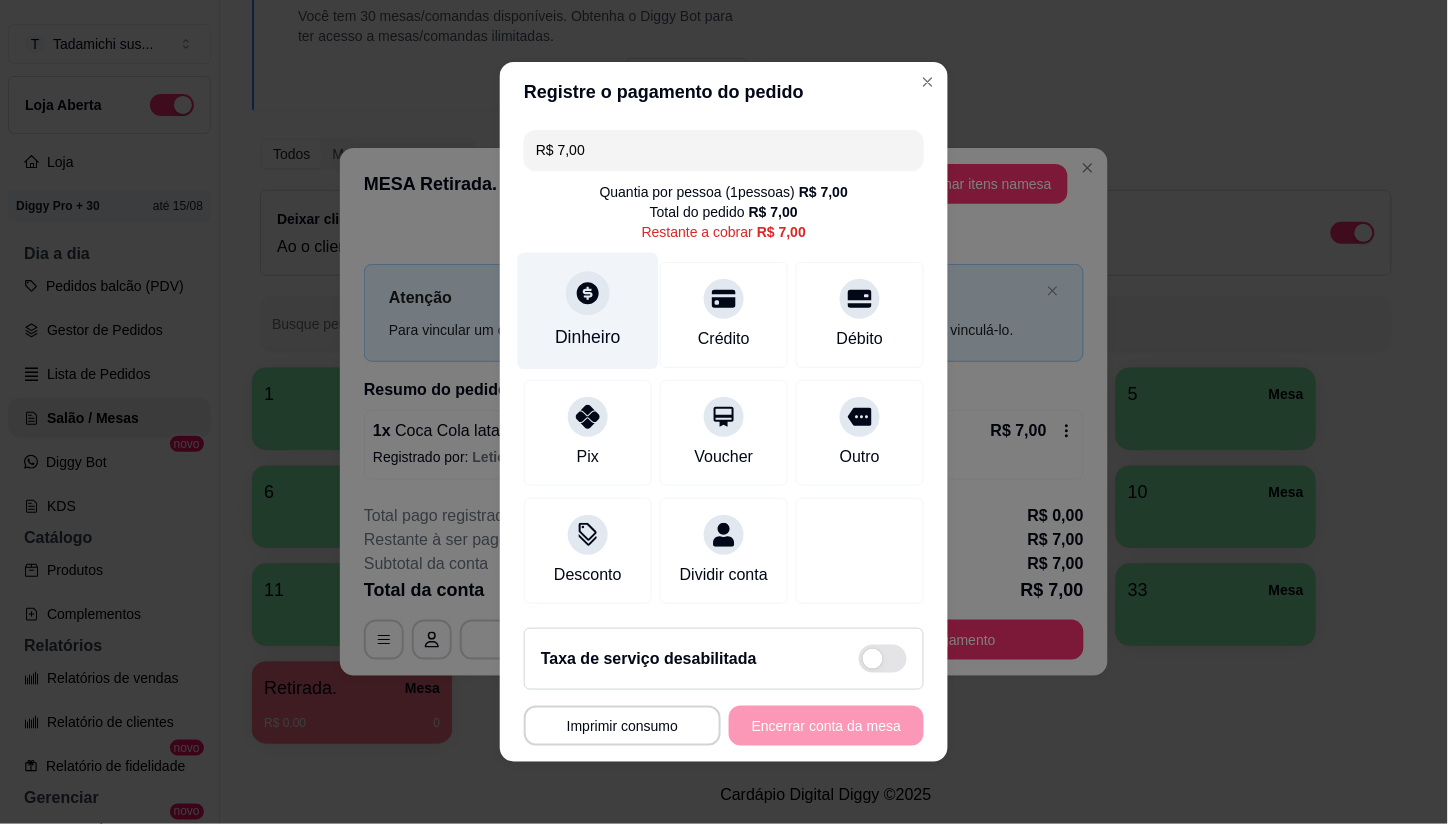 click 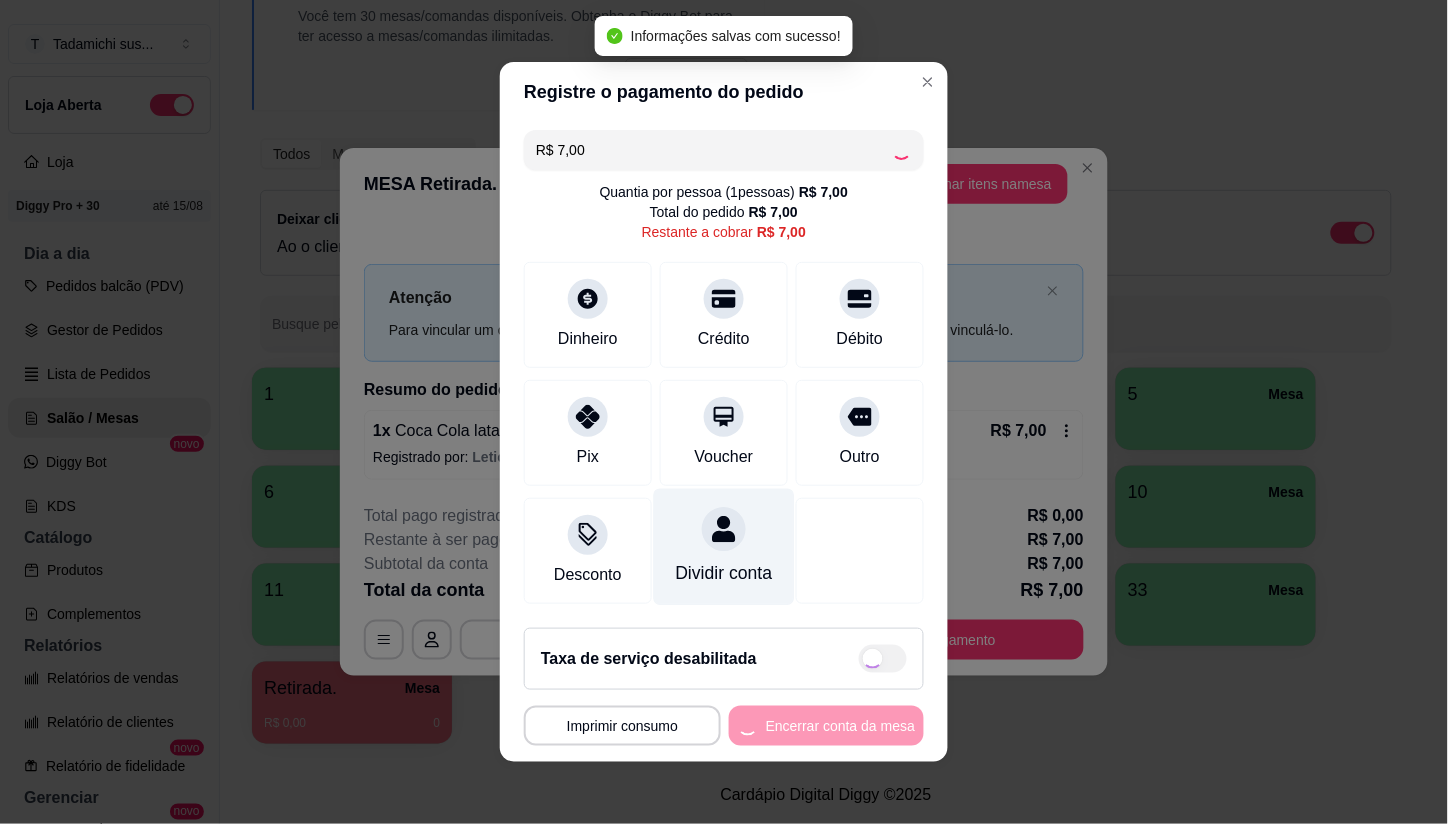 type on "R$ 0,00" 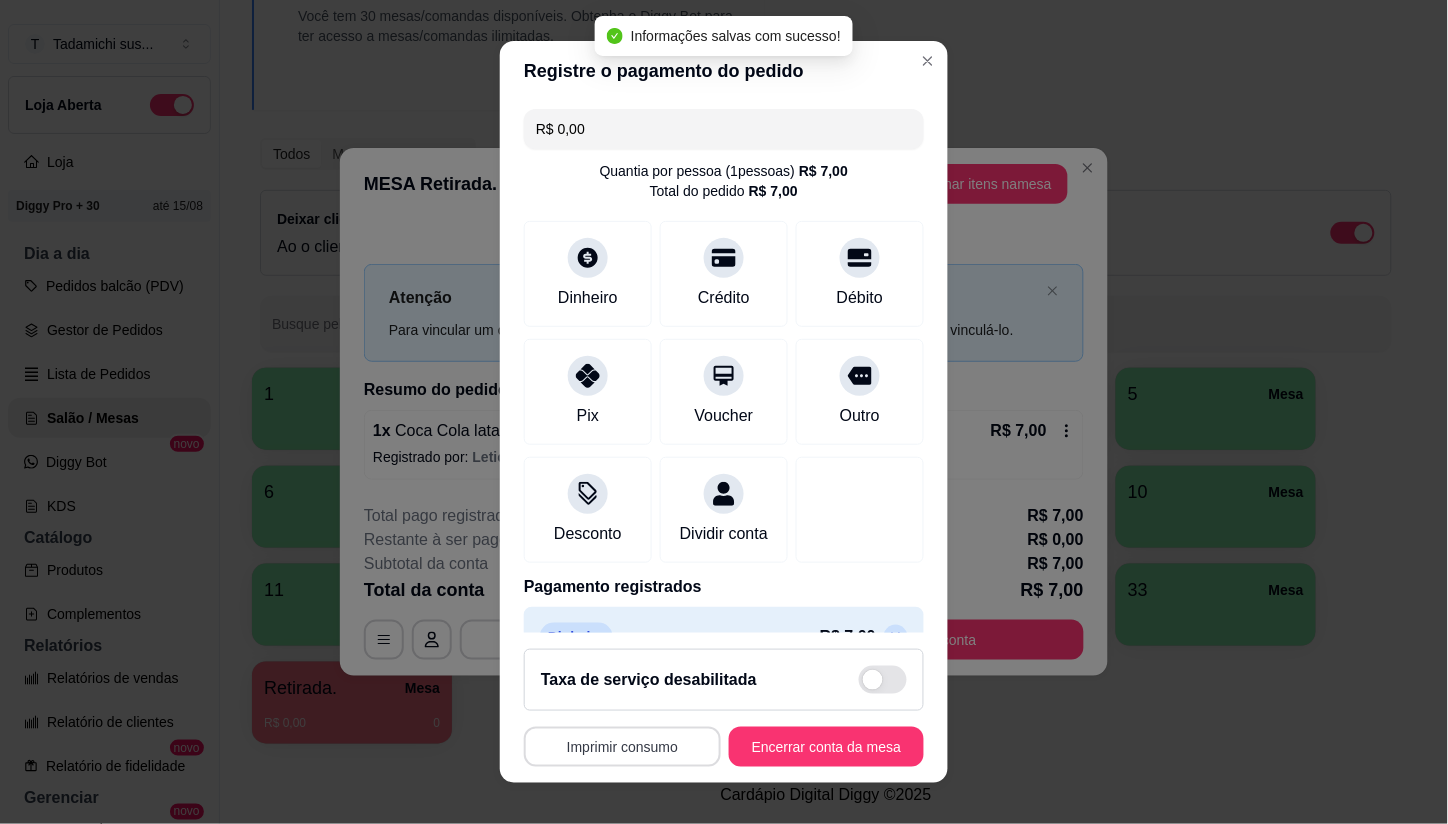 click on "Imprimir consumo" at bounding box center (622, 747) 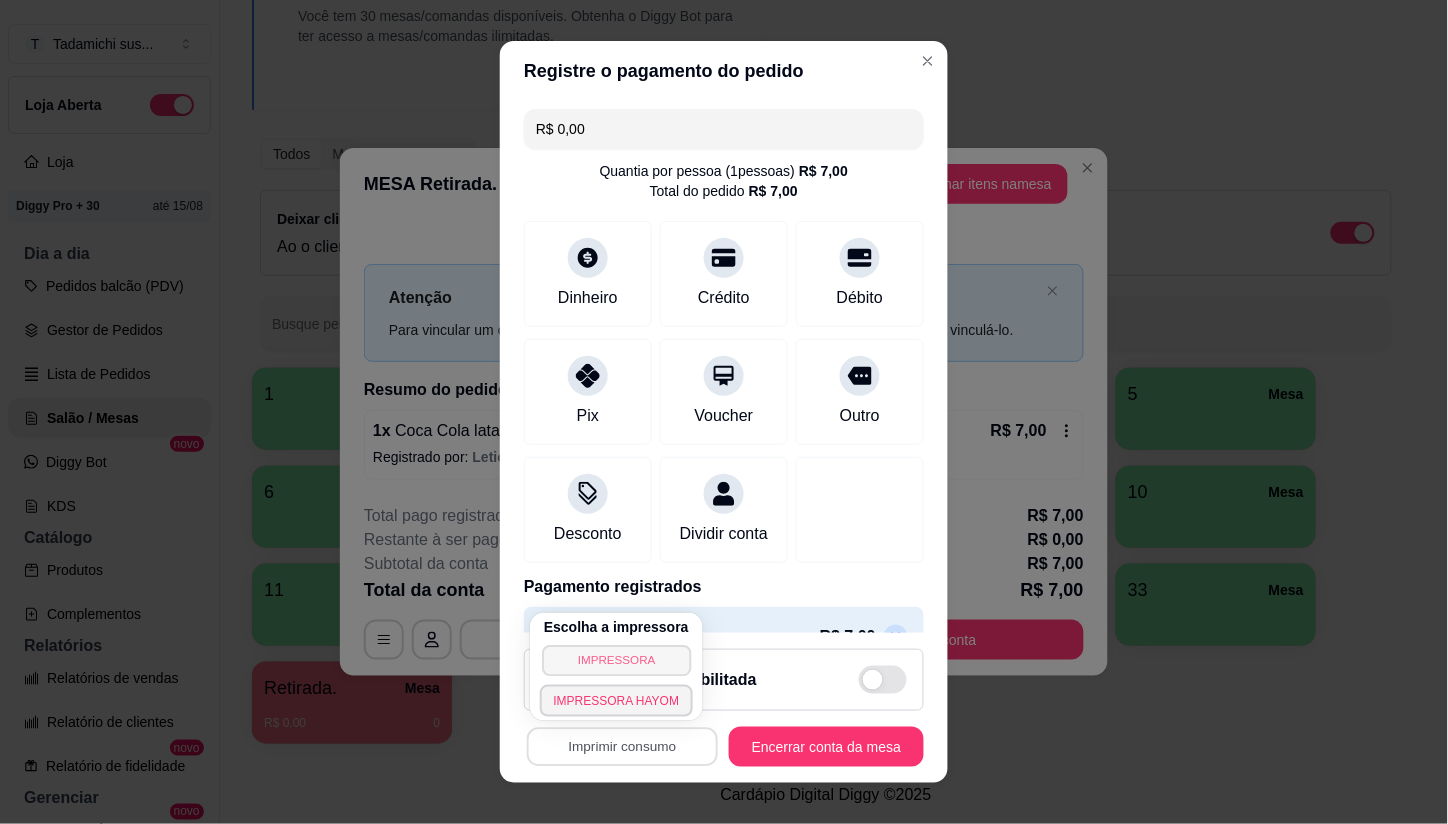 click on "IMPRESSORA" at bounding box center [616, 660] 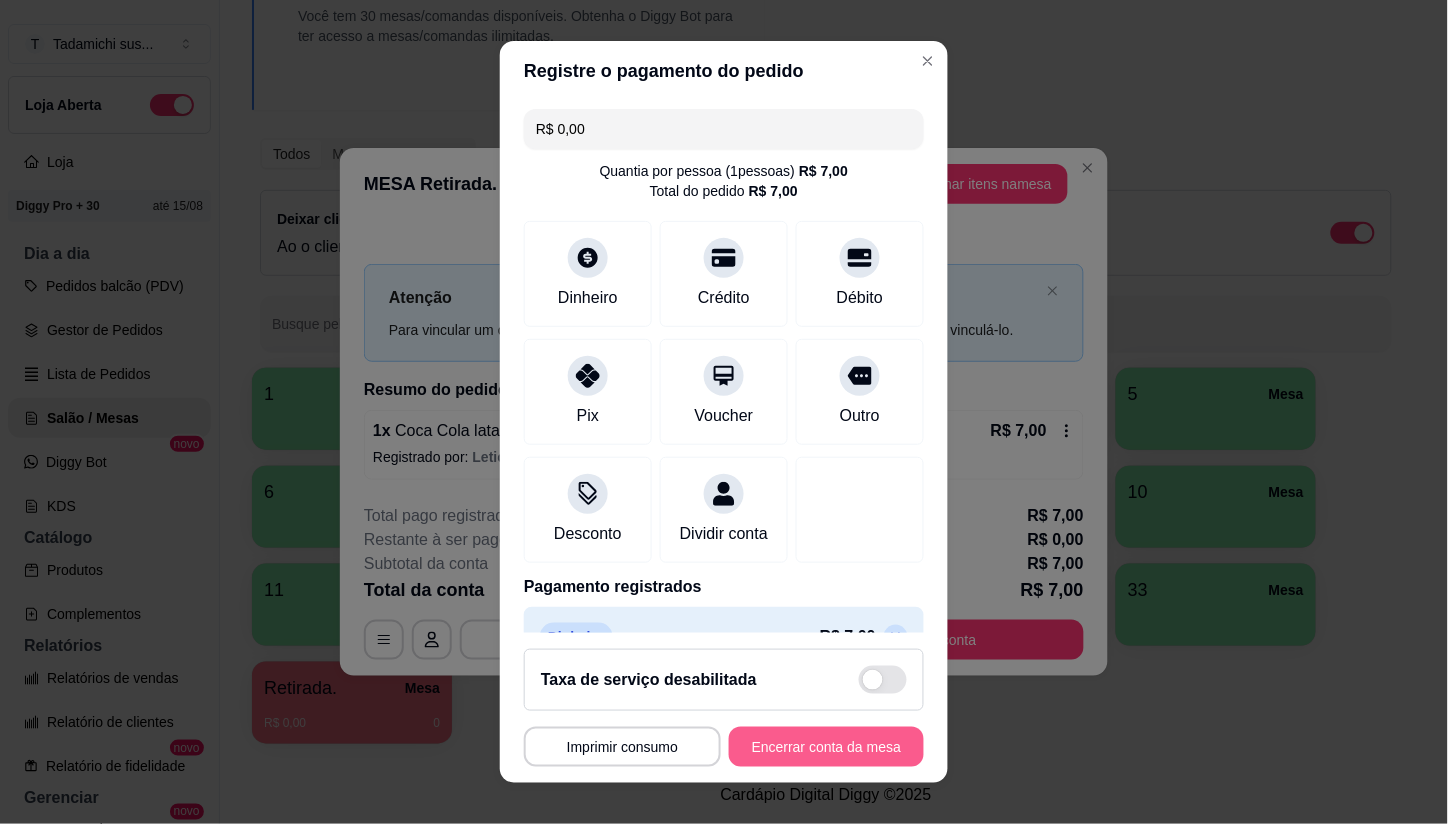 click on "Encerrar conta da mesa" at bounding box center (826, 747) 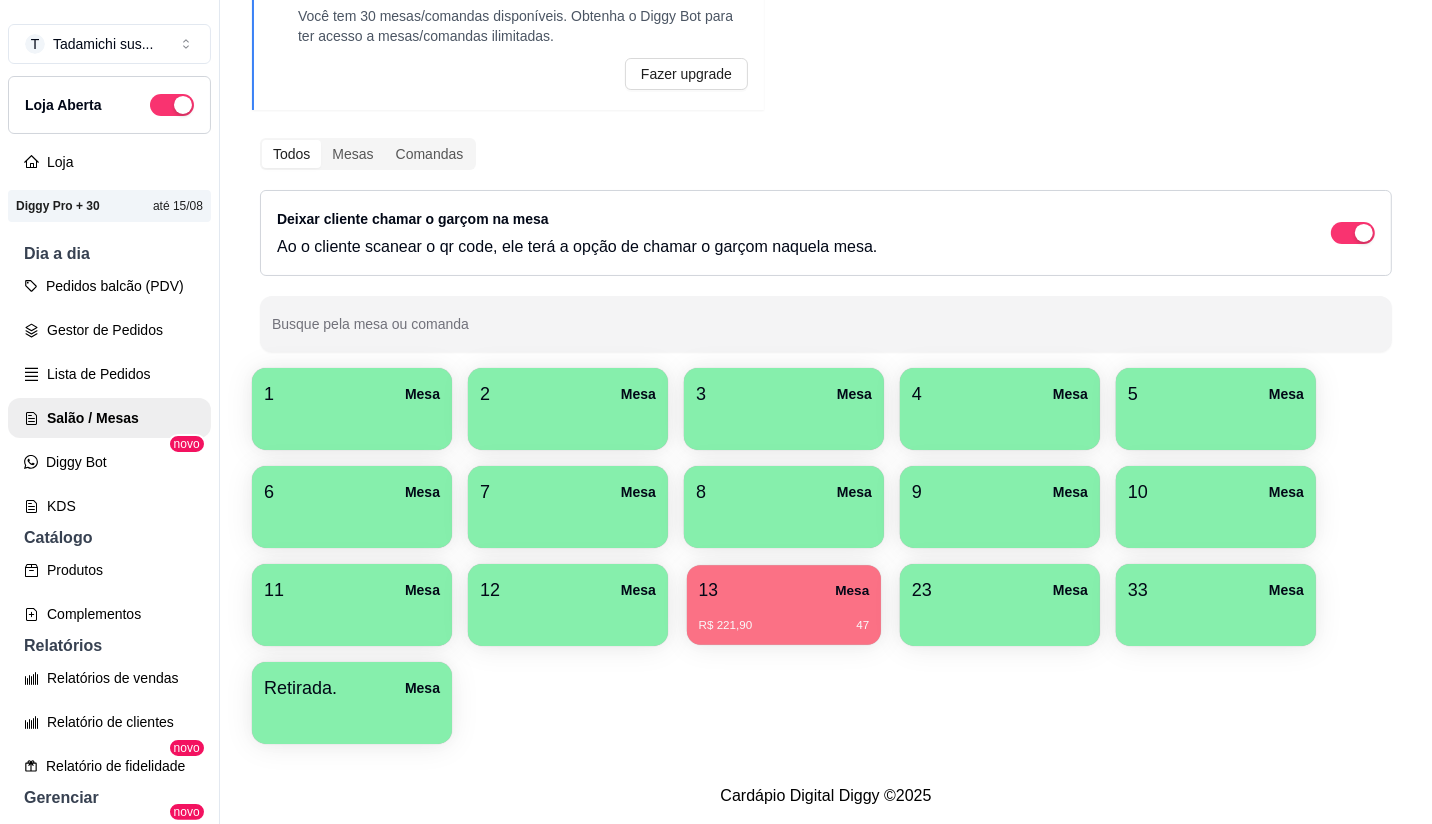 click on "R$ 221,90" at bounding box center (726, 626) 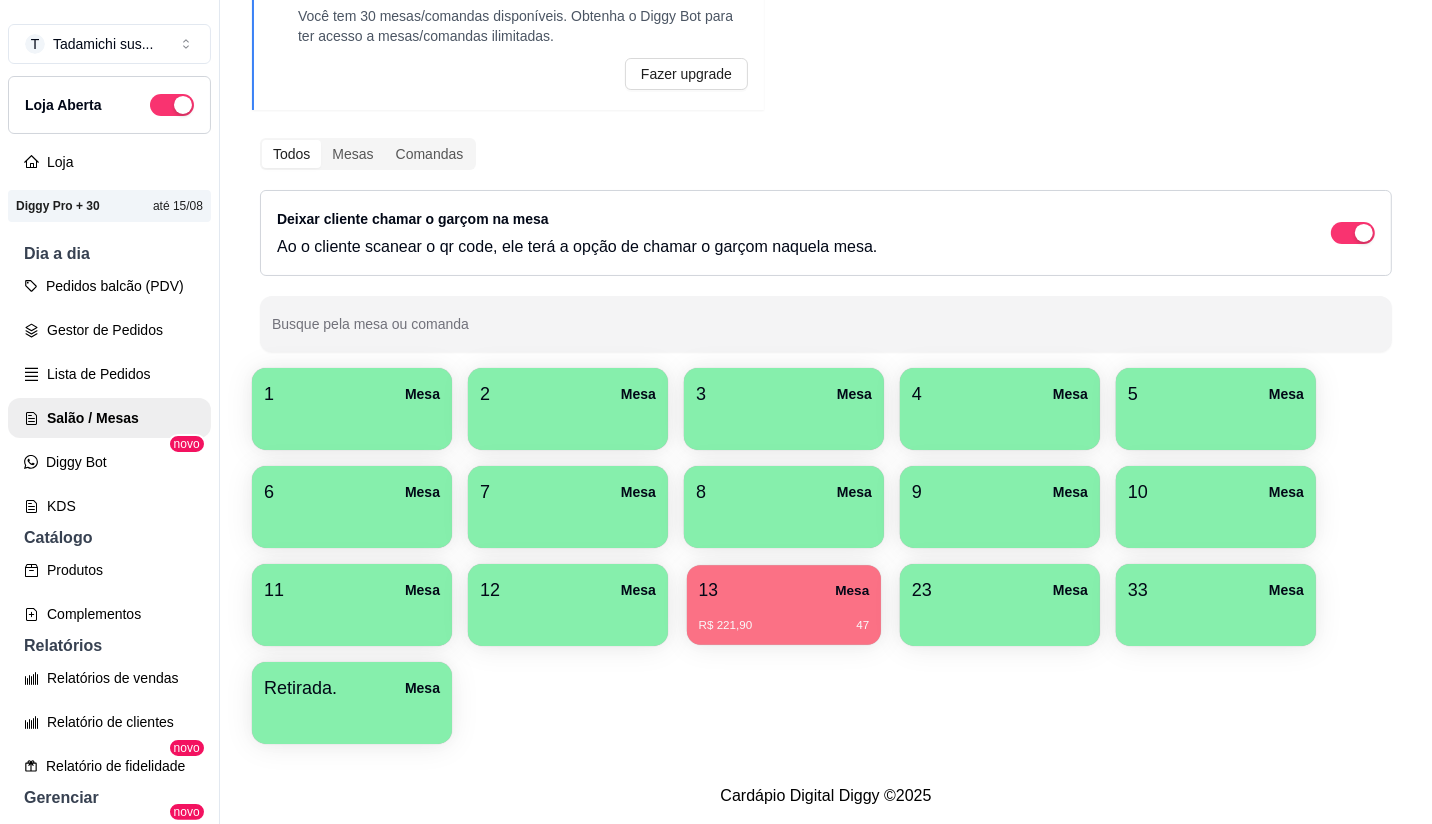 click on "13 Mesa" at bounding box center [784, 590] 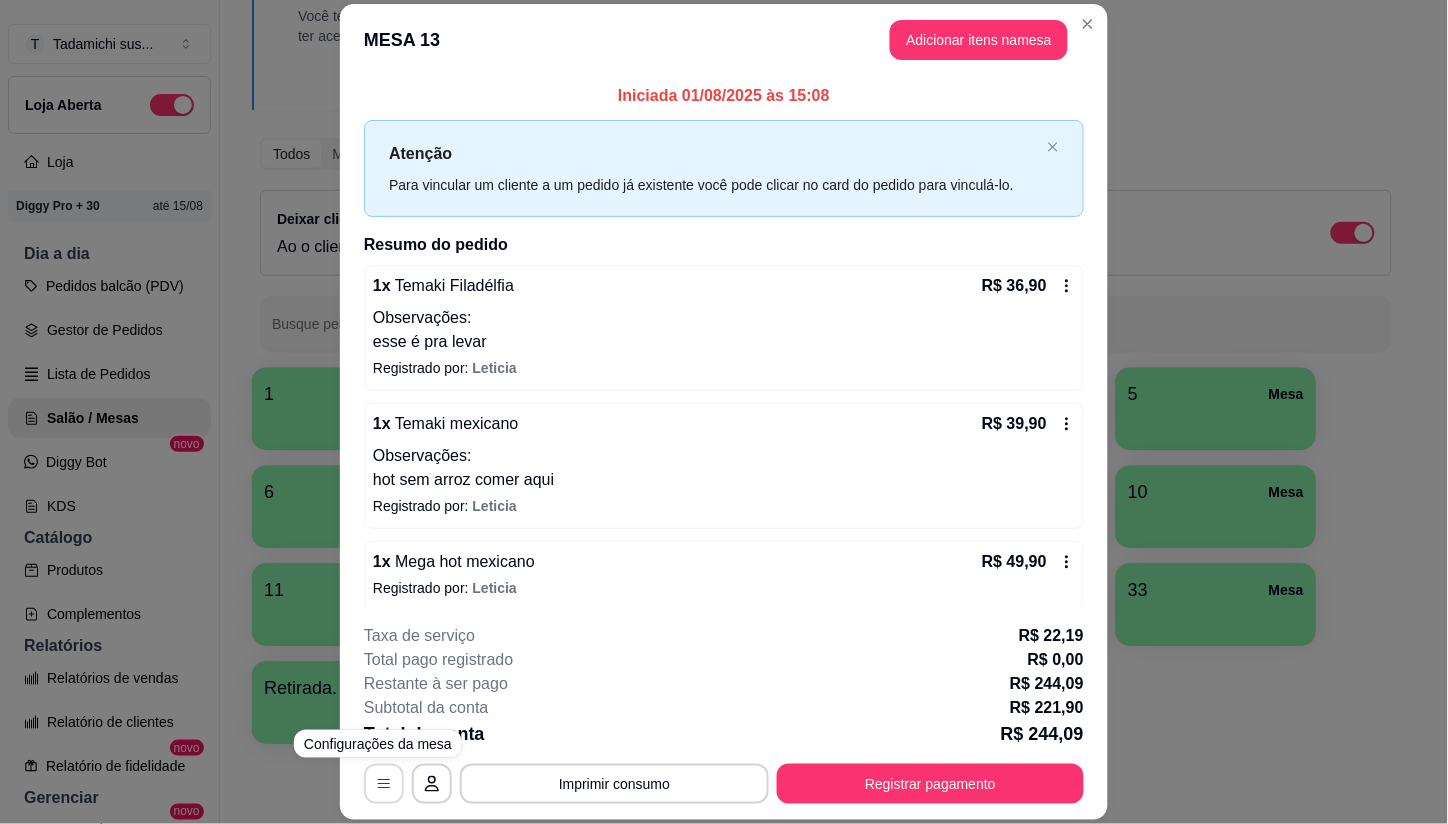click 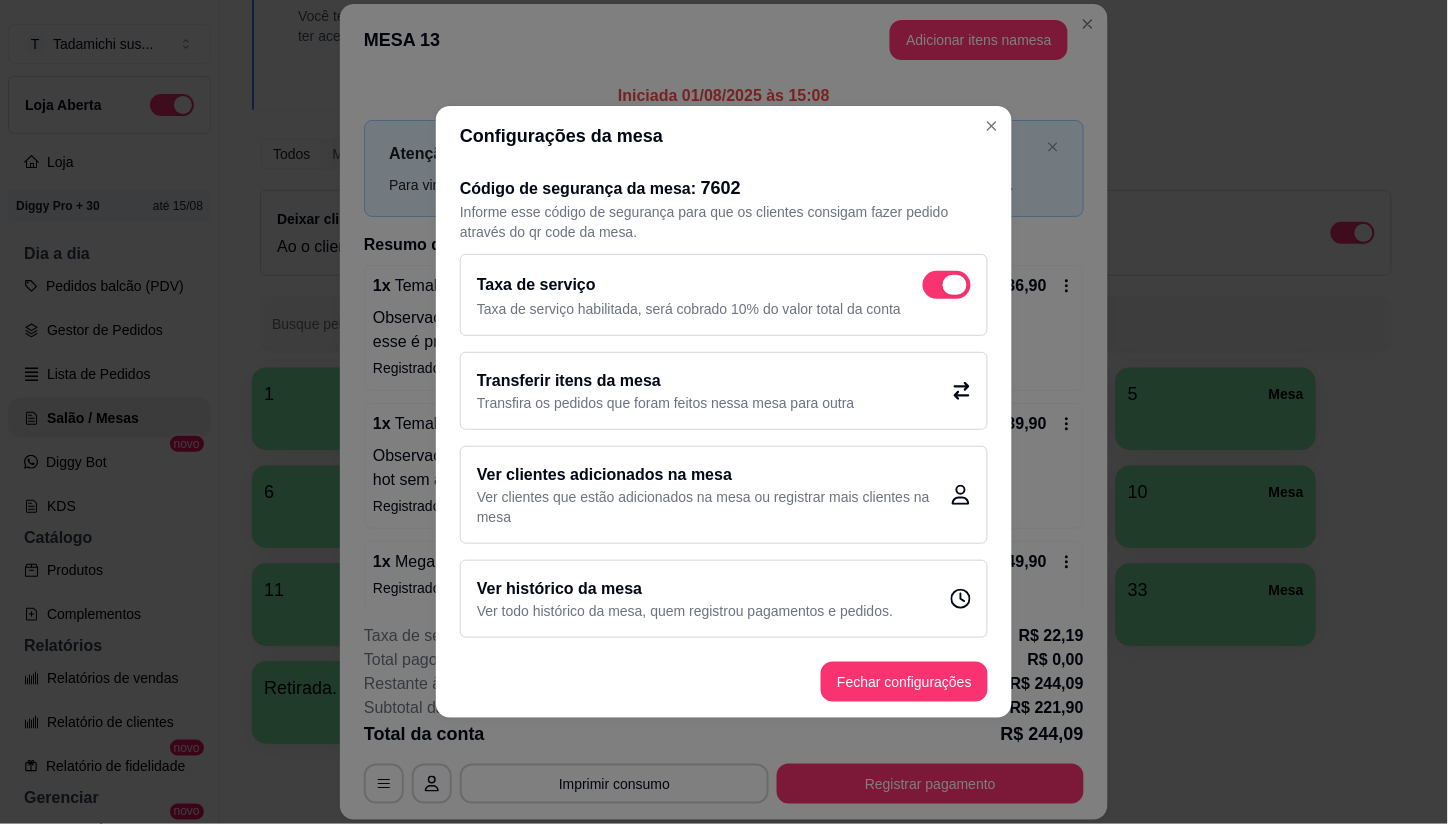 click at bounding box center [947, 285] 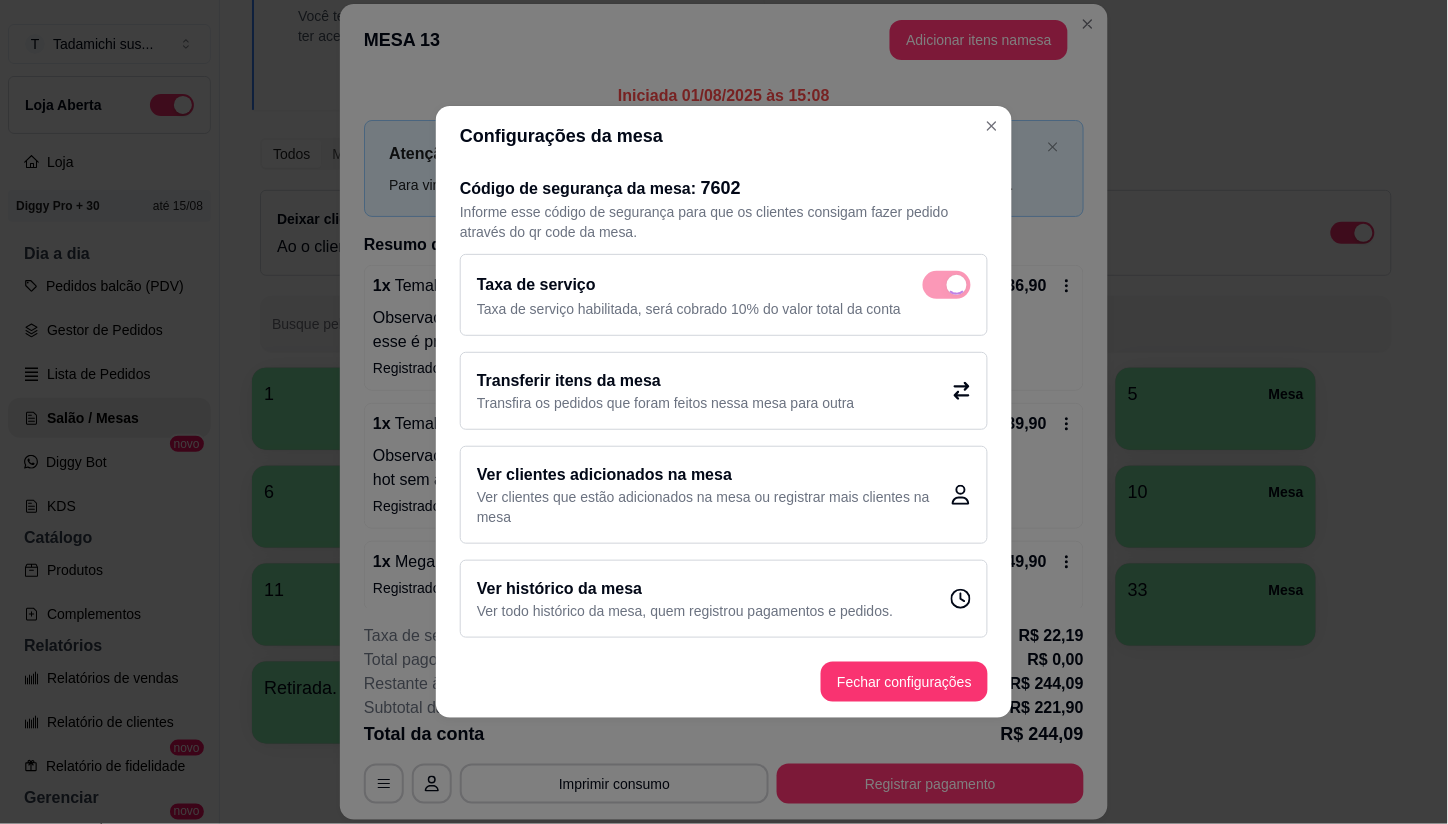checkbox on "false" 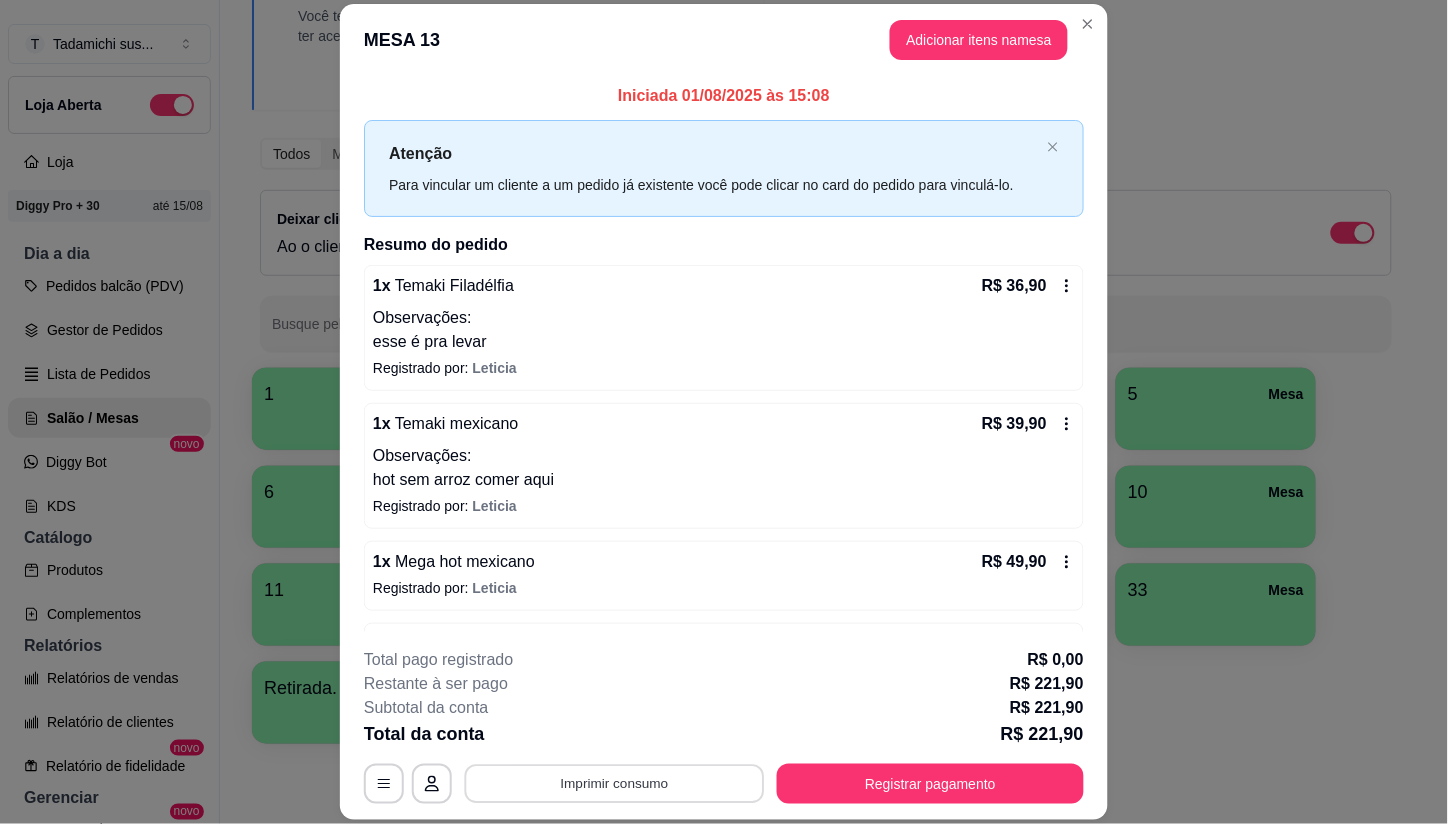 click on "Imprimir consumo" at bounding box center [615, 783] 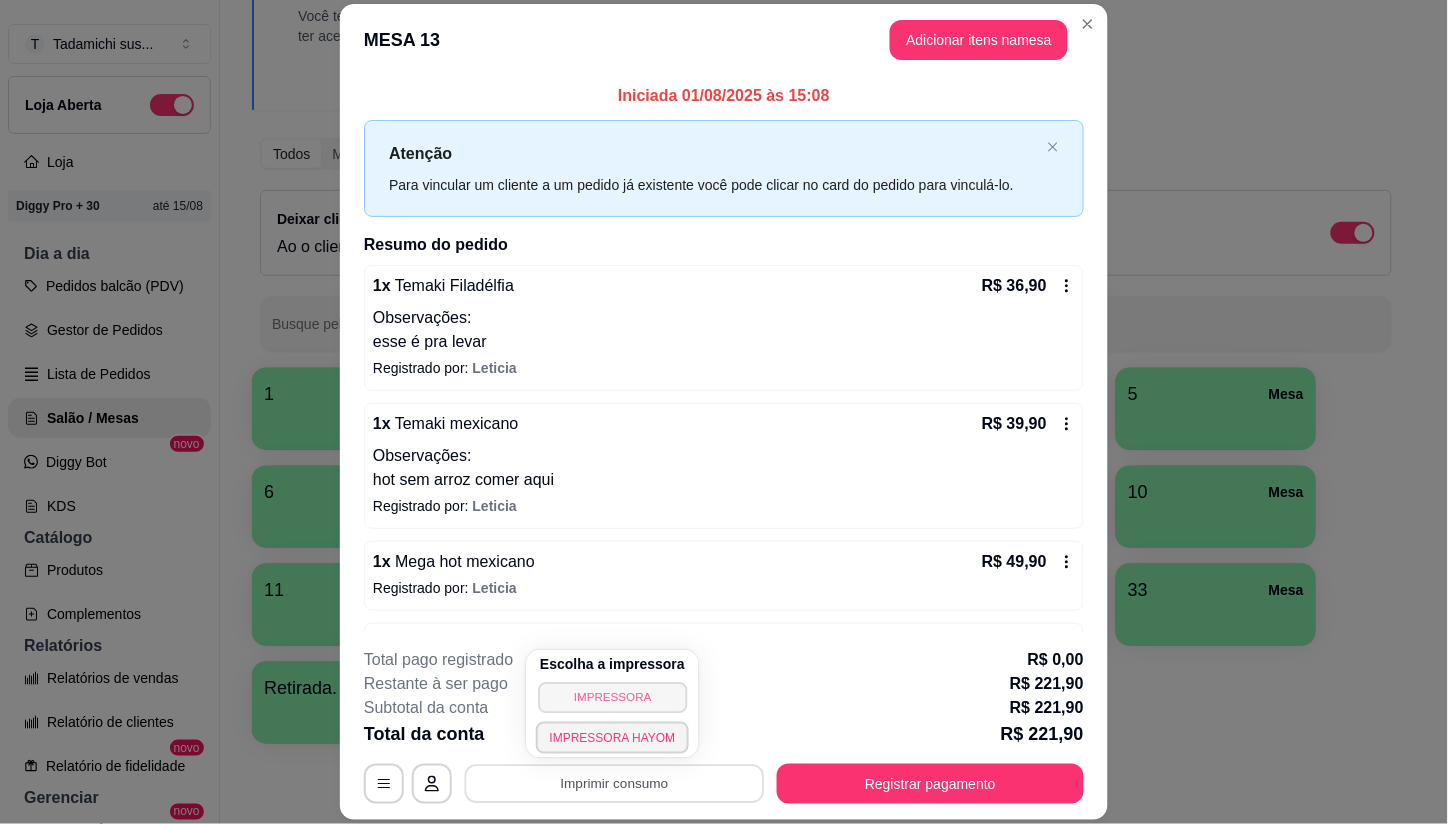click on "IMPRESSORA" at bounding box center [612, 697] 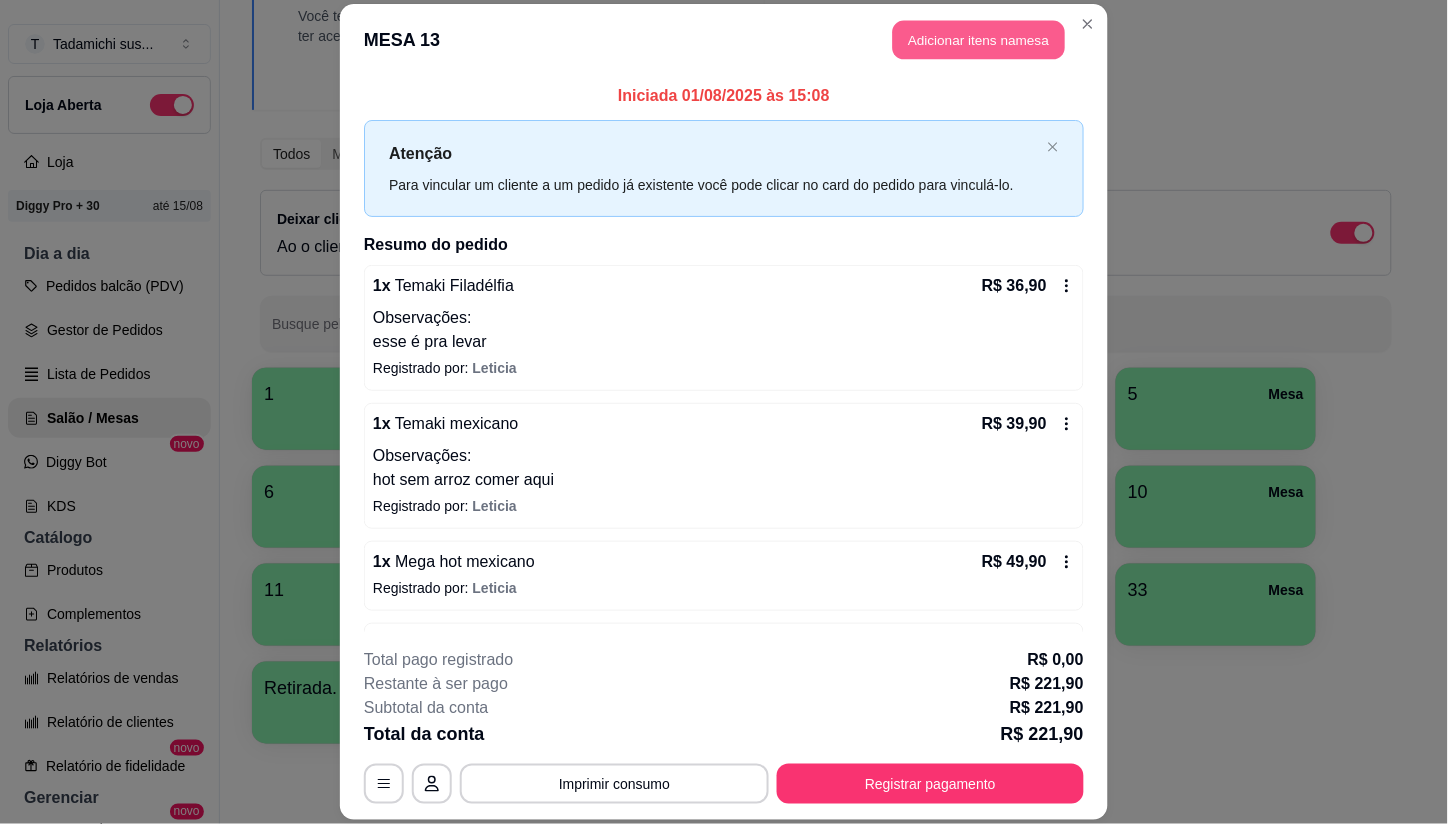 click on "Adicionar itens na  mesa" at bounding box center (979, 40) 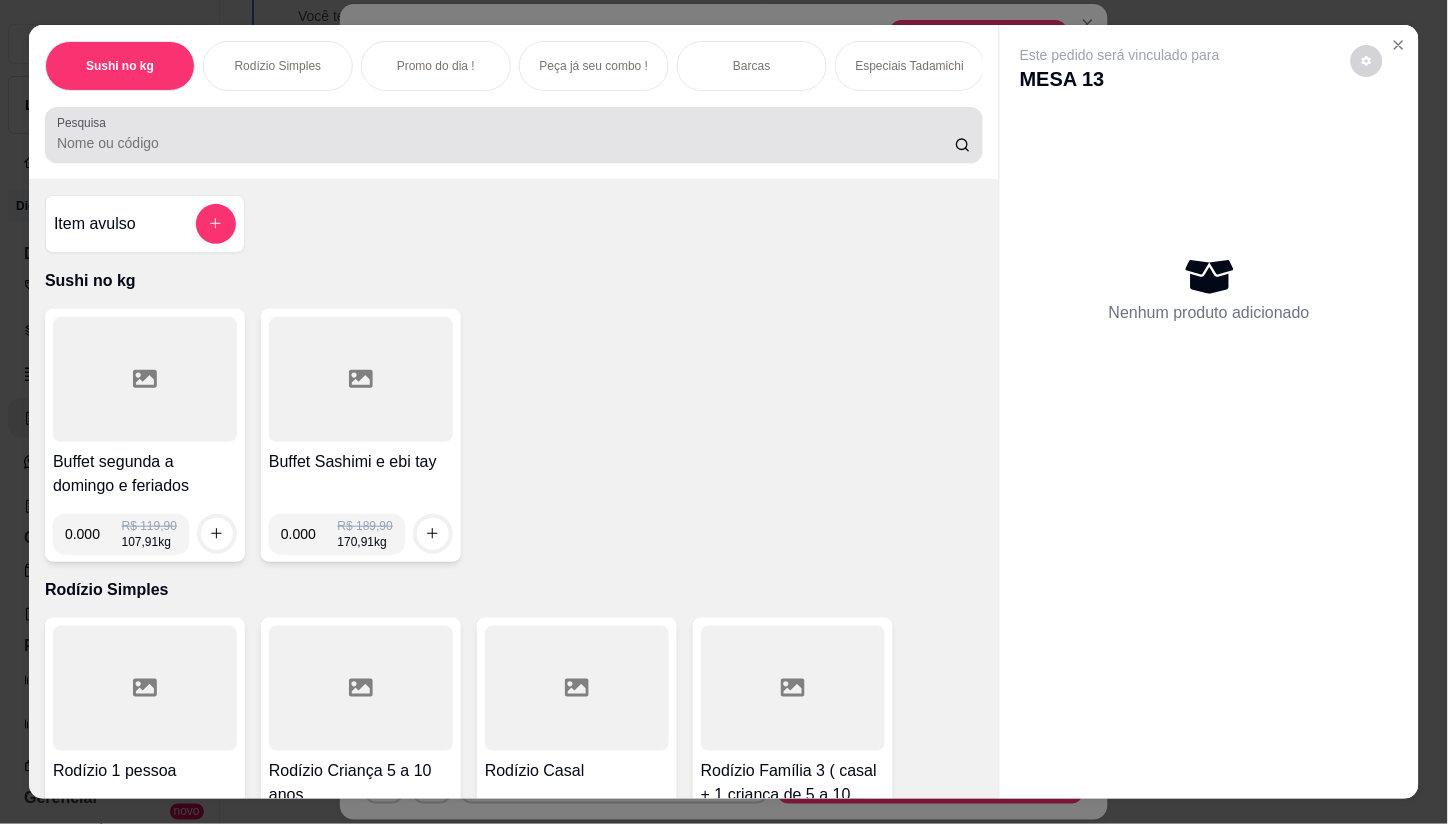 click on "Pesquisa" at bounding box center (506, 143) 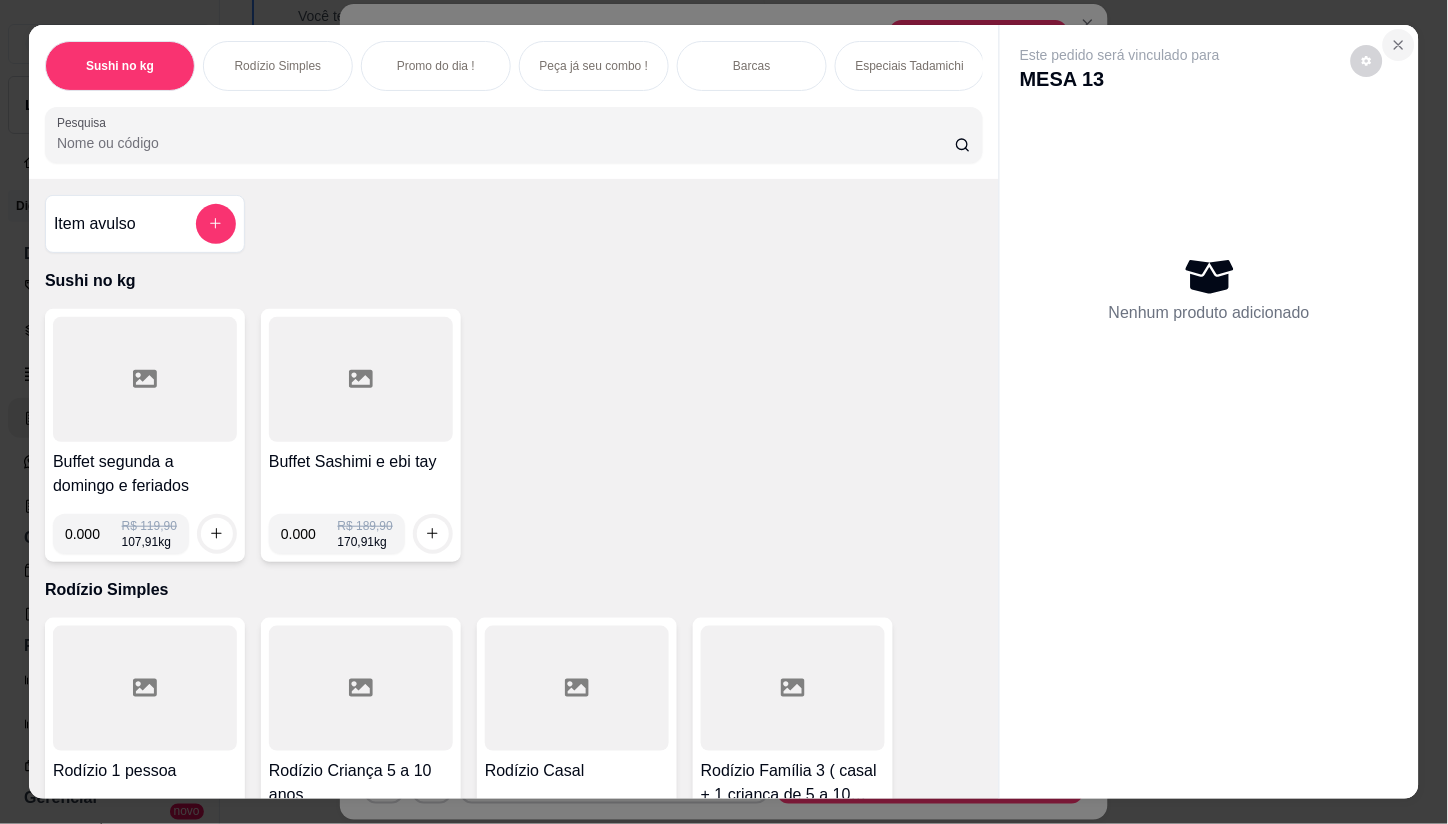 click 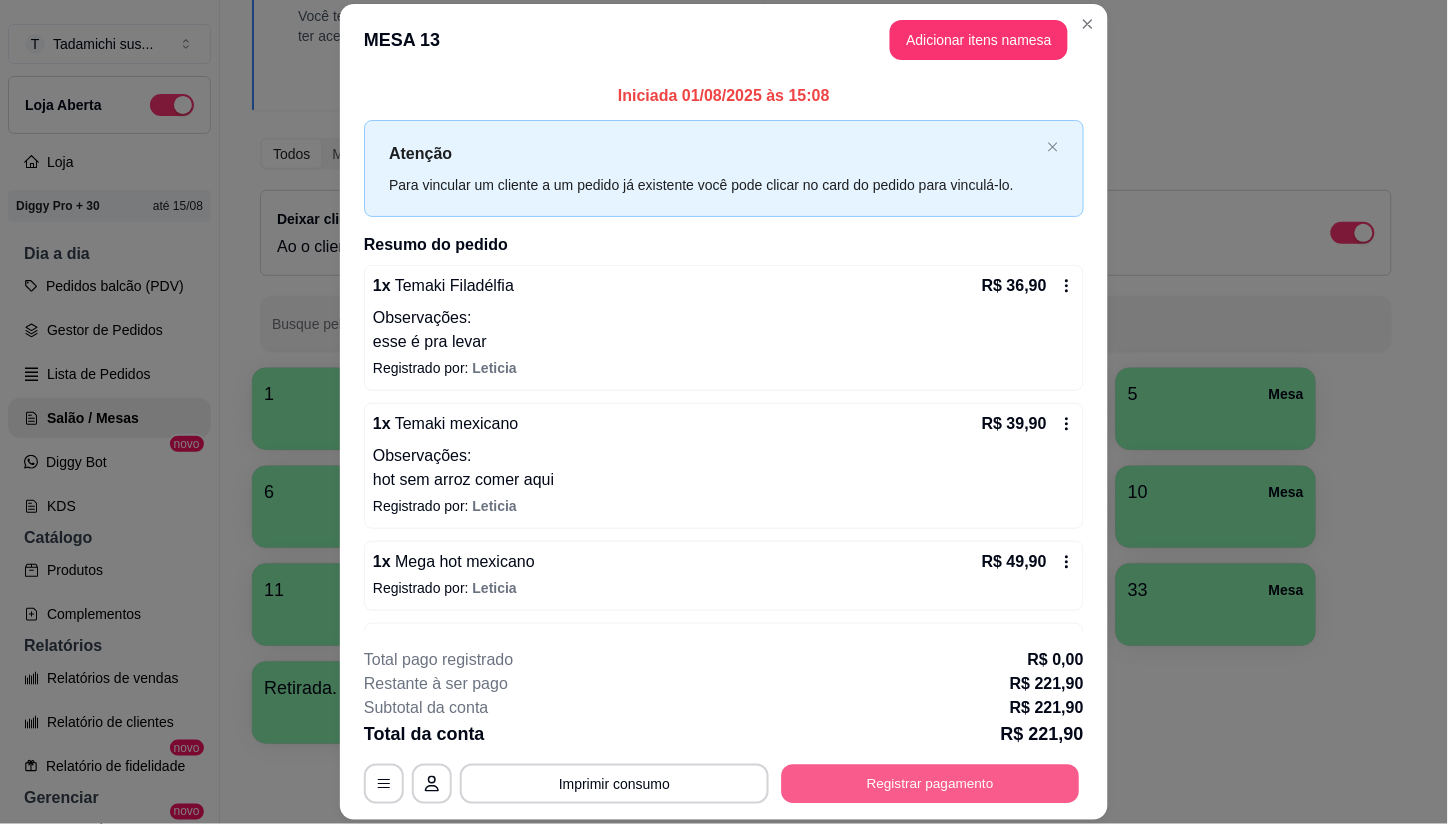 click on "Registrar pagamento" at bounding box center [931, 783] 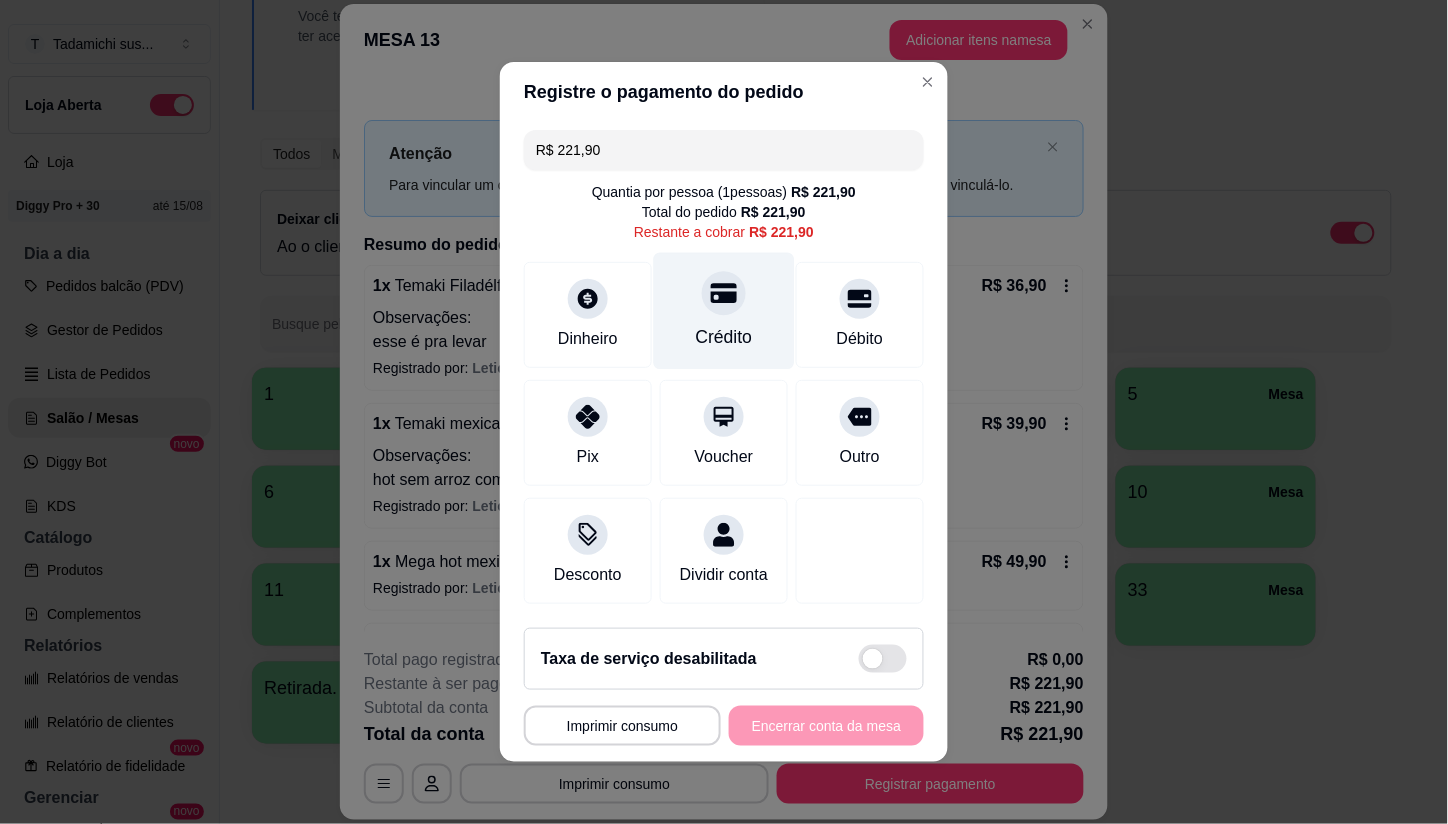 click on "Crédito" at bounding box center [724, 337] 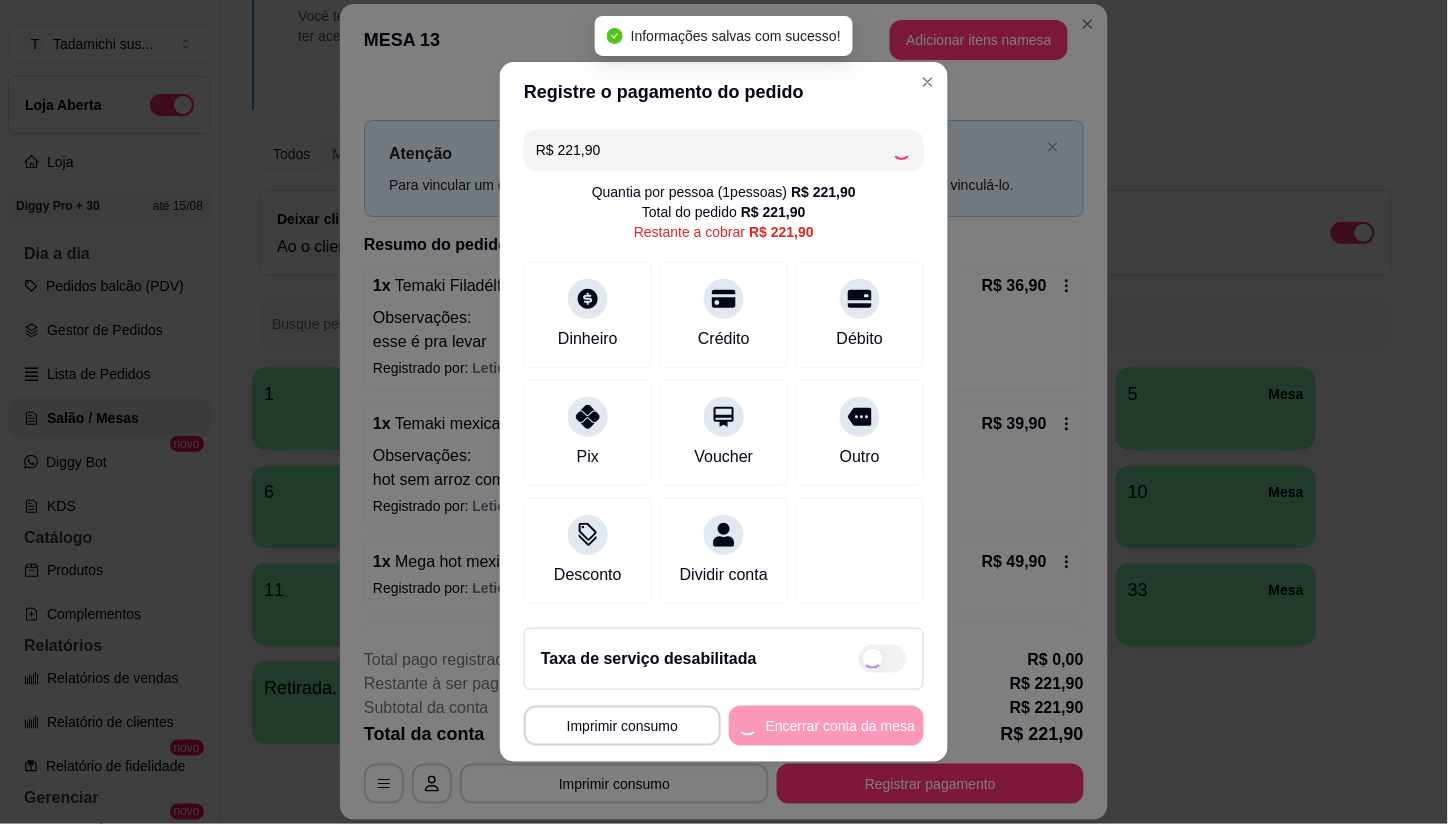 type on "R$ 0,00" 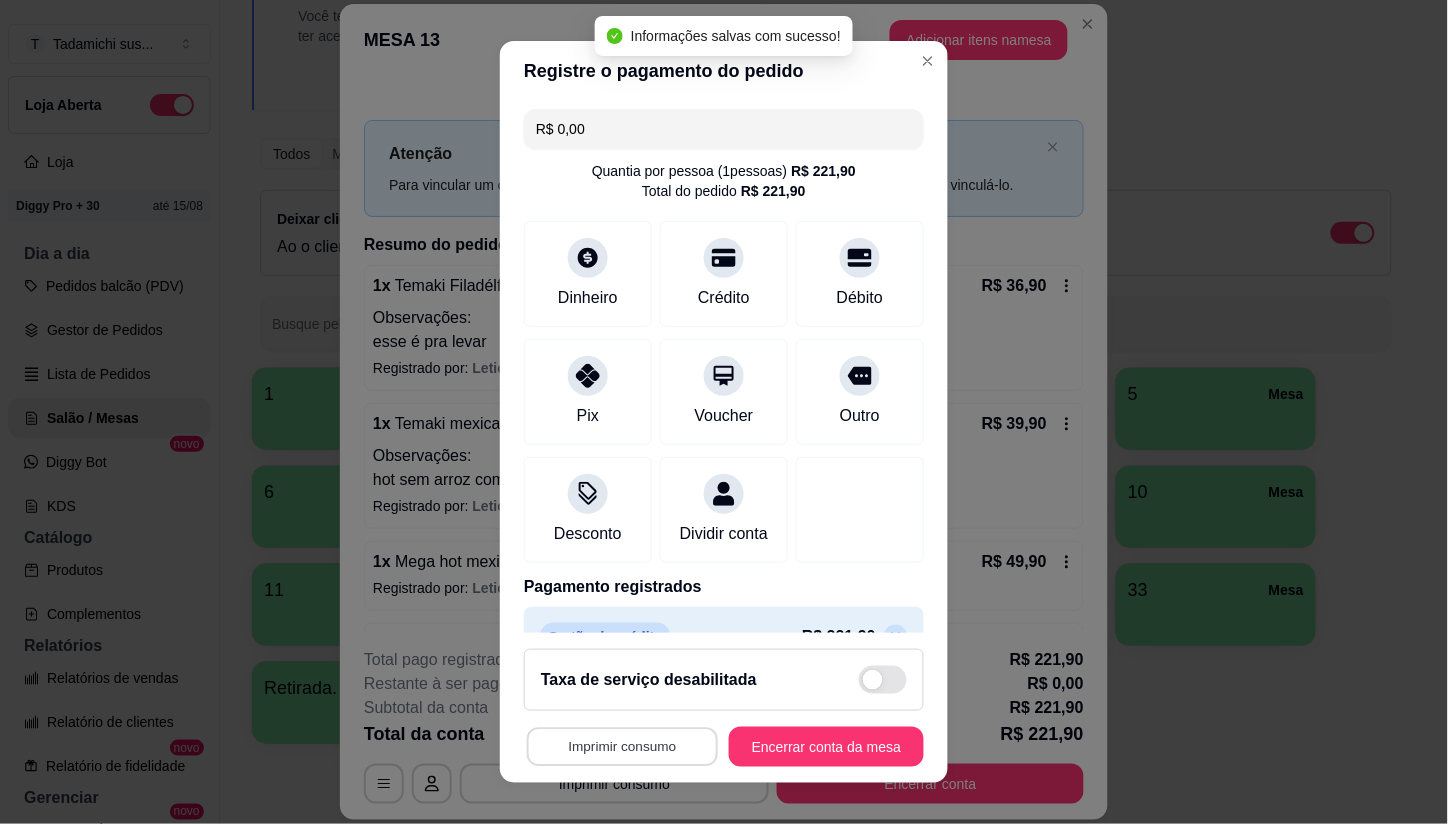 click on "Imprimir consumo" at bounding box center (622, 746) 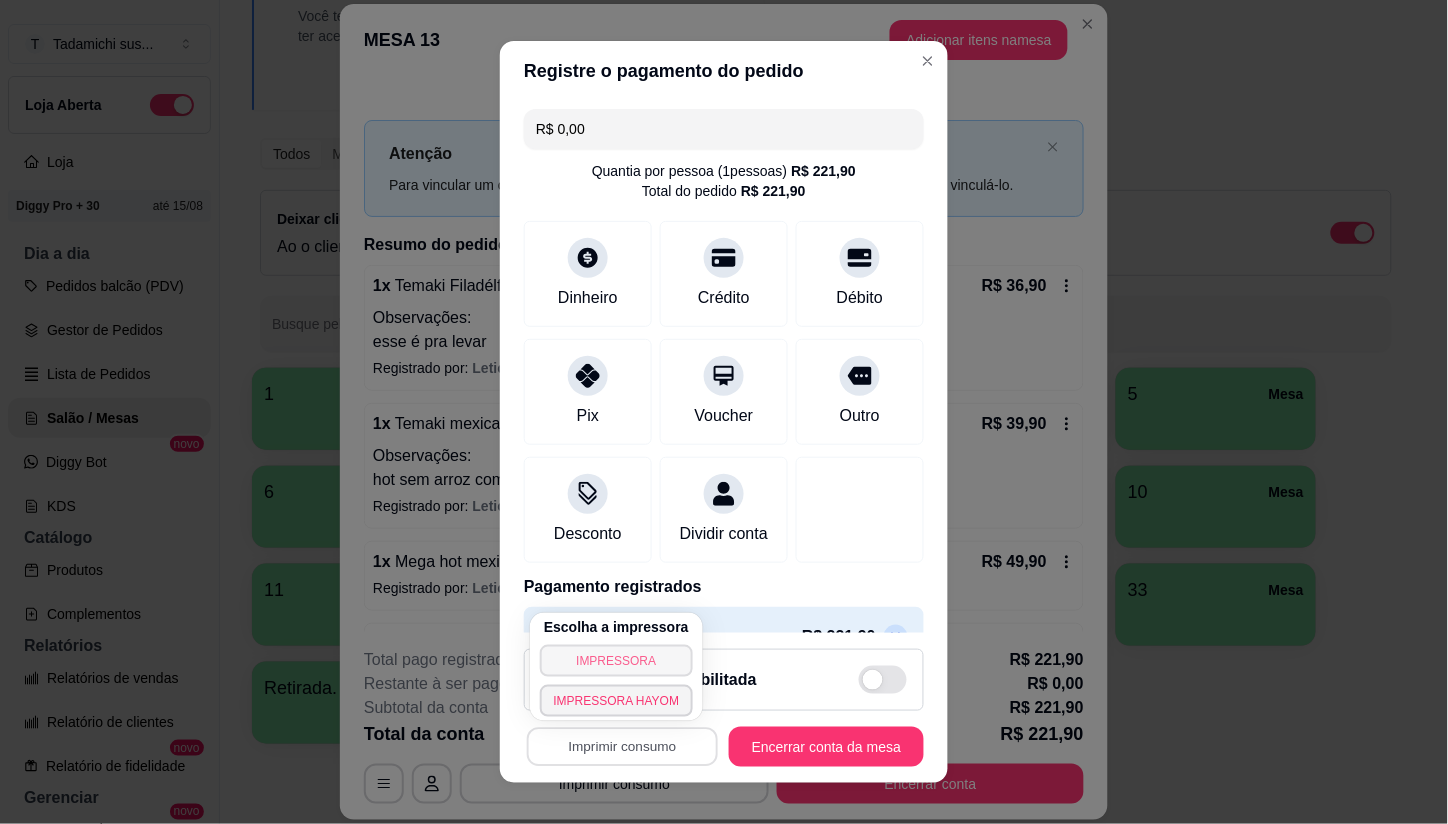 click on "IMPRESSORA" at bounding box center (617, 661) 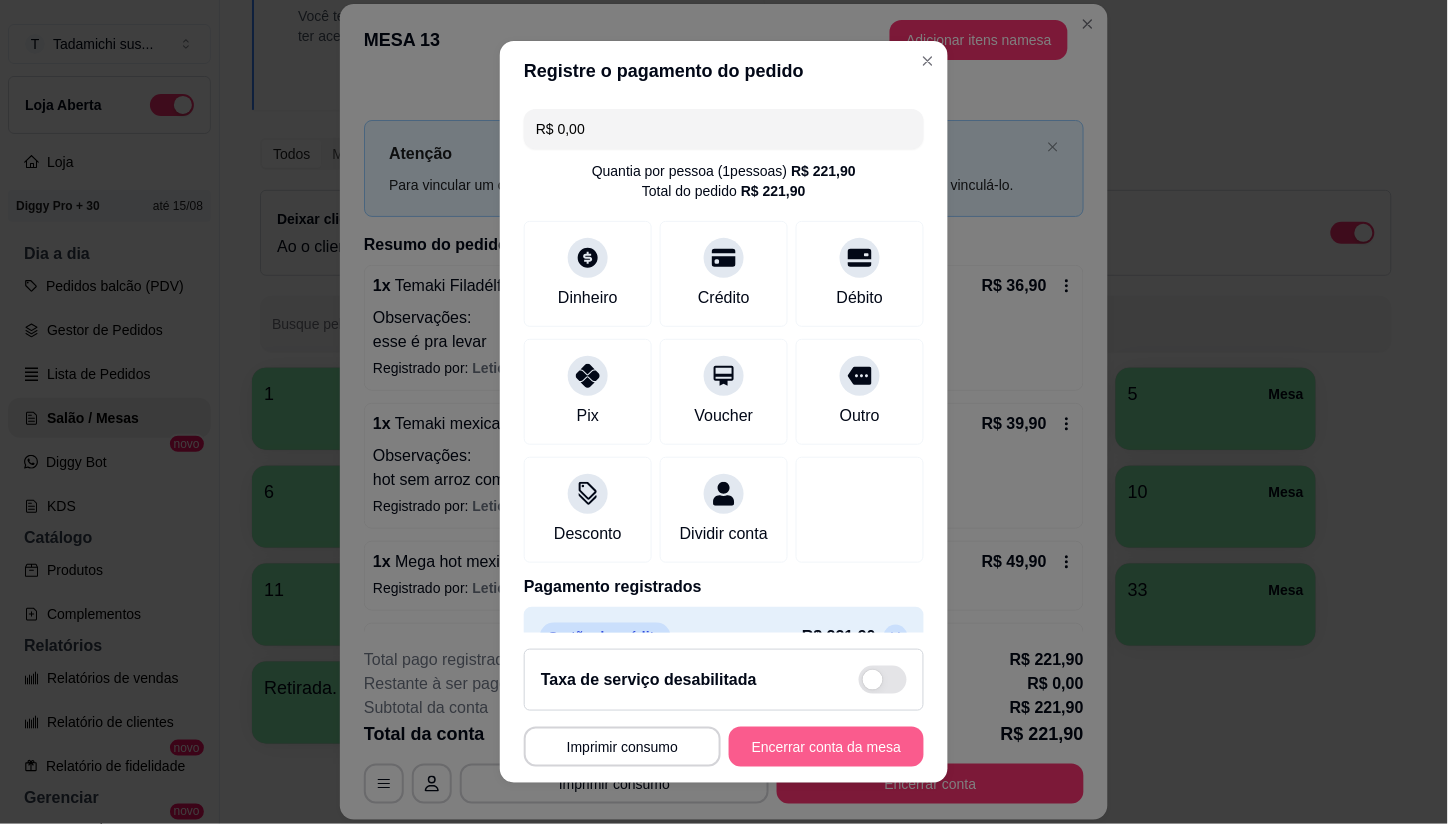 click on "Encerrar conta da mesa" at bounding box center (826, 747) 